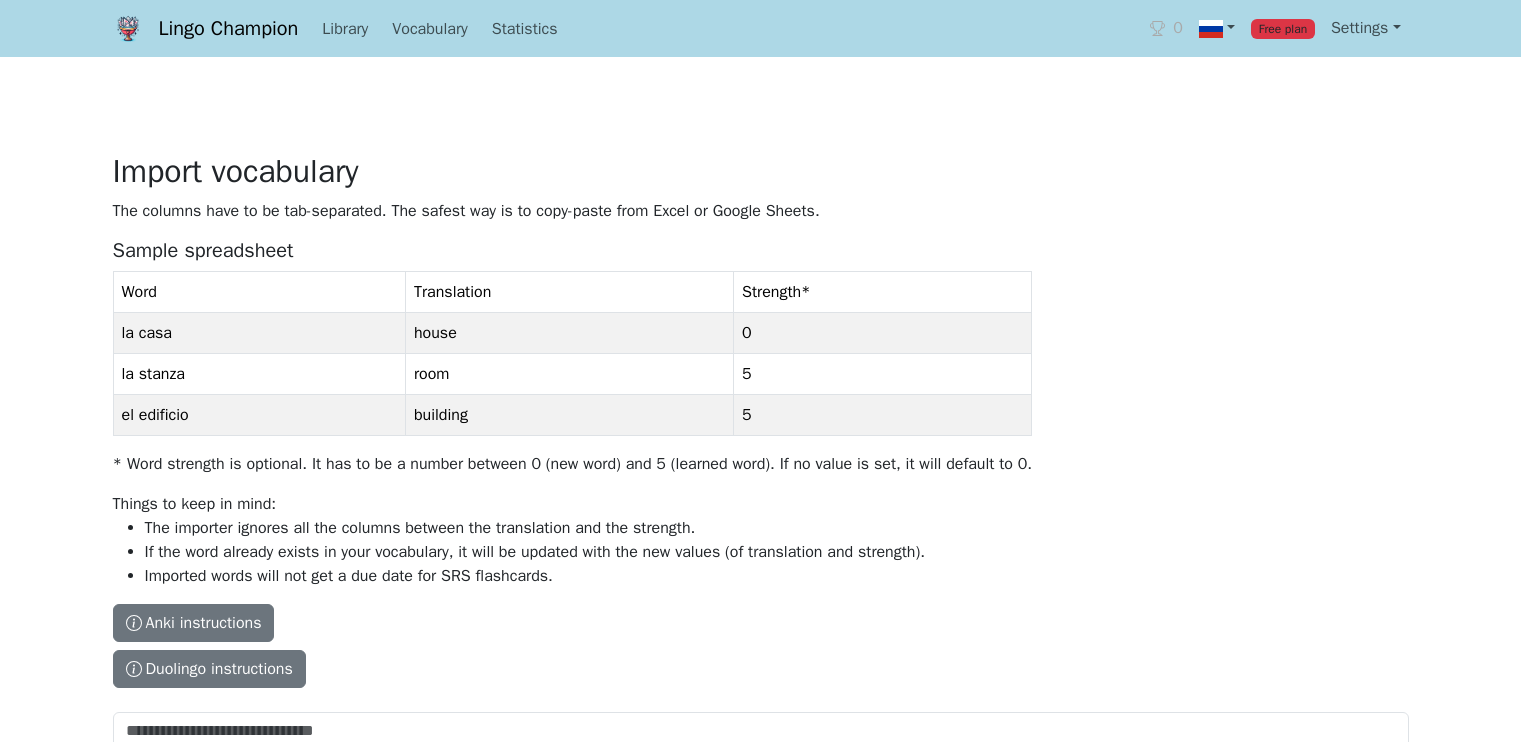 scroll, scrollTop: 0, scrollLeft: 0, axis: both 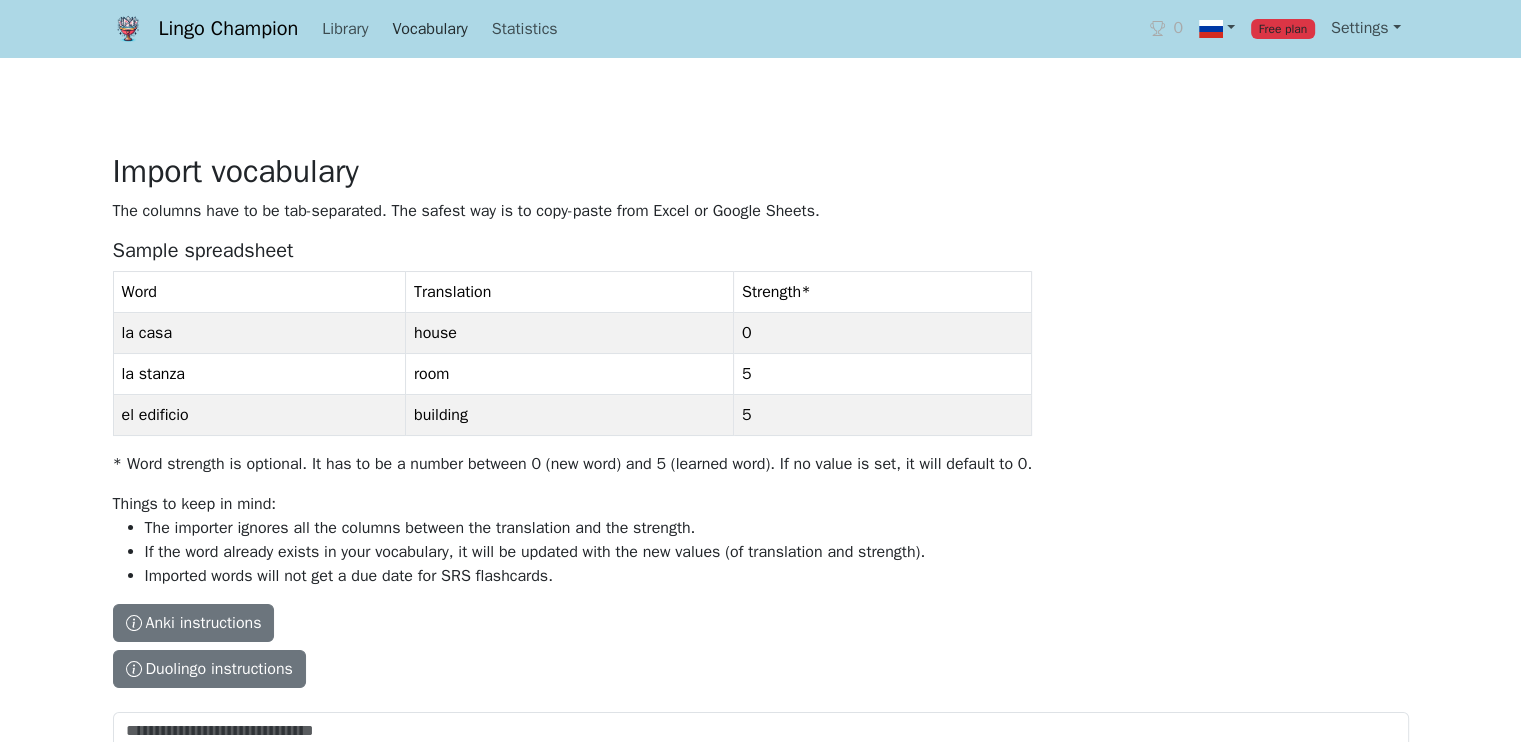 click on "Vocabulary" at bounding box center (429, 29) 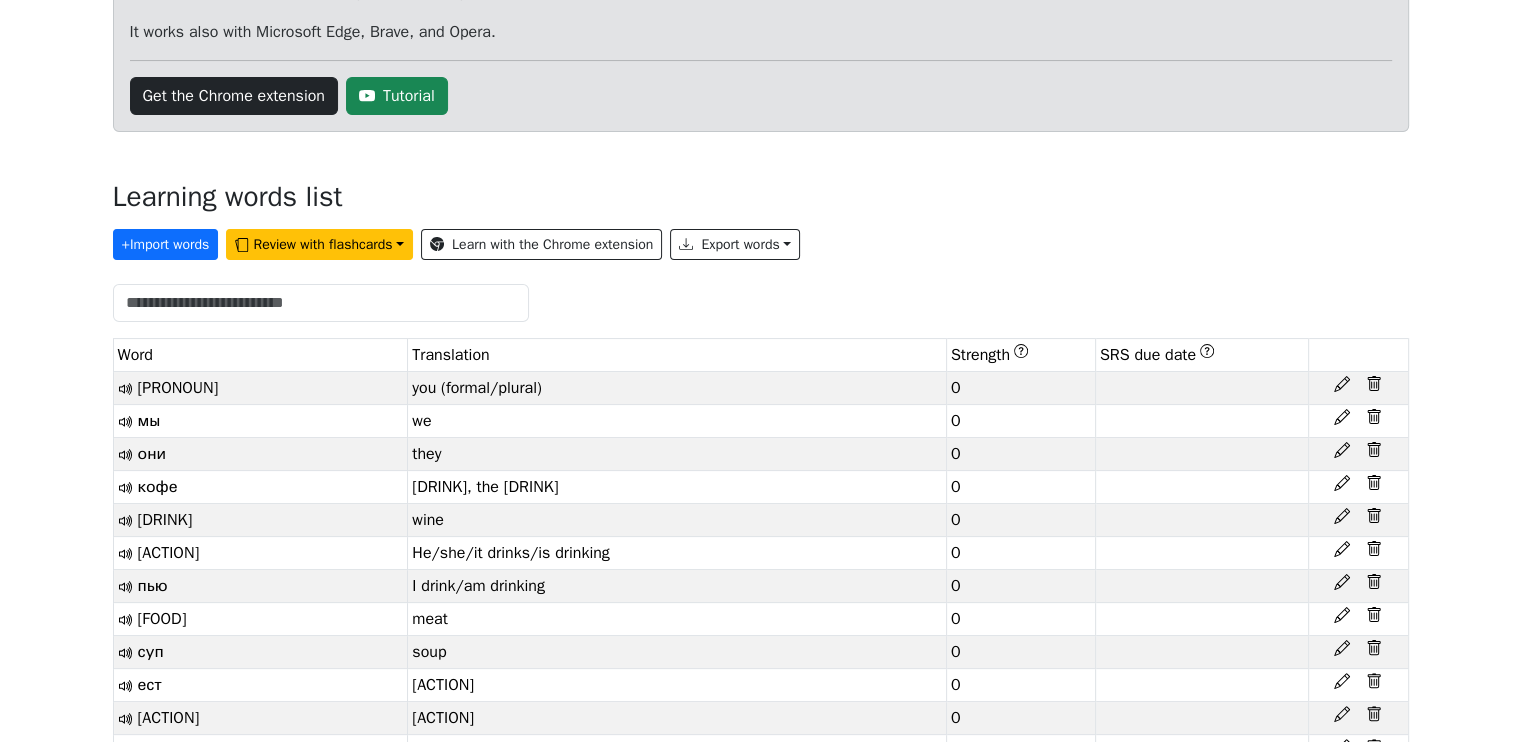 scroll, scrollTop: 300, scrollLeft: 0, axis: vertical 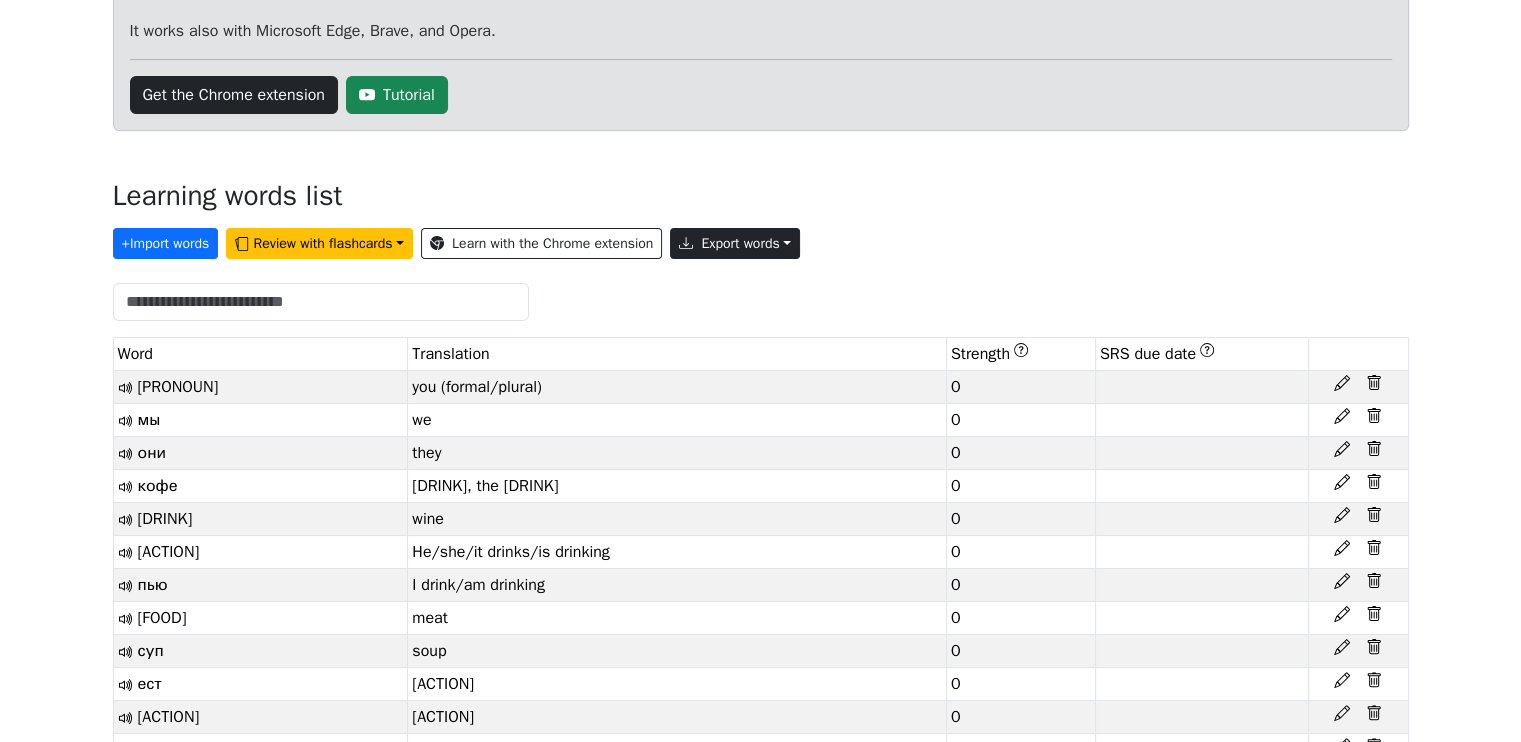 click on "Export words" at bounding box center [735, 243] 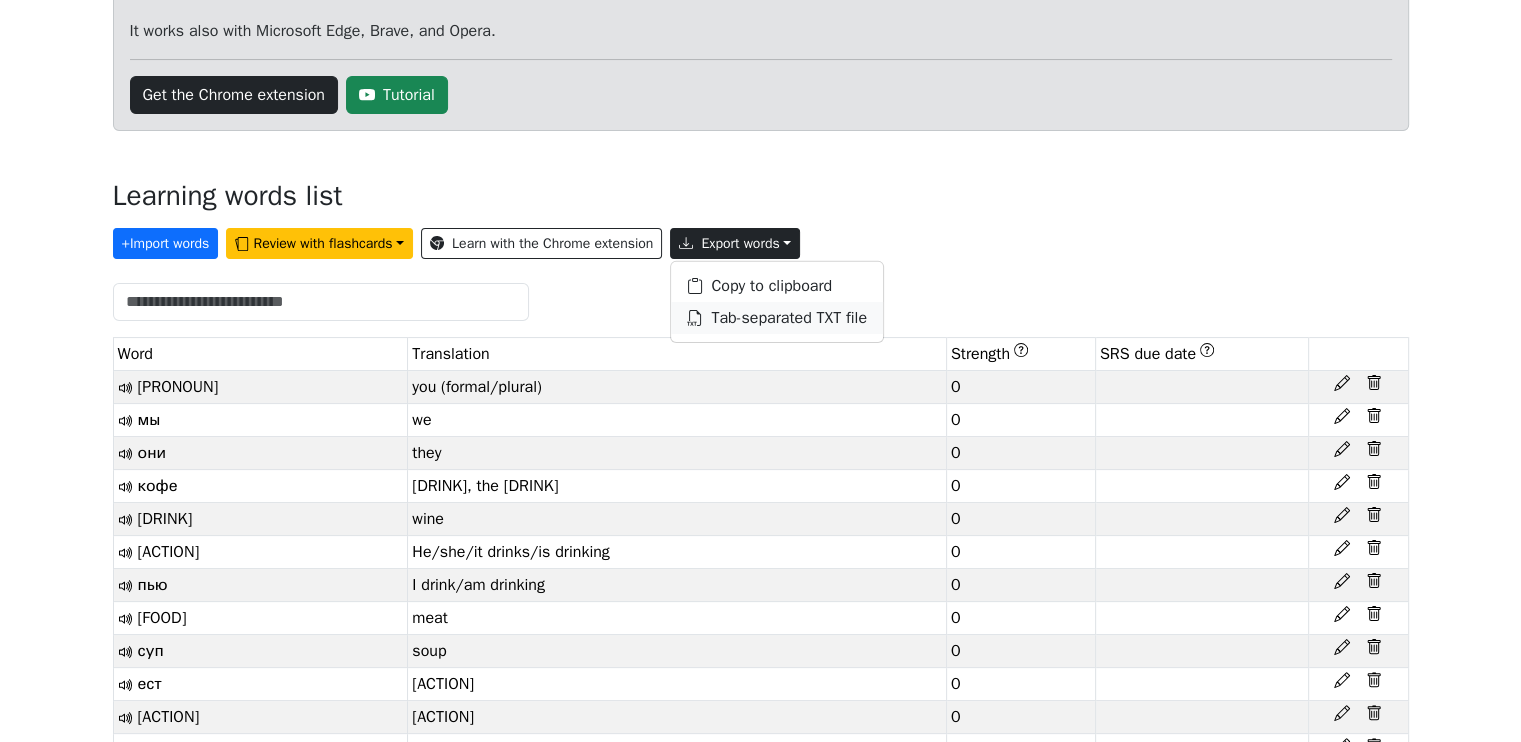 click on "Tab-separated TXT file" at bounding box center (777, 318) 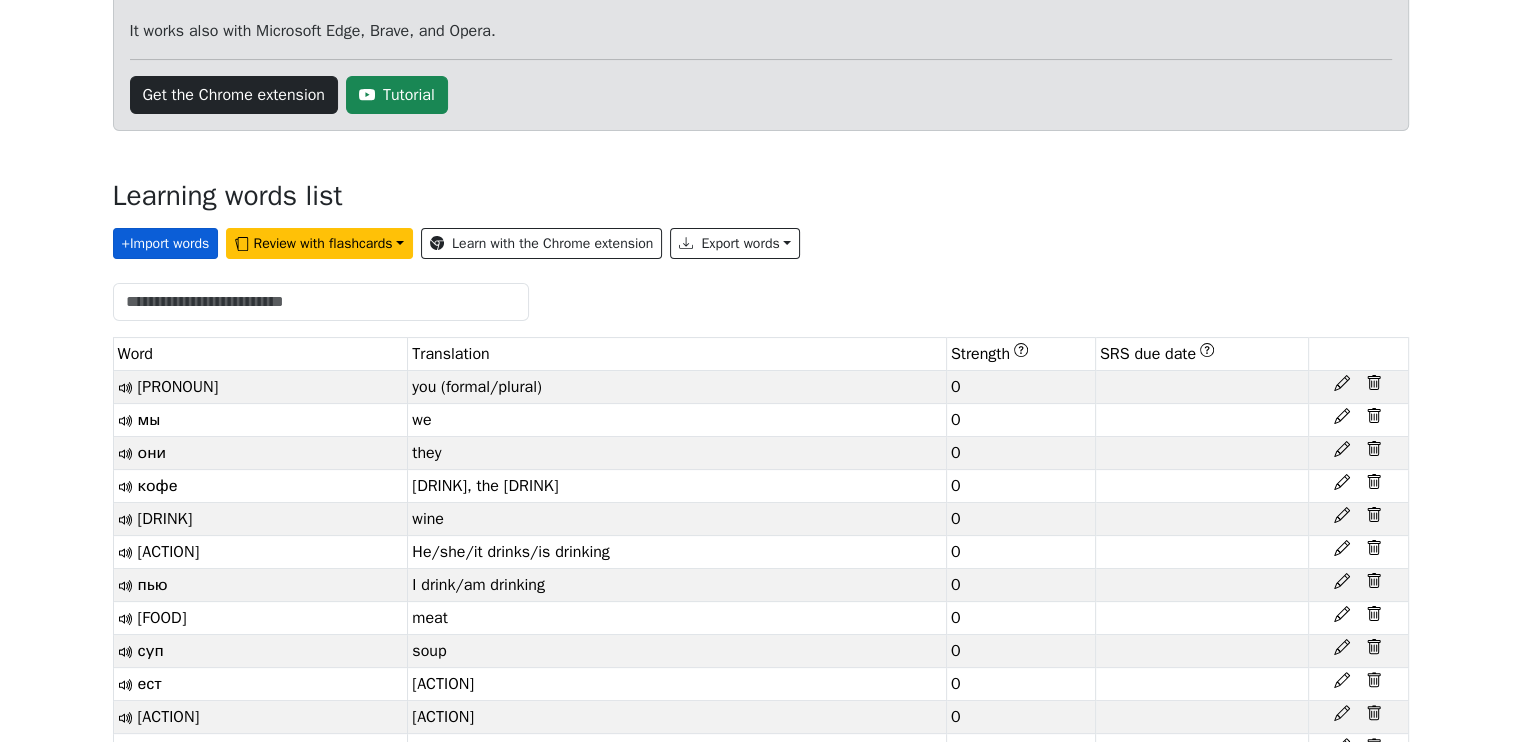 click on "+  Import words" at bounding box center (166, 243) 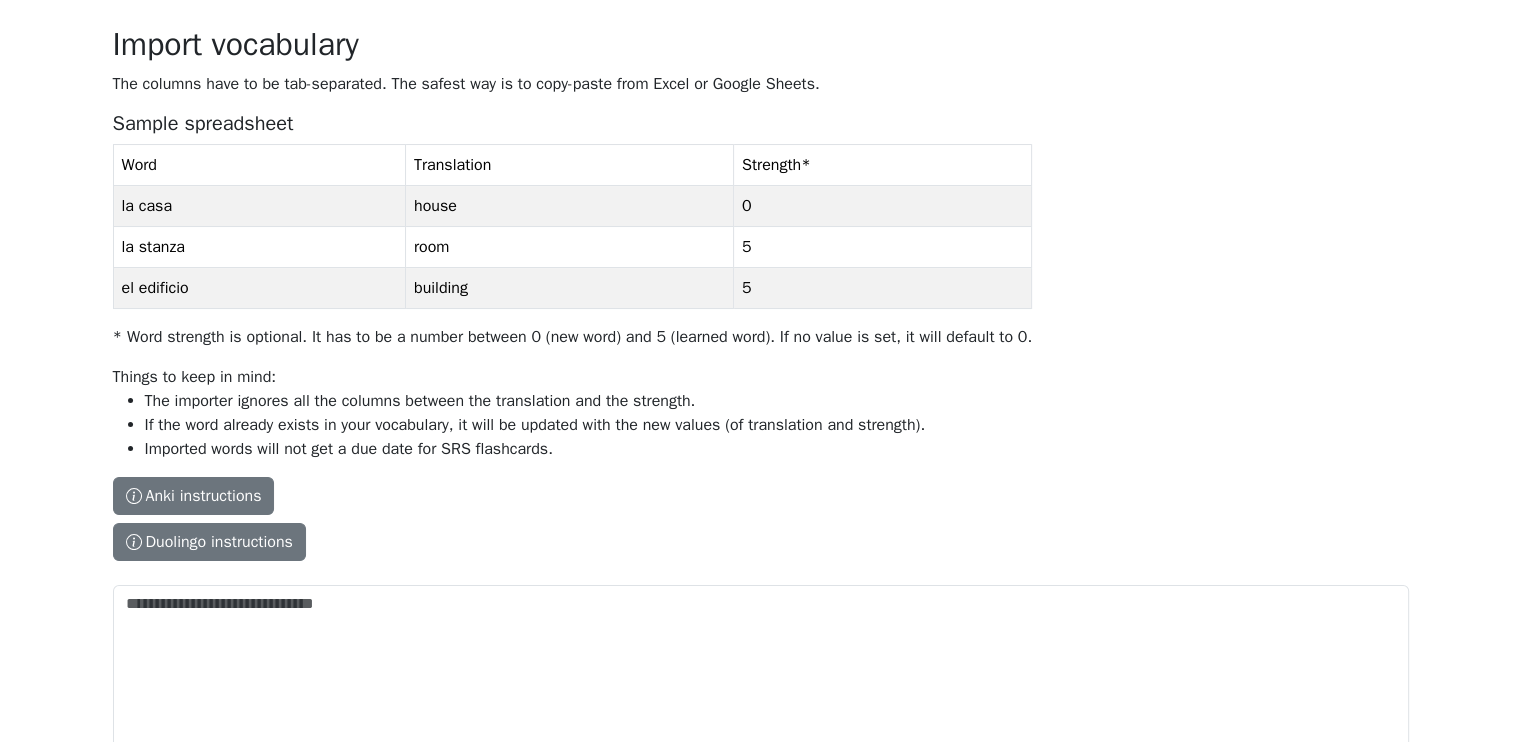 scroll, scrollTop: 236, scrollLeft: 0, axis: vertical 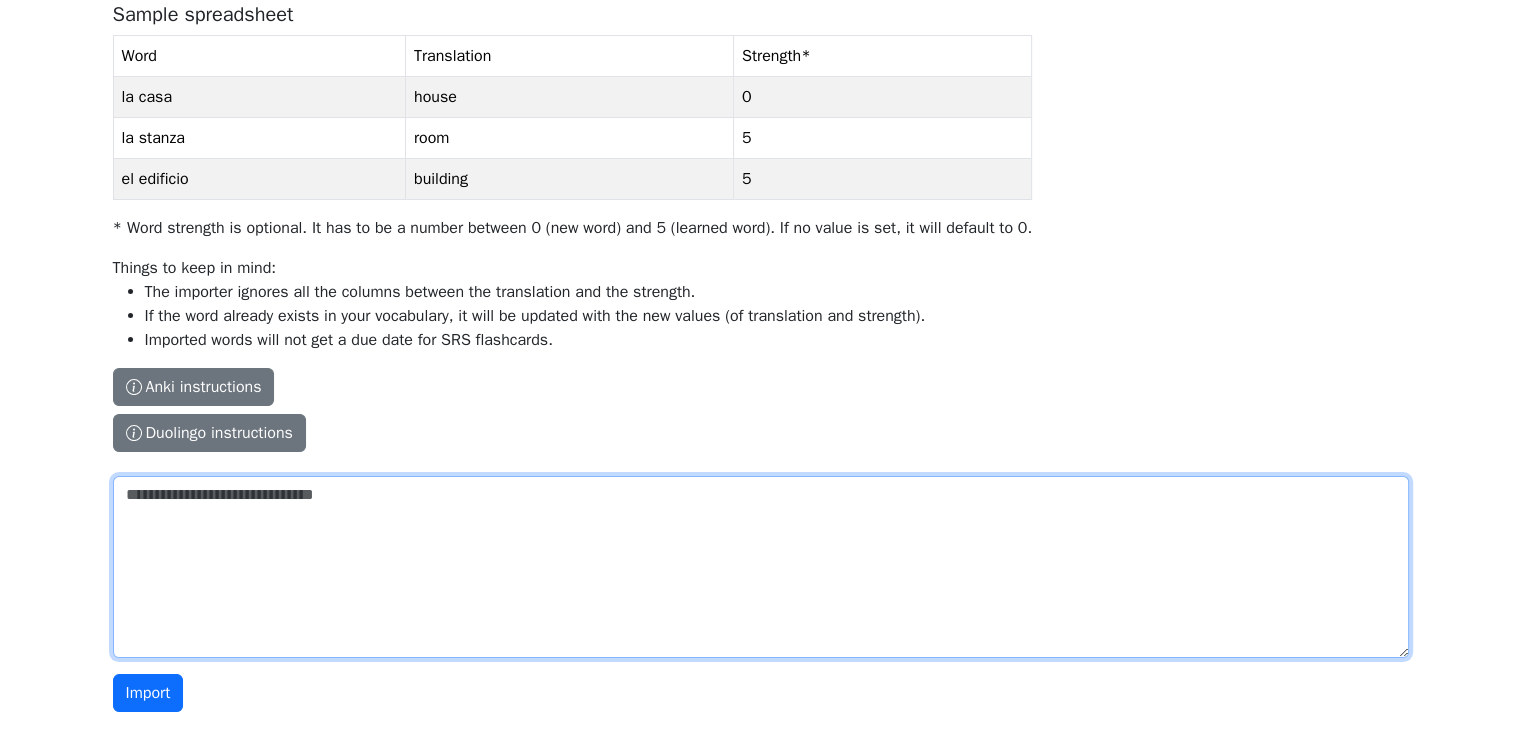drag, startPoint x: 177, startPoint y: 555, endPoint x: 236, endPoint y: 521, distance: 68.09552 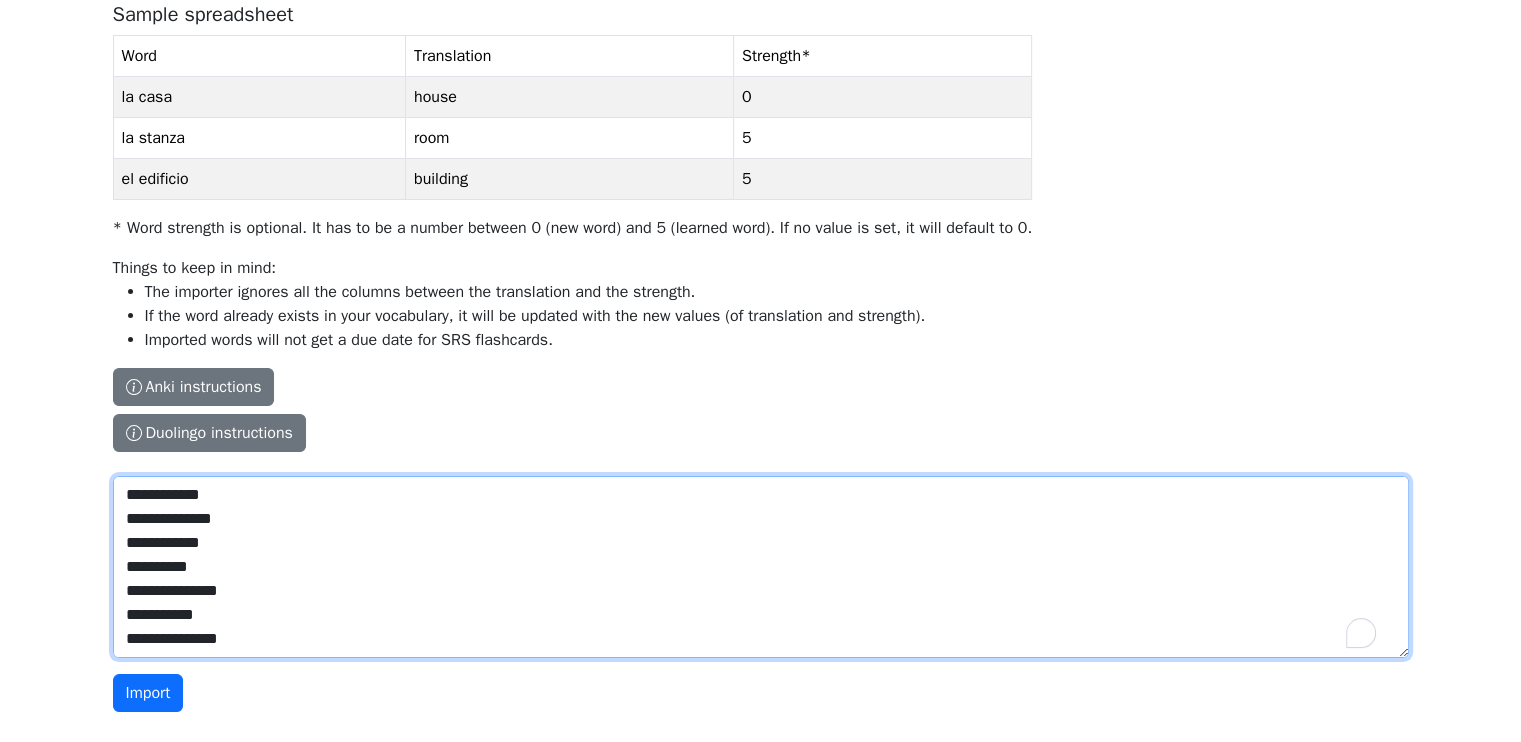 scroll, scrollTop: 16, scrollLeft: 0, axis: vertical 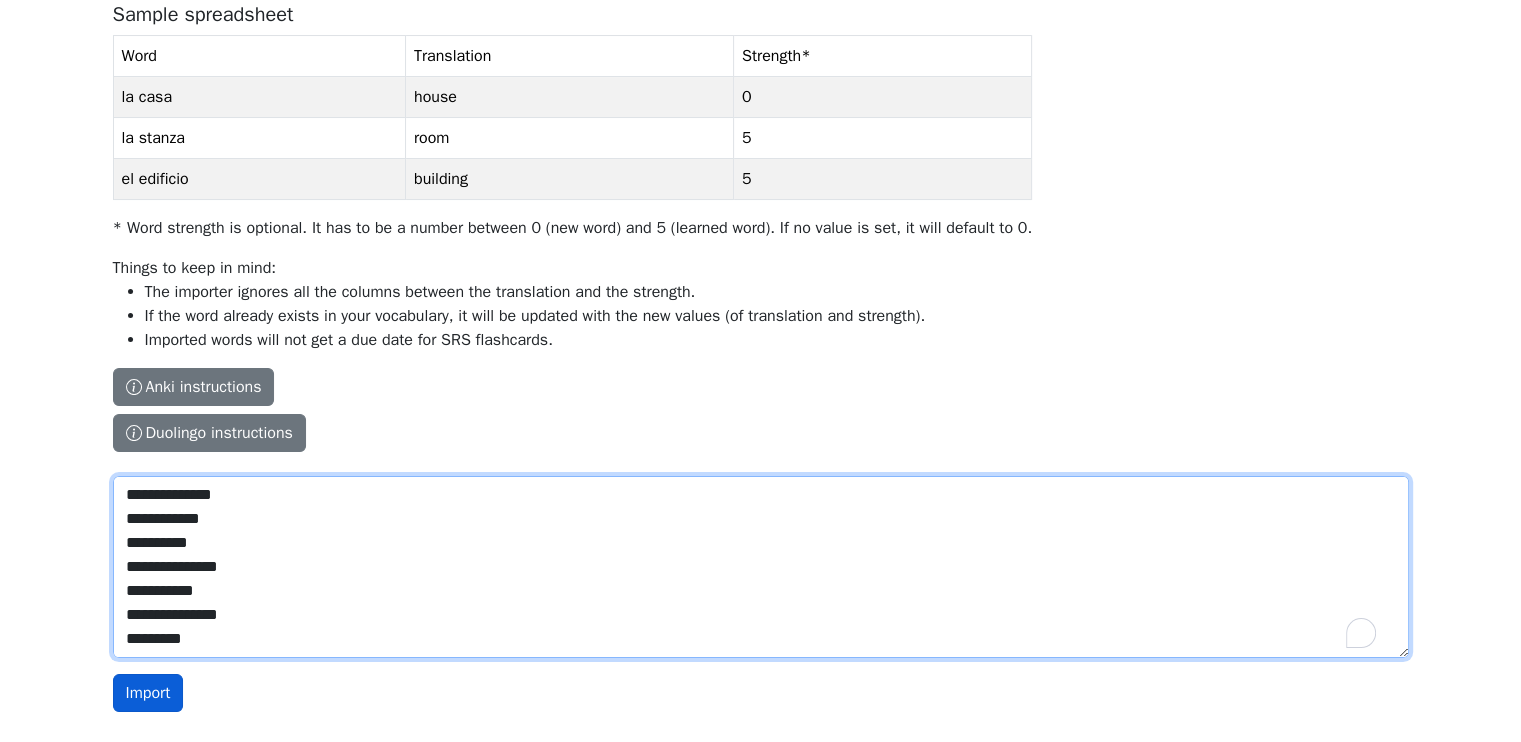 type on "**********" 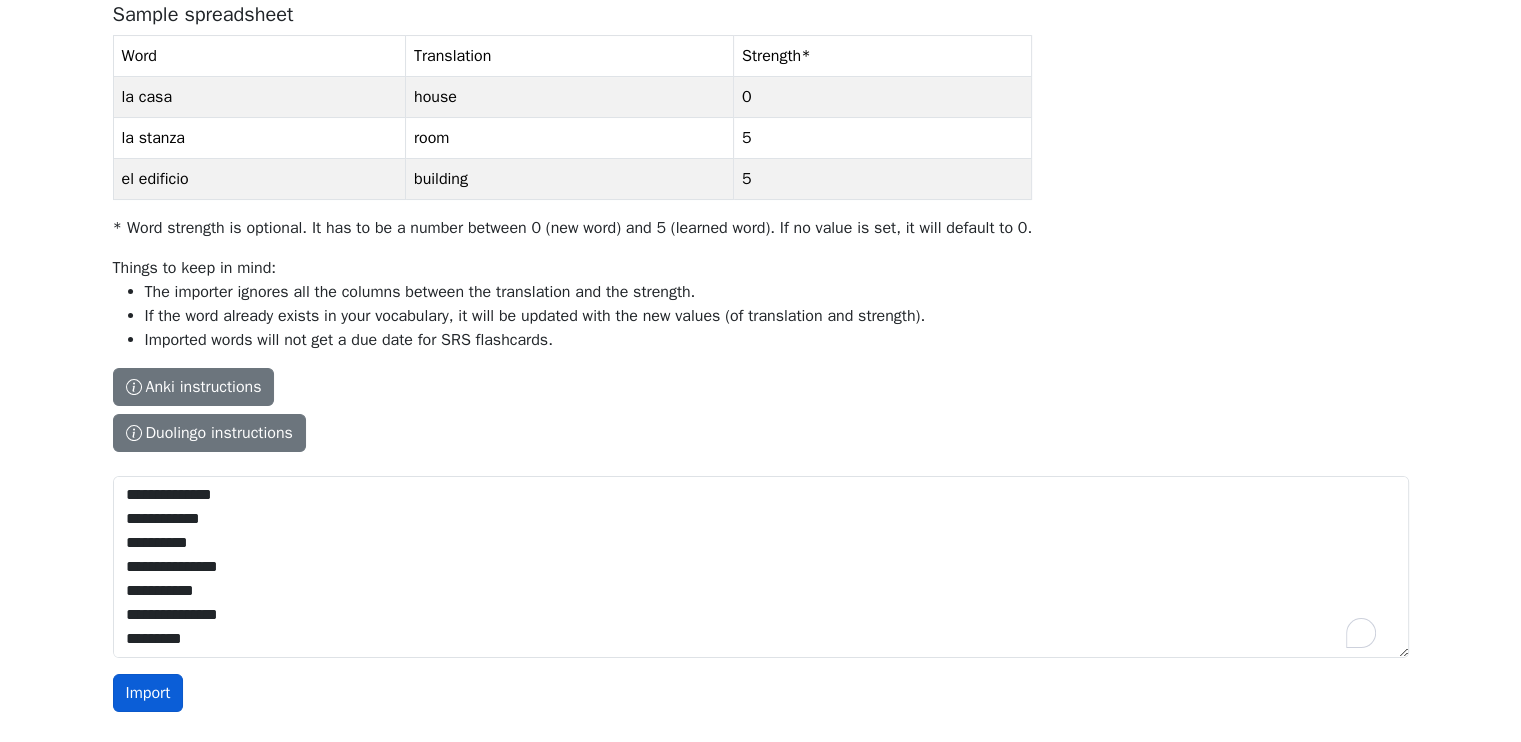 click on "Import" at bounding box center [148, 693] 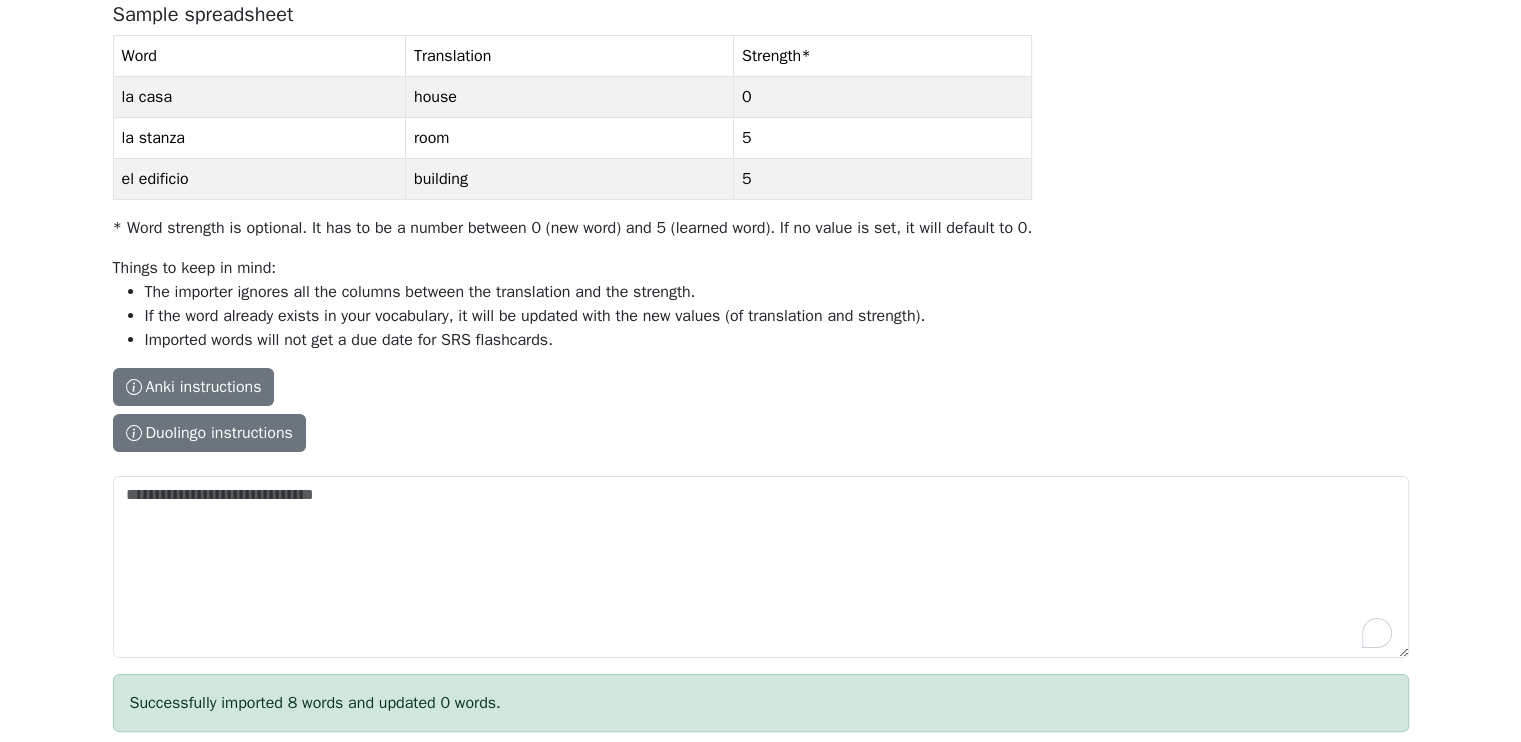 scroll, scrollTop: 0, scrollLeft: 0, axis: both 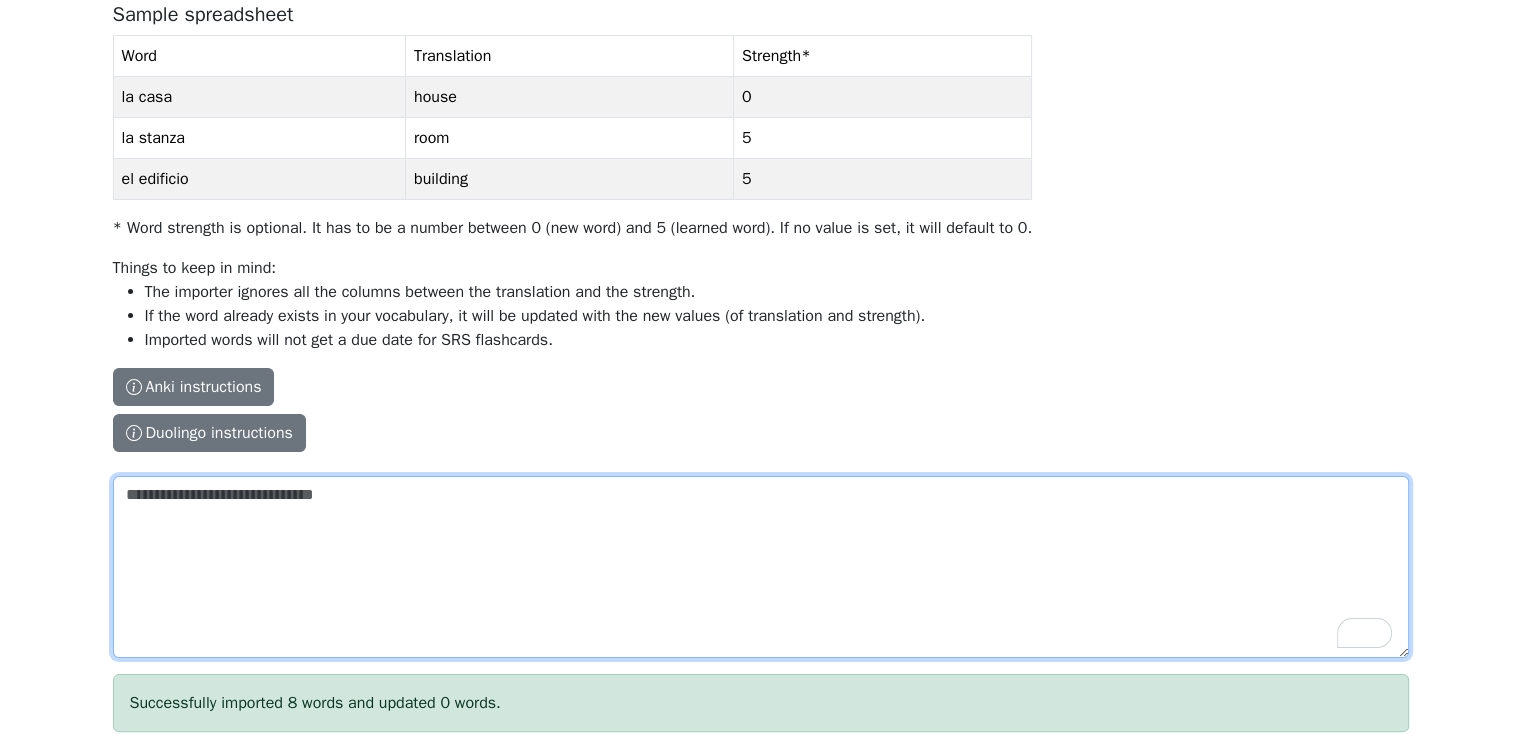 click on "The columns have to be tab-separated.    The safest way is to copy-paste from Excel or Google Sheets. Sample spreadsheet Word Translation Strength * la casa house 0 la stanza room 5 el edificio building 5 * Word strength is optional. It has to be a number between 0 (new word) and 5 (learned word). If no value is set, it will default to 0. Things to keep in mind: The importer ignores all the columns between the translation and the strength. If the word already exists in your vocabulary, it will be updated with the new values (of translation and strength). Imported words will not get a due date for SRS flashcards.   Anki instructions Anki instructions   Duolingo instructions Duolingo instructions Install the  Lingo Champion browser extension . Then navigate to the  Duolingo words page  and click on the import button on top of the page. Note that Duolingo does not provide words for every course. Duolingo -  Tutorial" at bounding box center (761, 567) 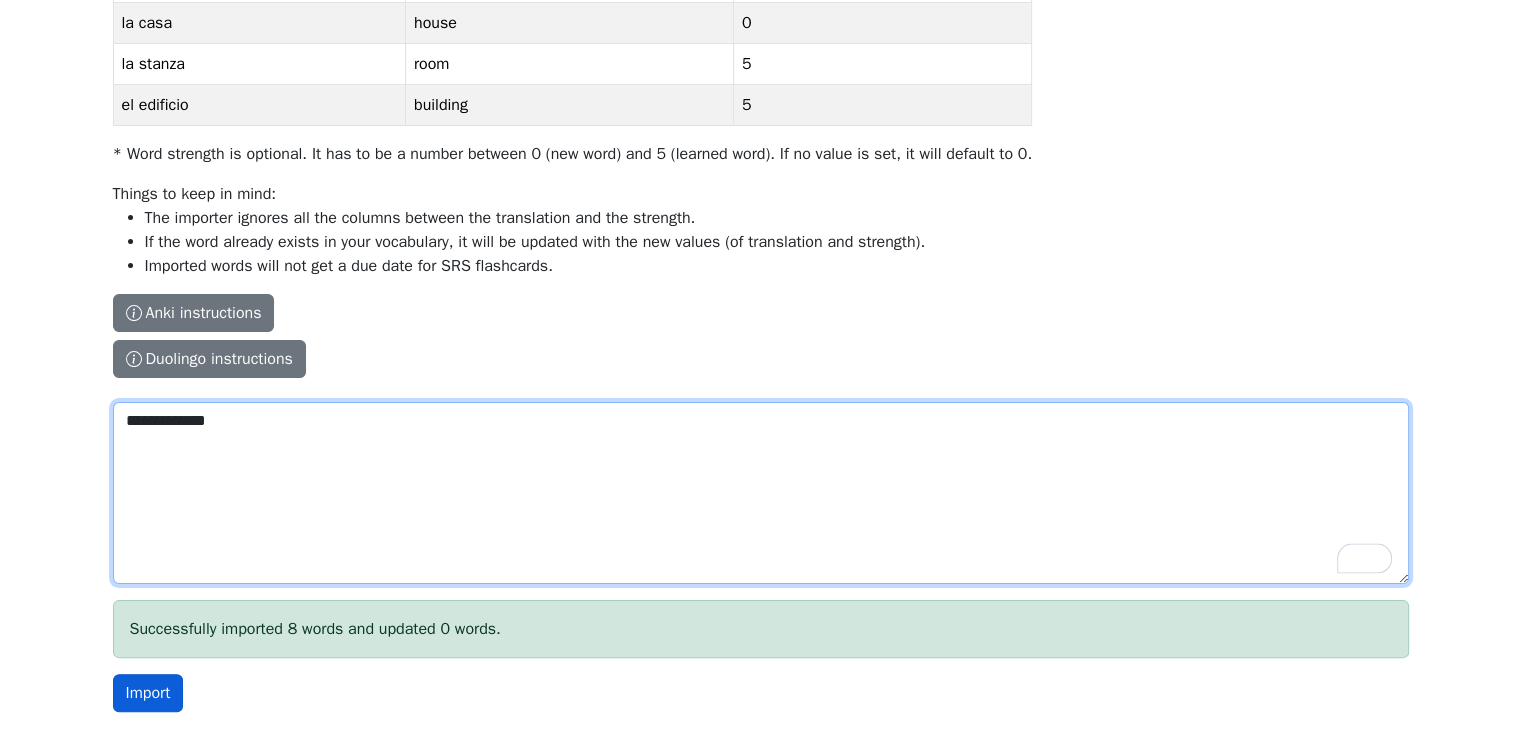 type on "**********" 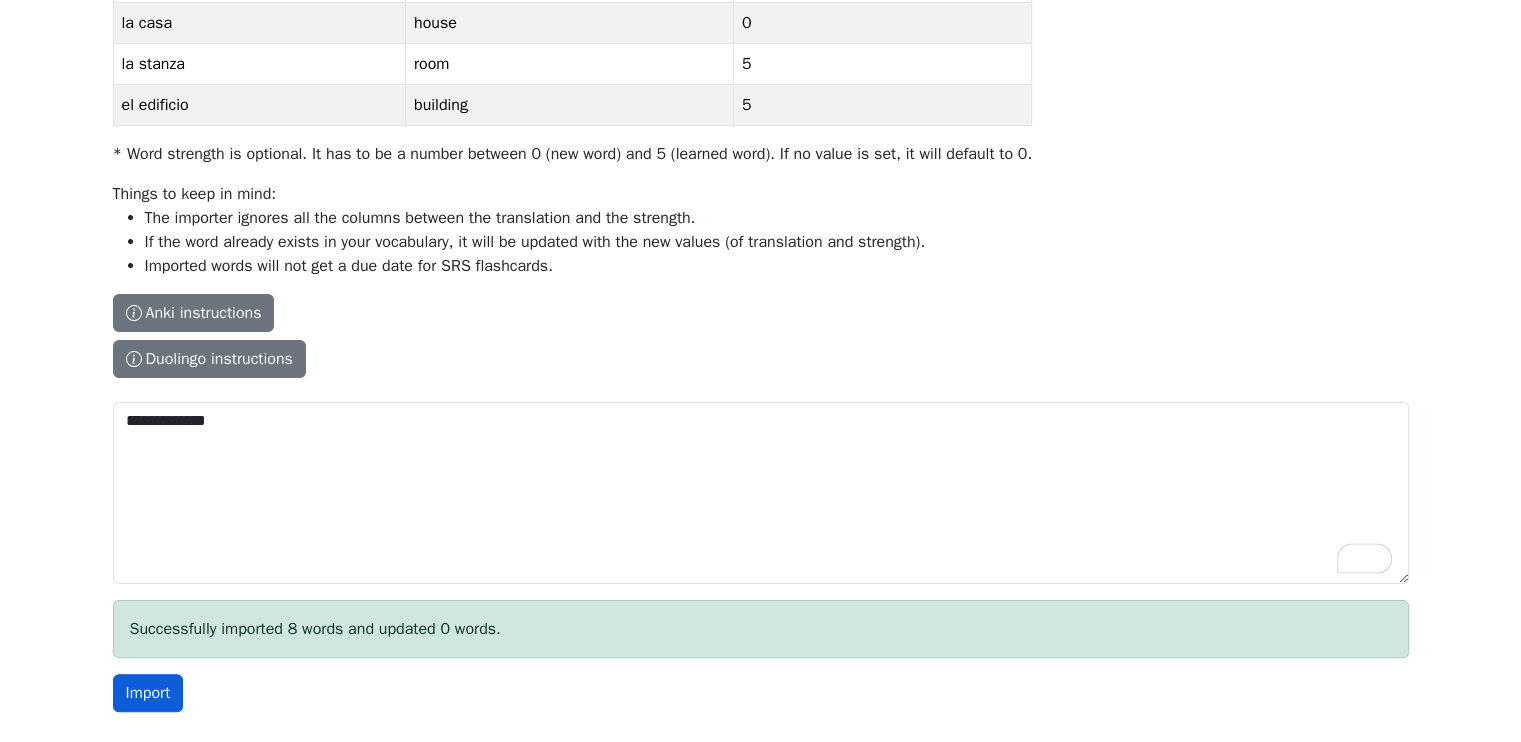 click on "Import" at bounding box center (148, 693) 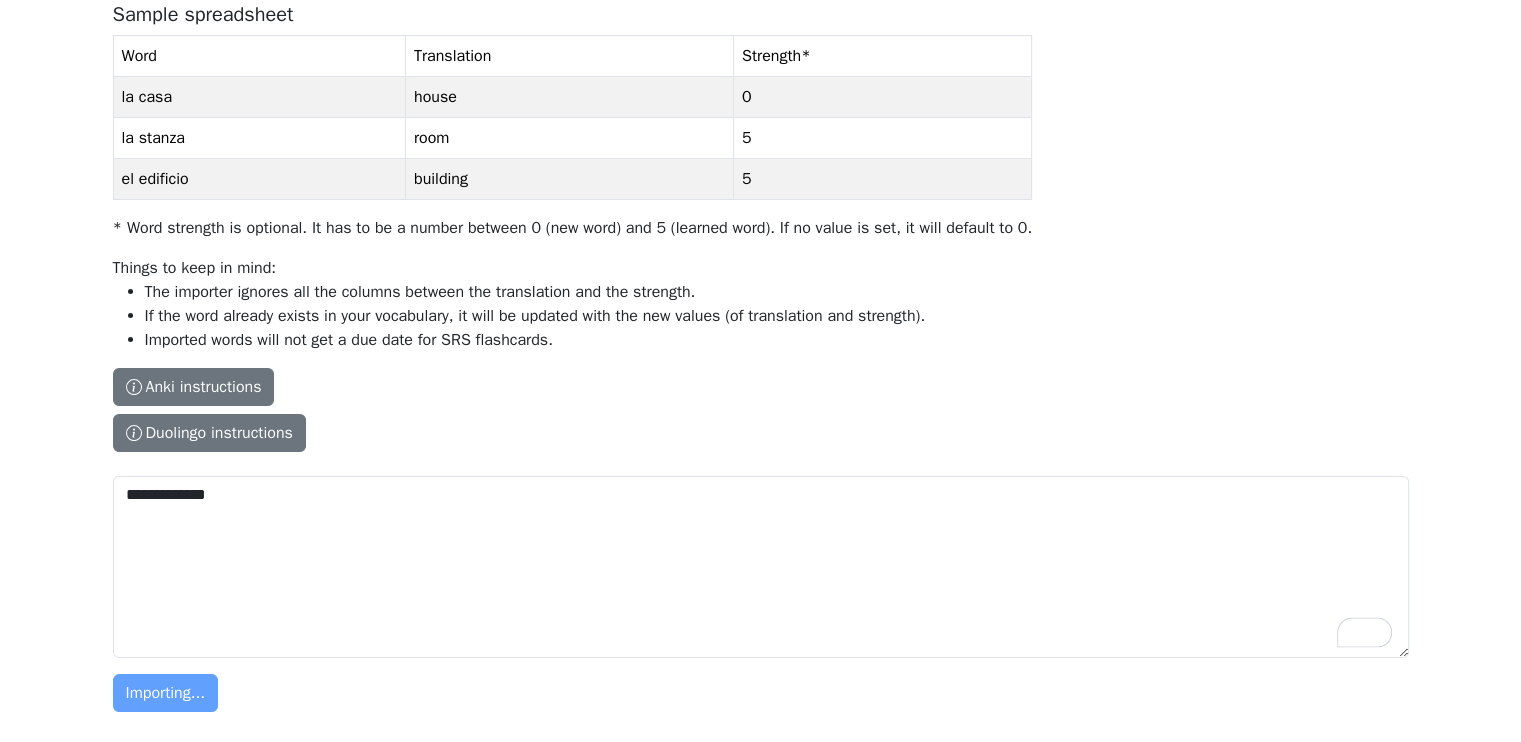 type 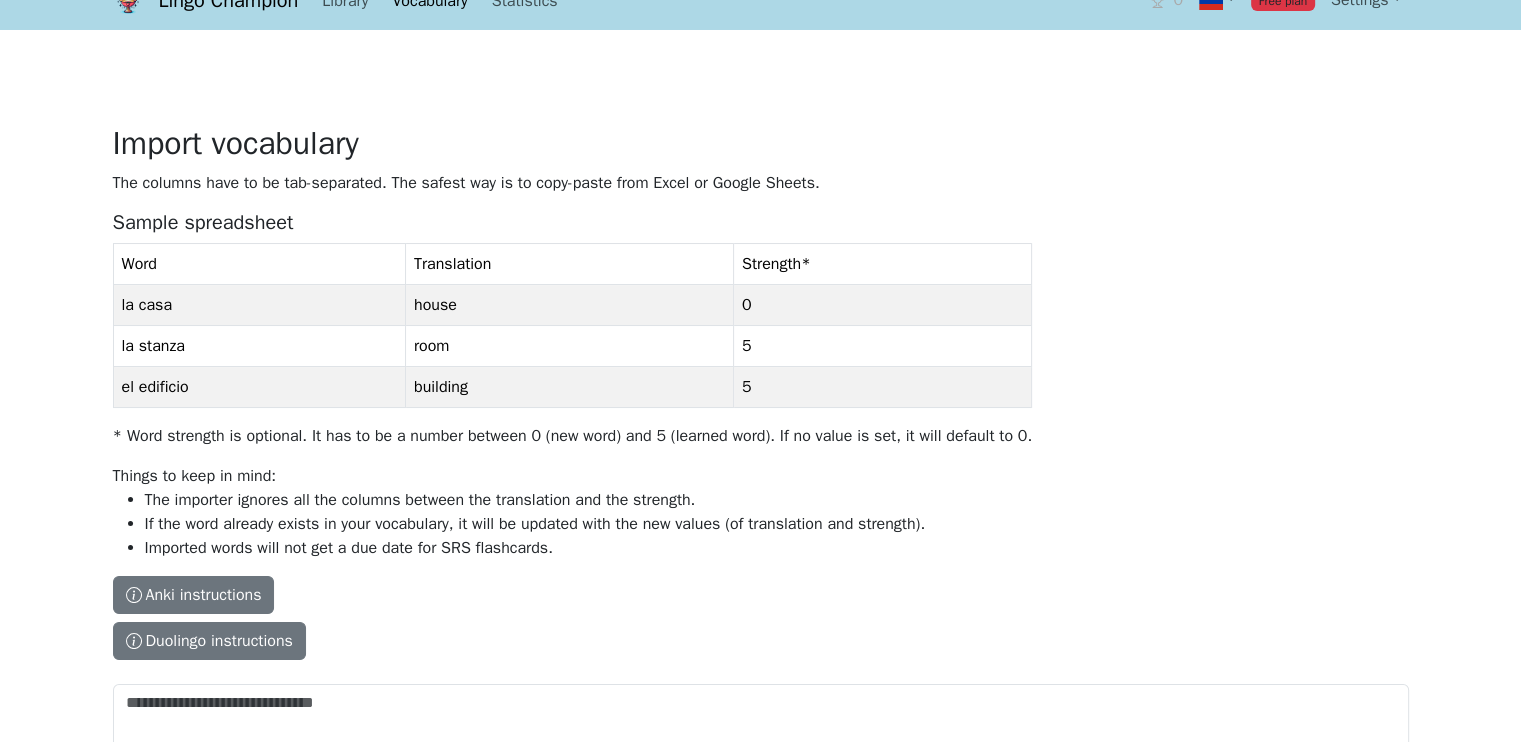 scroll, scrollTop: 0, scrollLeft: 0, axis: both 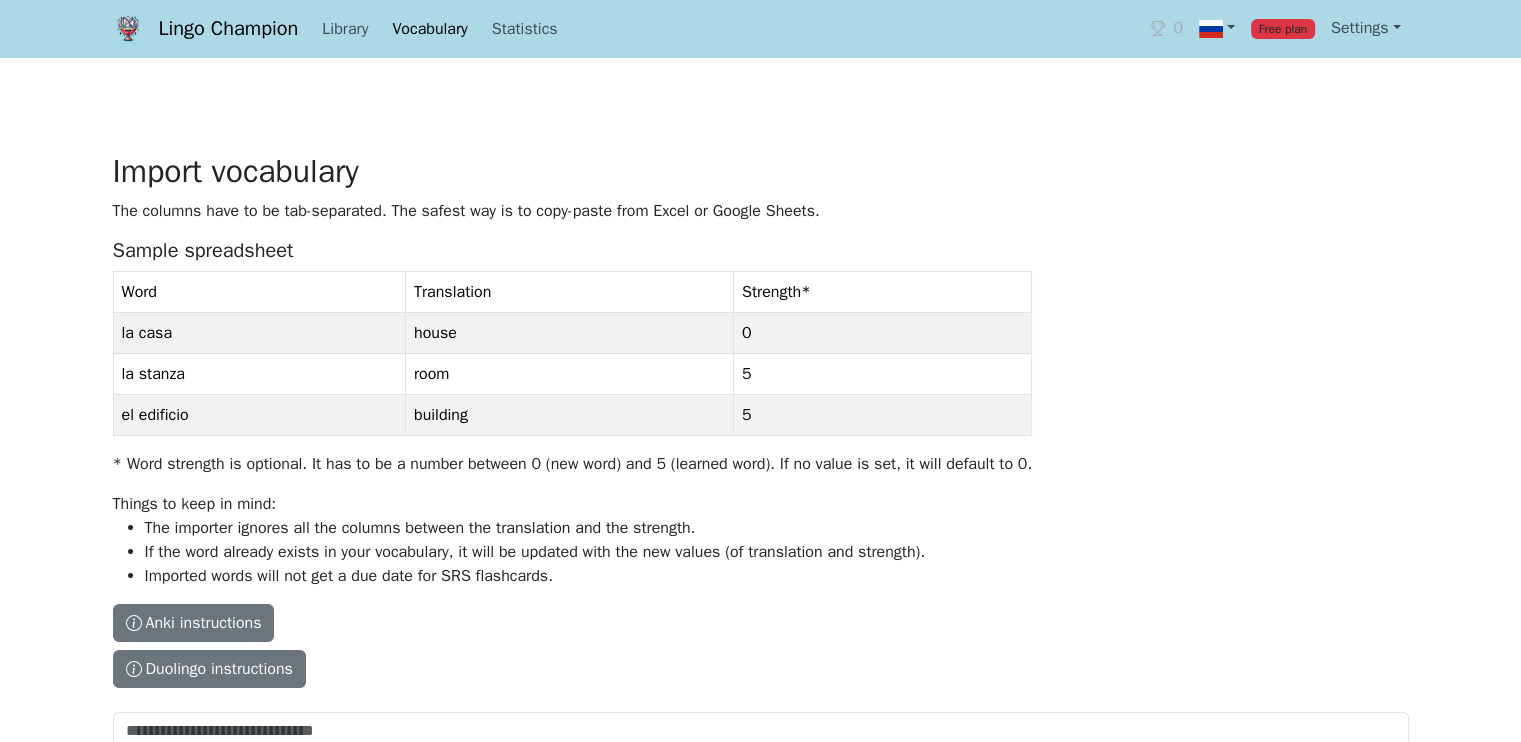click on "Vocabulary" at bounding box center (429, 29) 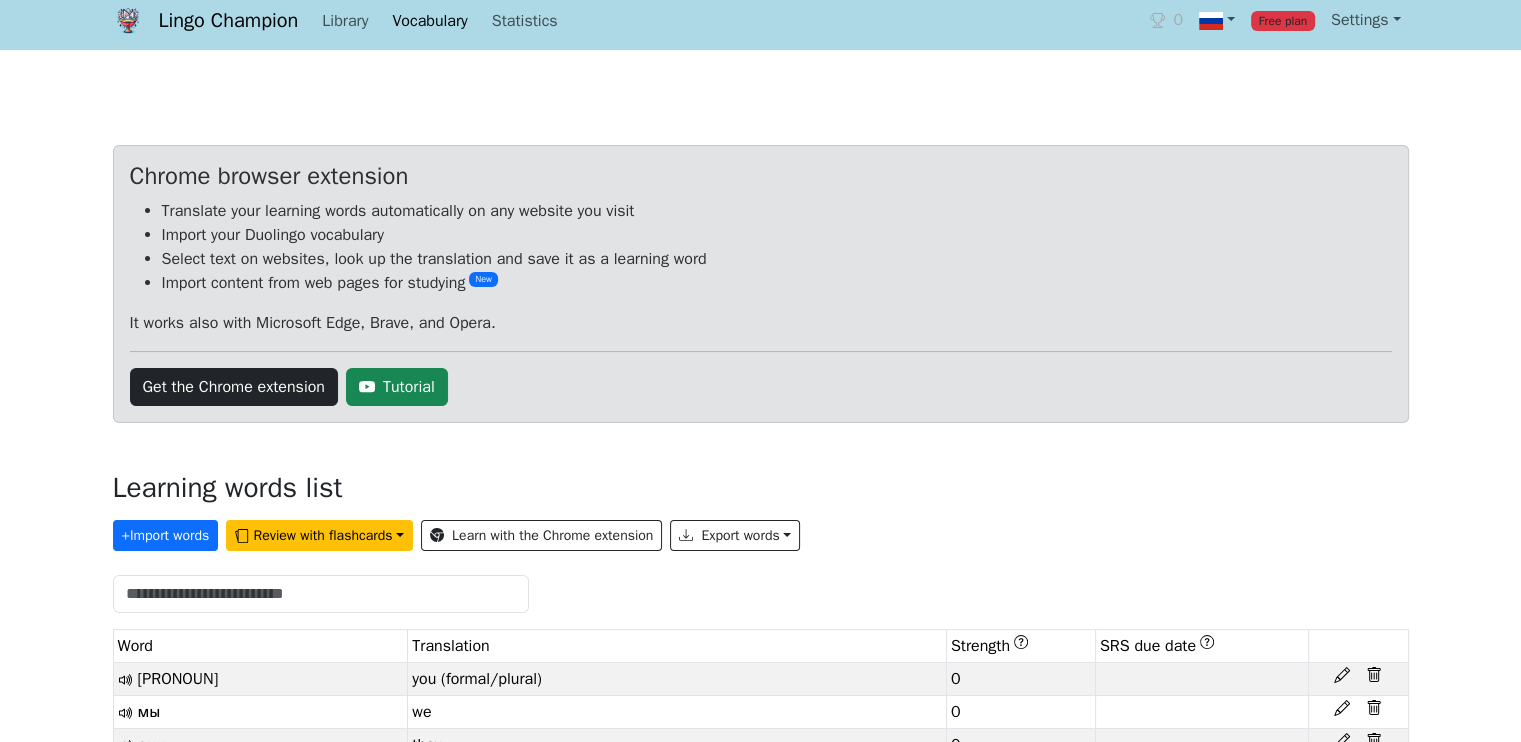 scroll, scrollTop: 0, scrollLeft: 0, axis: both 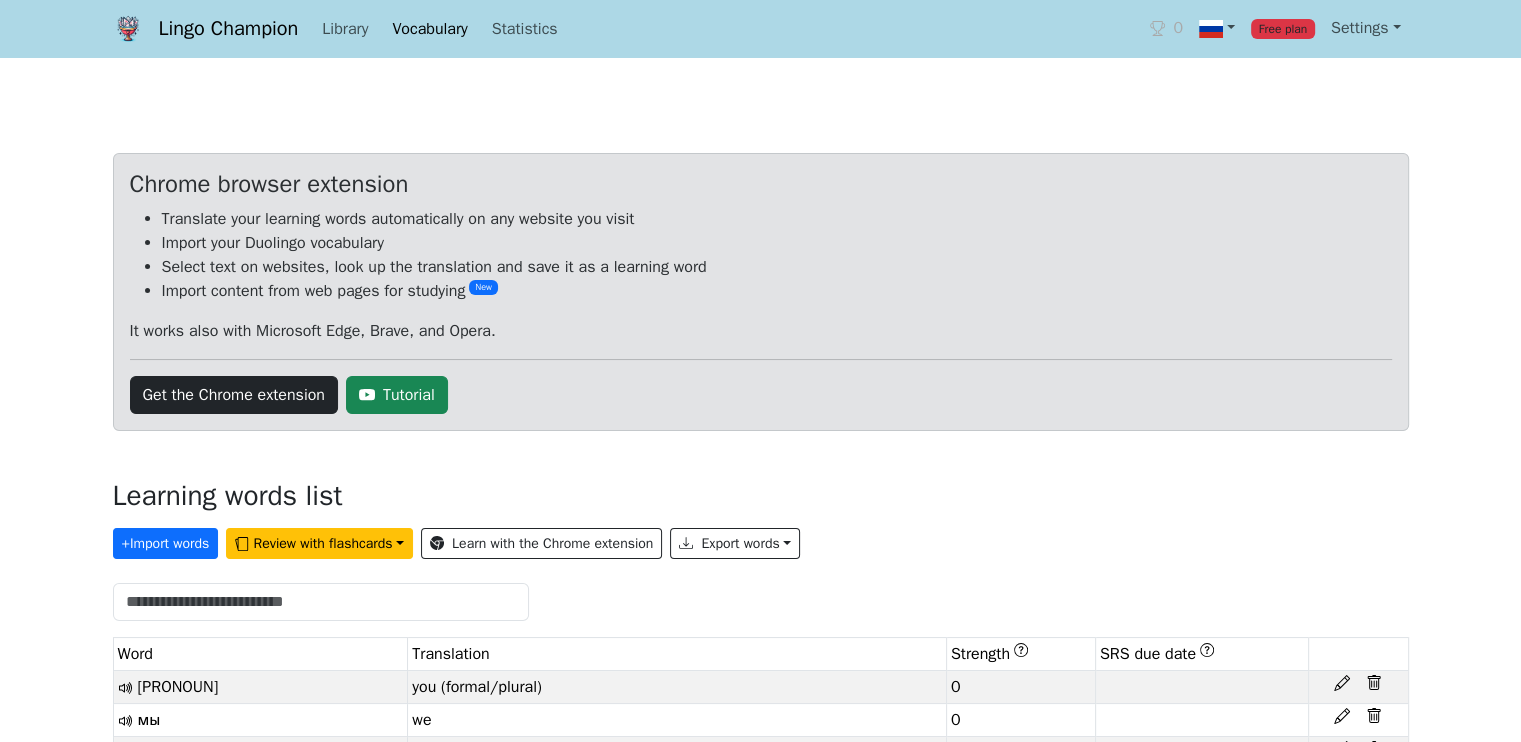 drag, startPoint x: 471, startPoint y: 38, endPoint x: 472, endPoint y: 51, distance: 13.038404 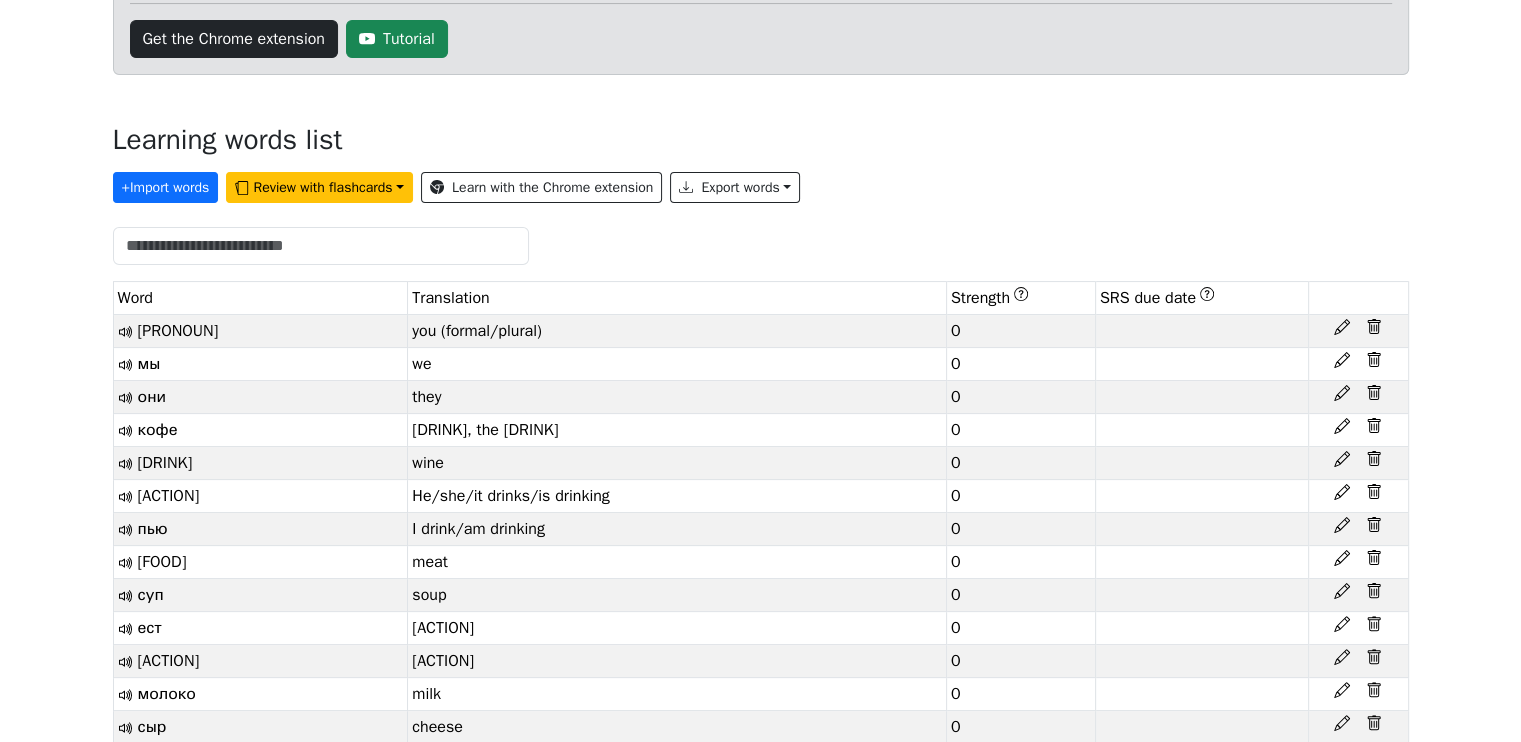 scroll, scrollTop: 0, scrollLeft: 0, axis: both 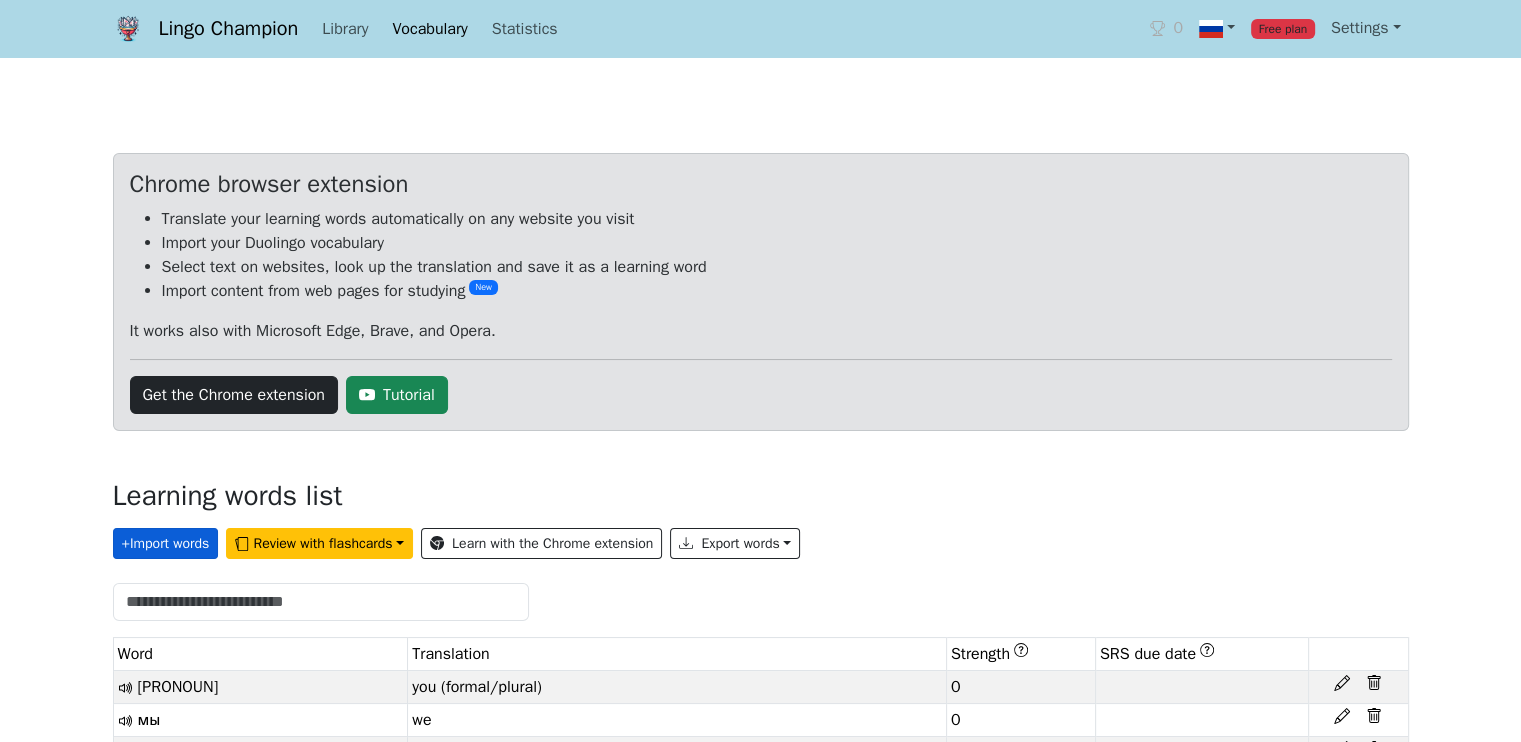 click on "+  Import words" at bounding box center (166, 543) 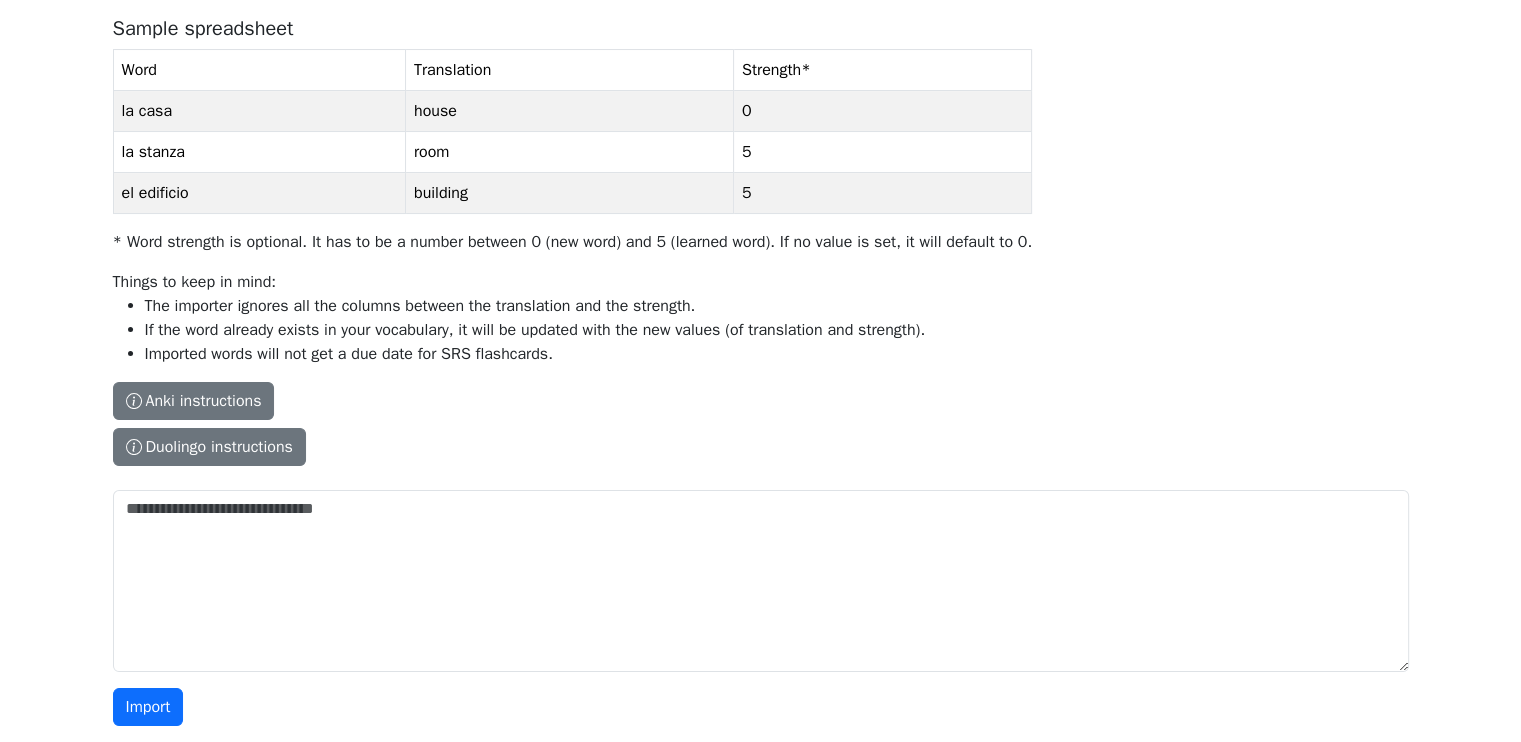 scroll, scrollTop: 236, scrollLeft: 0, axis: vertical 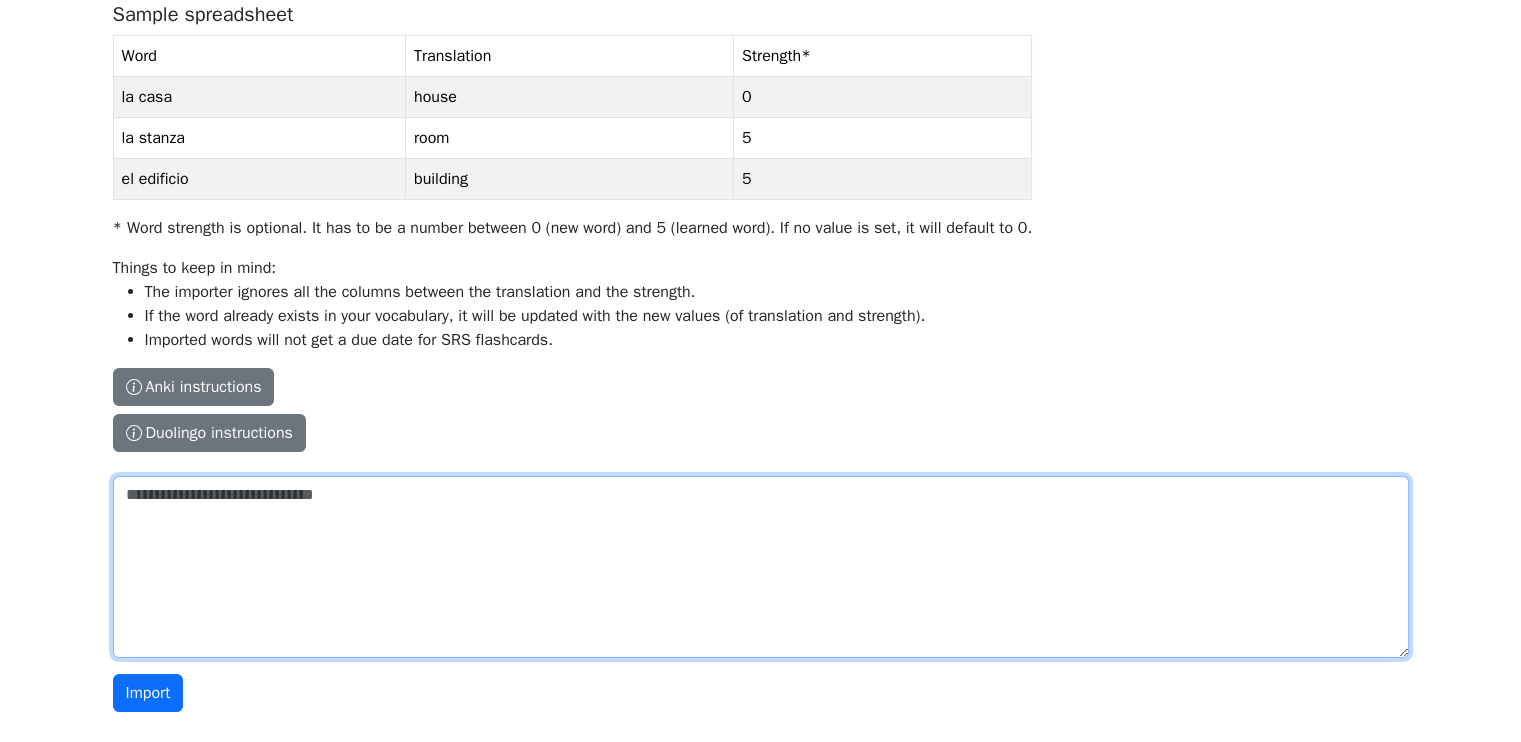 click on "The columns have to be tab-separated.    The safest way is to copy-paste from Excel or Google Sheets. Sample spreadsheet Word Translation Strength * la casa house 0 la stanza room 5 el edificio building 5 * Word strength is optional. It has to be a number between 0 (new word) and 5 (learned word). If no value is set, it will default to 0. Things to keep in mind: The importer ignores all the columns between the translation and the strength. If the word already exists in your vocabulary, it will be updated with the new values (of translation and strength). Imported words will not get a due date for SRS flashcards.   Anki instructions Anki instructions   Duolingo instructions Duolingo instructions Install the  Lingo Champion browser extension . Then navigate to the  Duolingo words page  and click on the import button on top of the page. Note that Duolingo does not provide words for every course. Duolingo -  Tutorial" at bounding box center (761, 567) 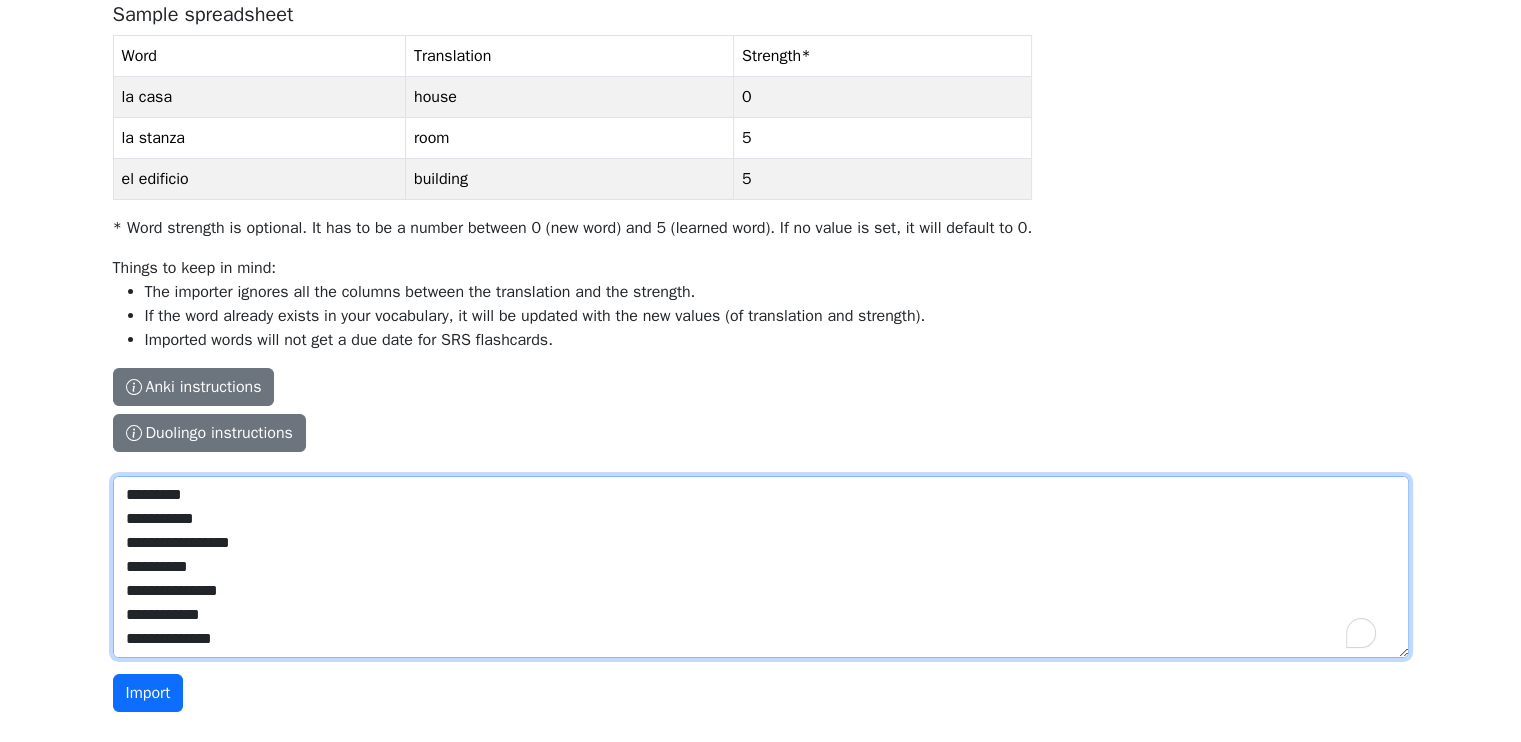 scroll, scrollTop: 136, scrollLeft: 0, axis: vertical 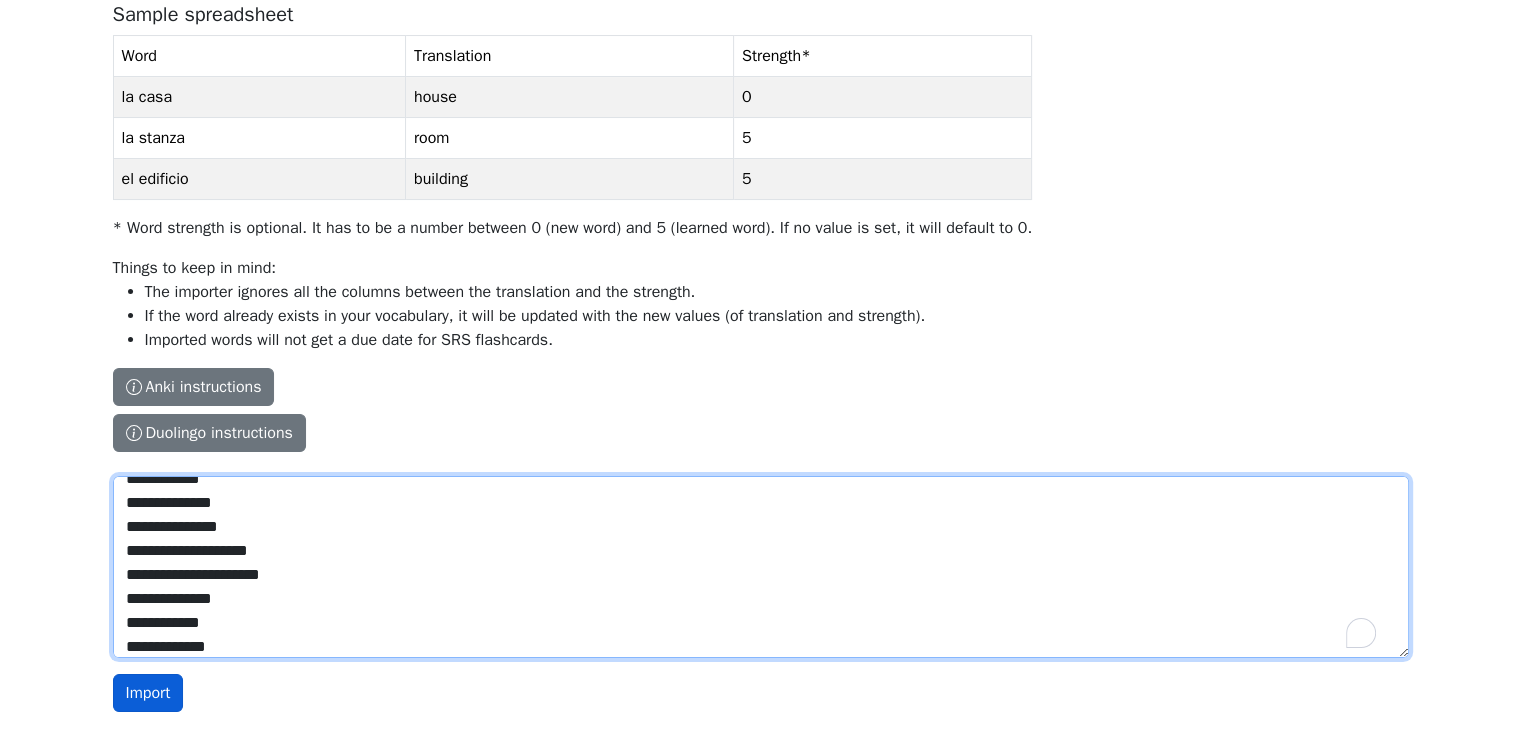 type on "**********" 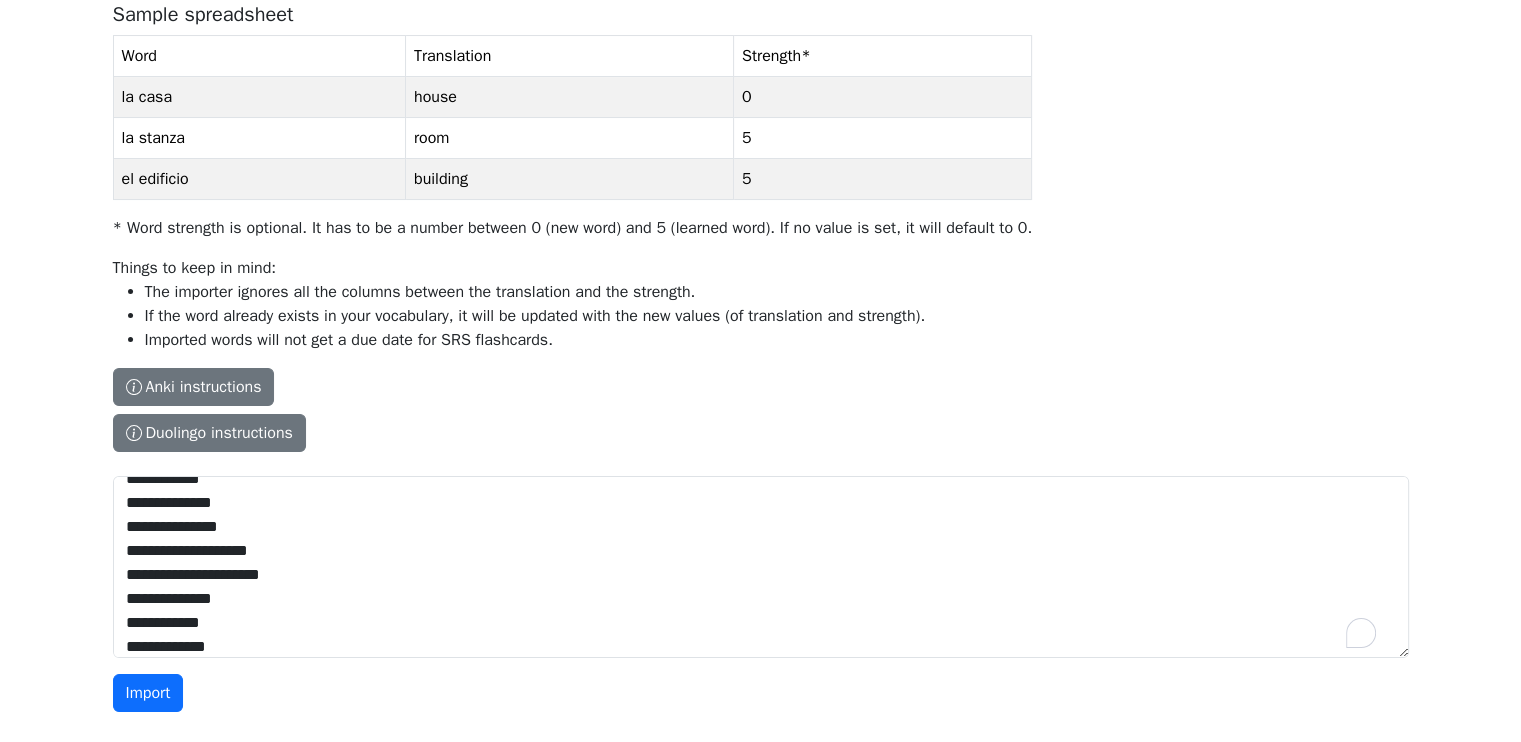 click on "Import" at bounding box center (148, 693) 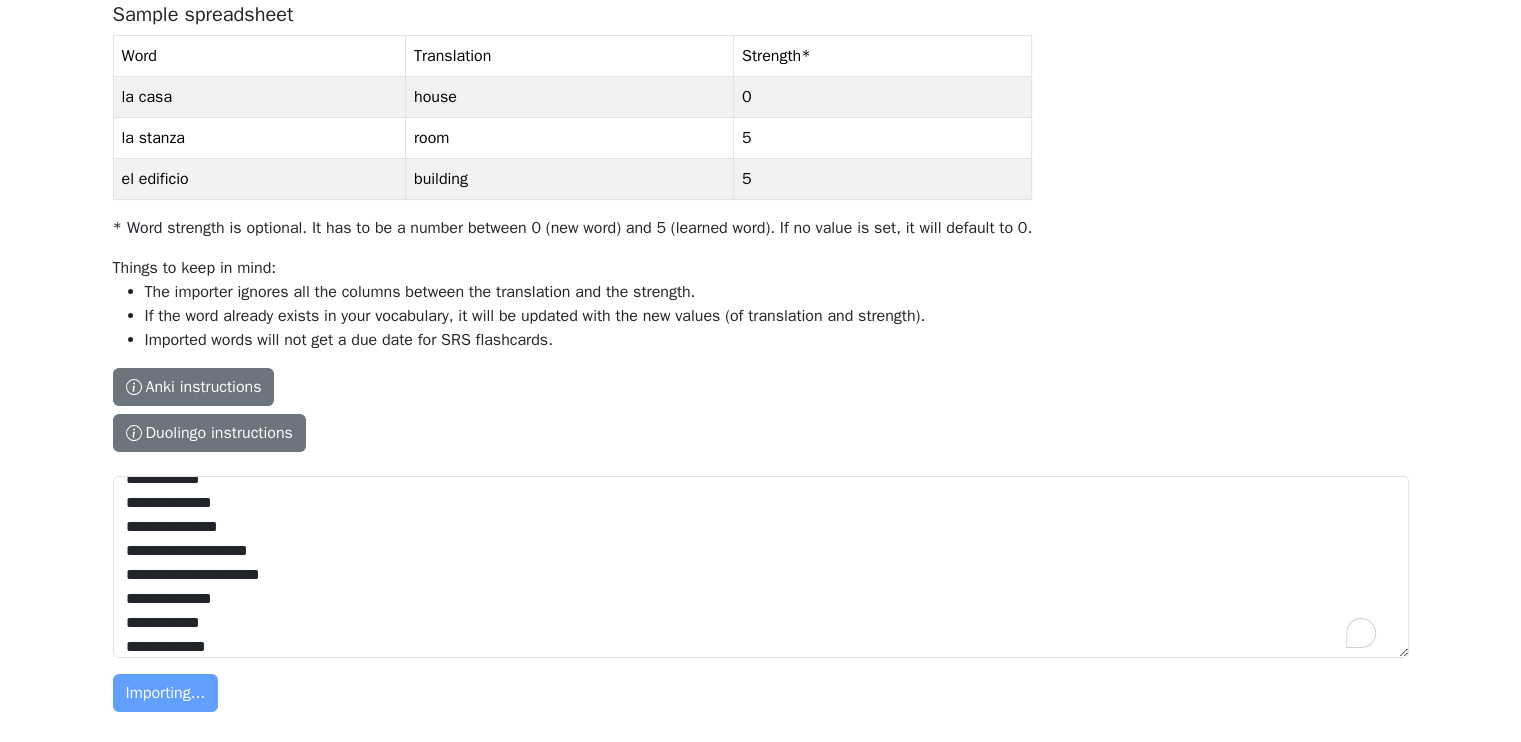 type 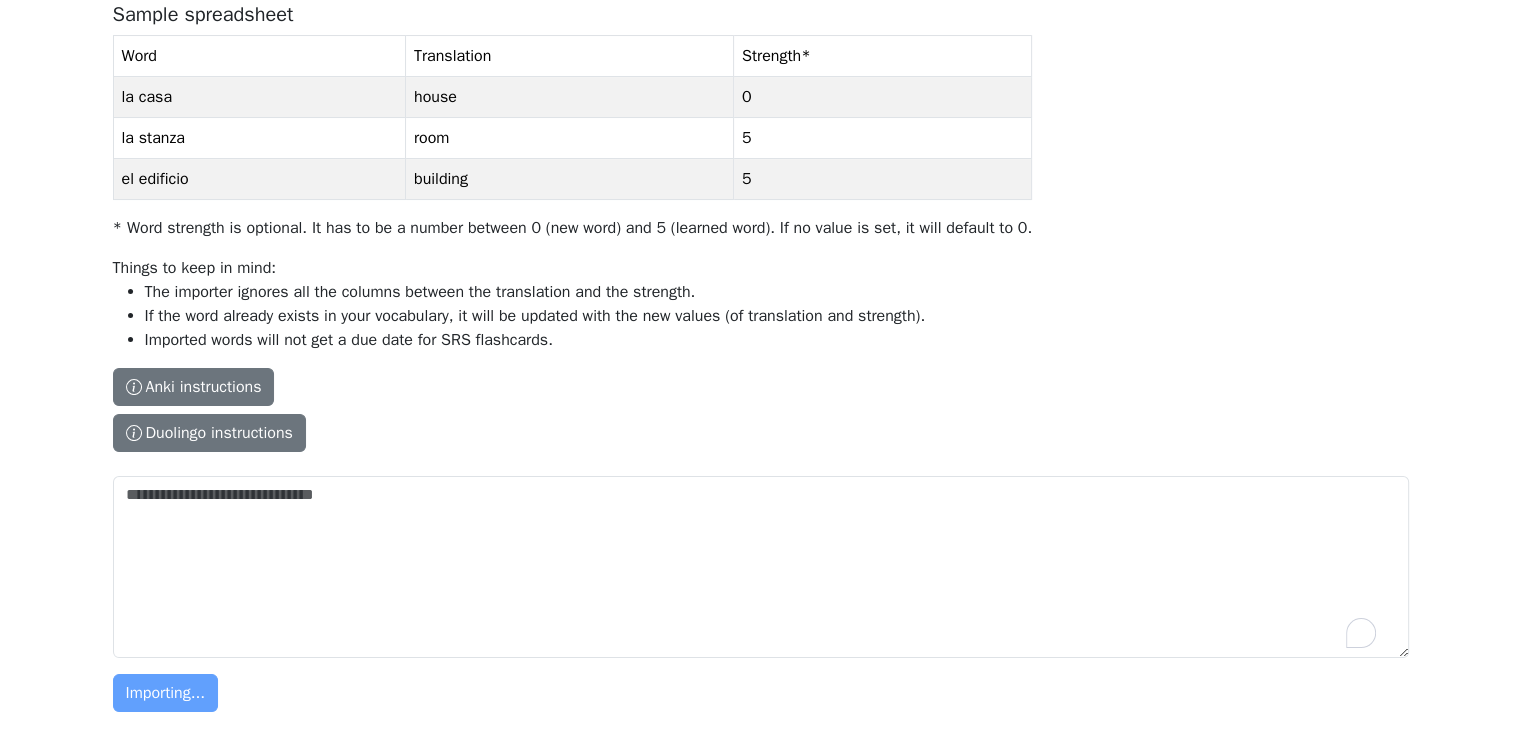 scroll, scrollTop: 0, scrollLeft: 0, axis: both 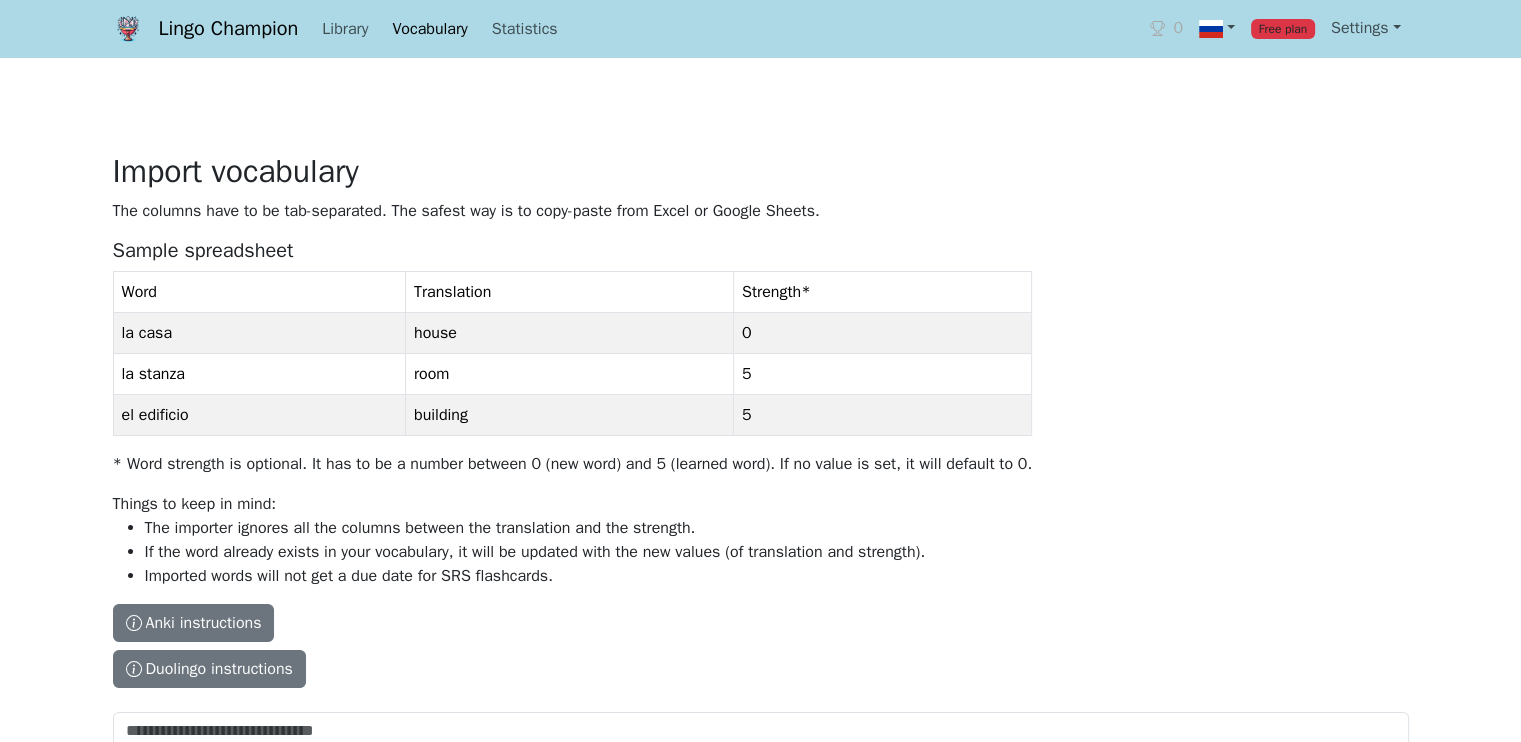 click on "Vocabulary" at bounding box center [429, 29] 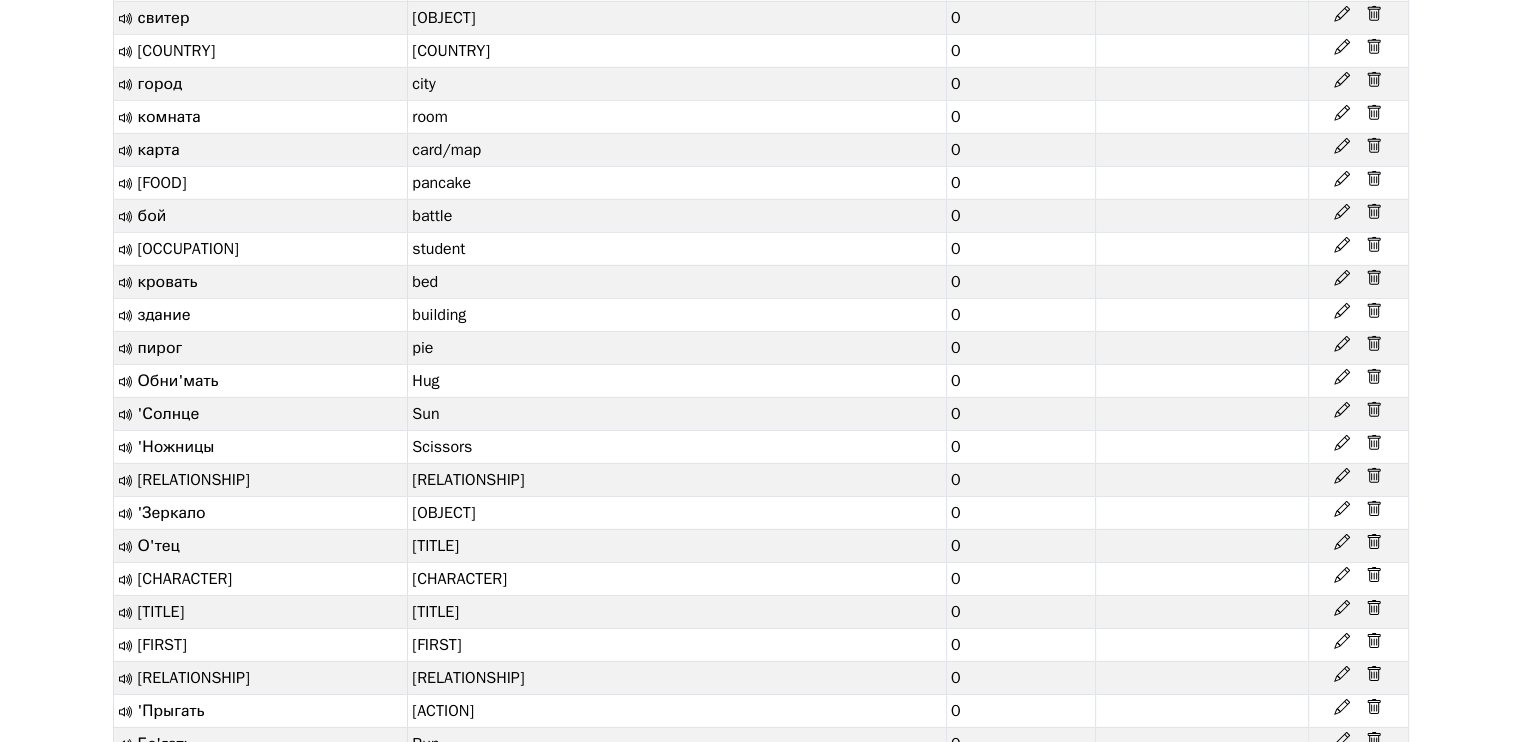 scroll, scrollTop: 6159, scrollLeft: 0, axis: vertical 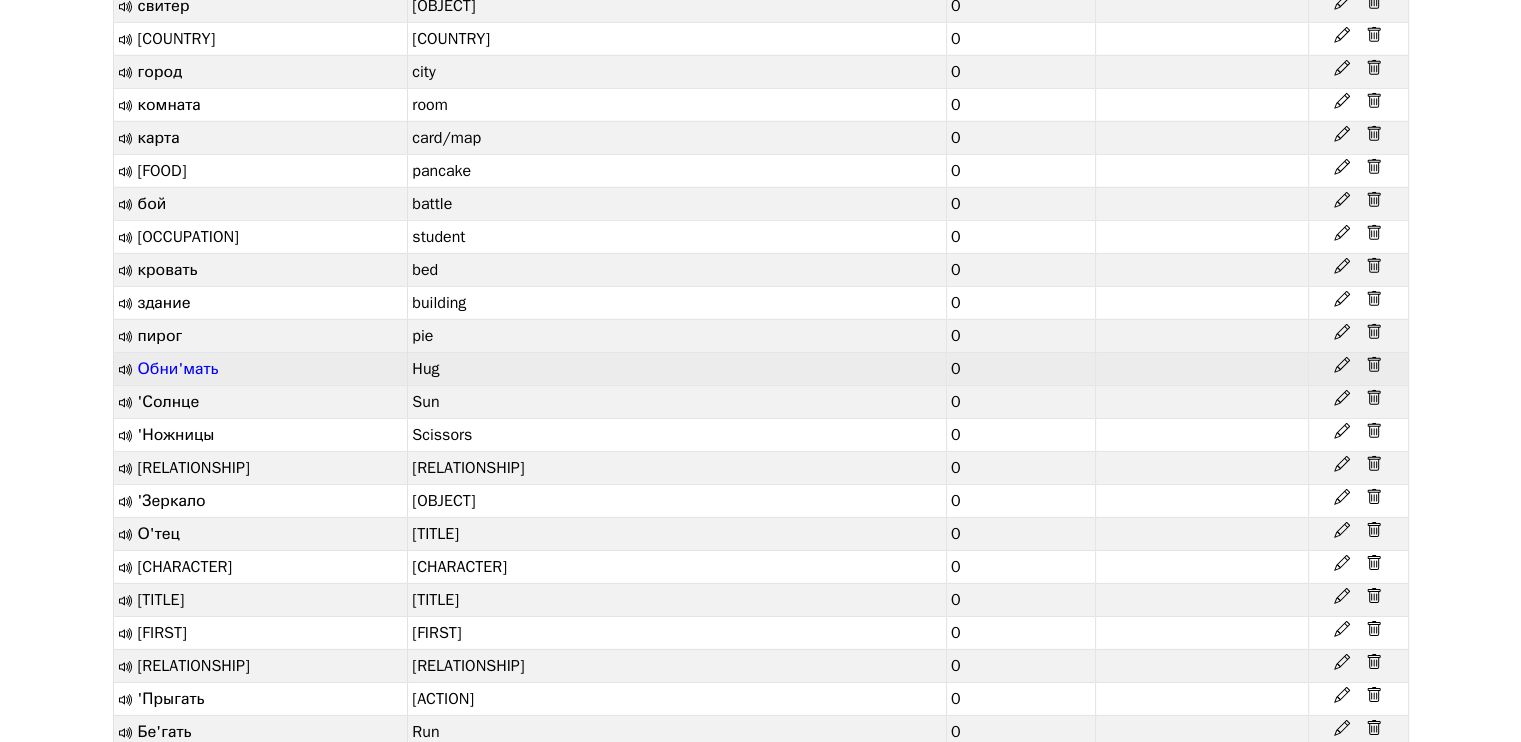 click on "Обни'мать" at bounding box center [178, 369] 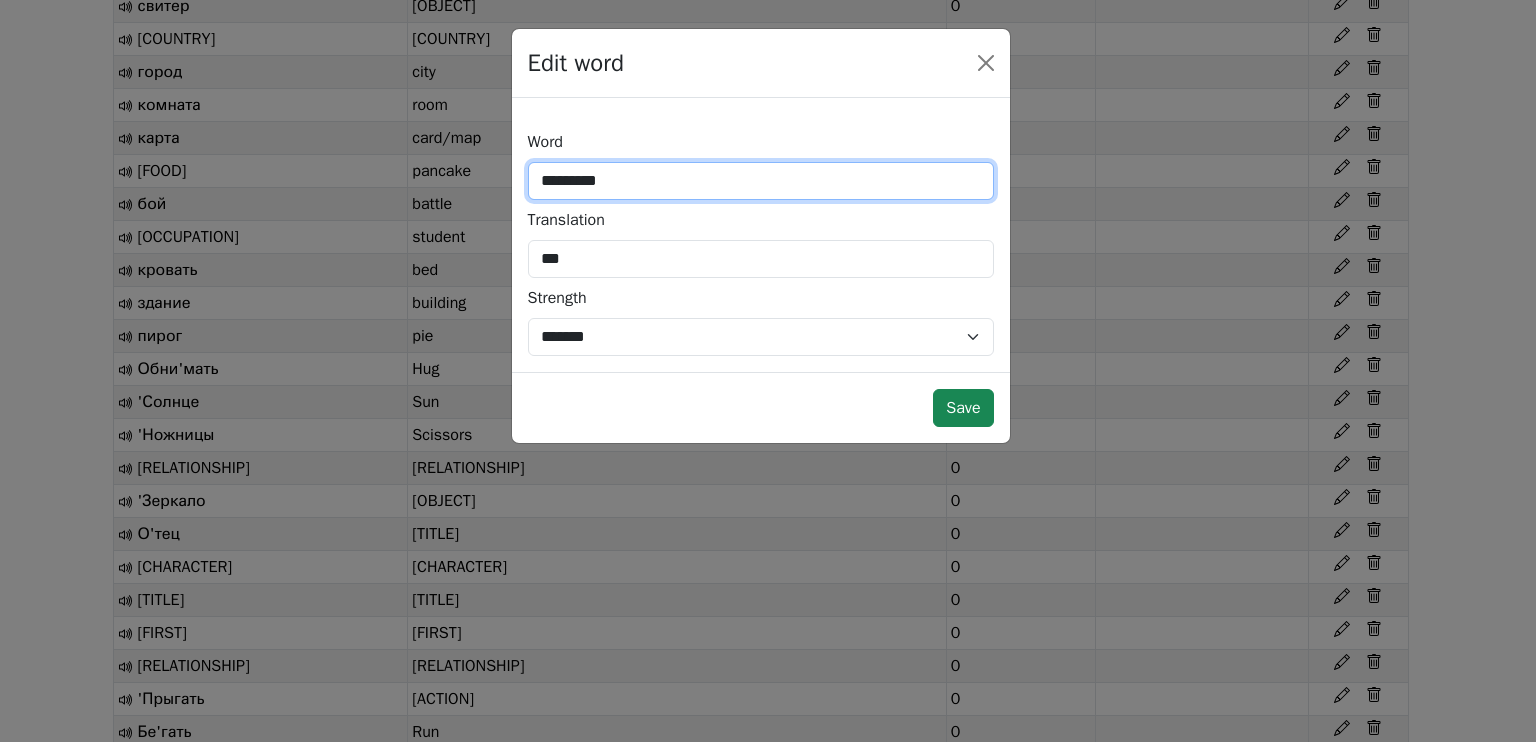 click on "*********" at bounding box center [761, 181] 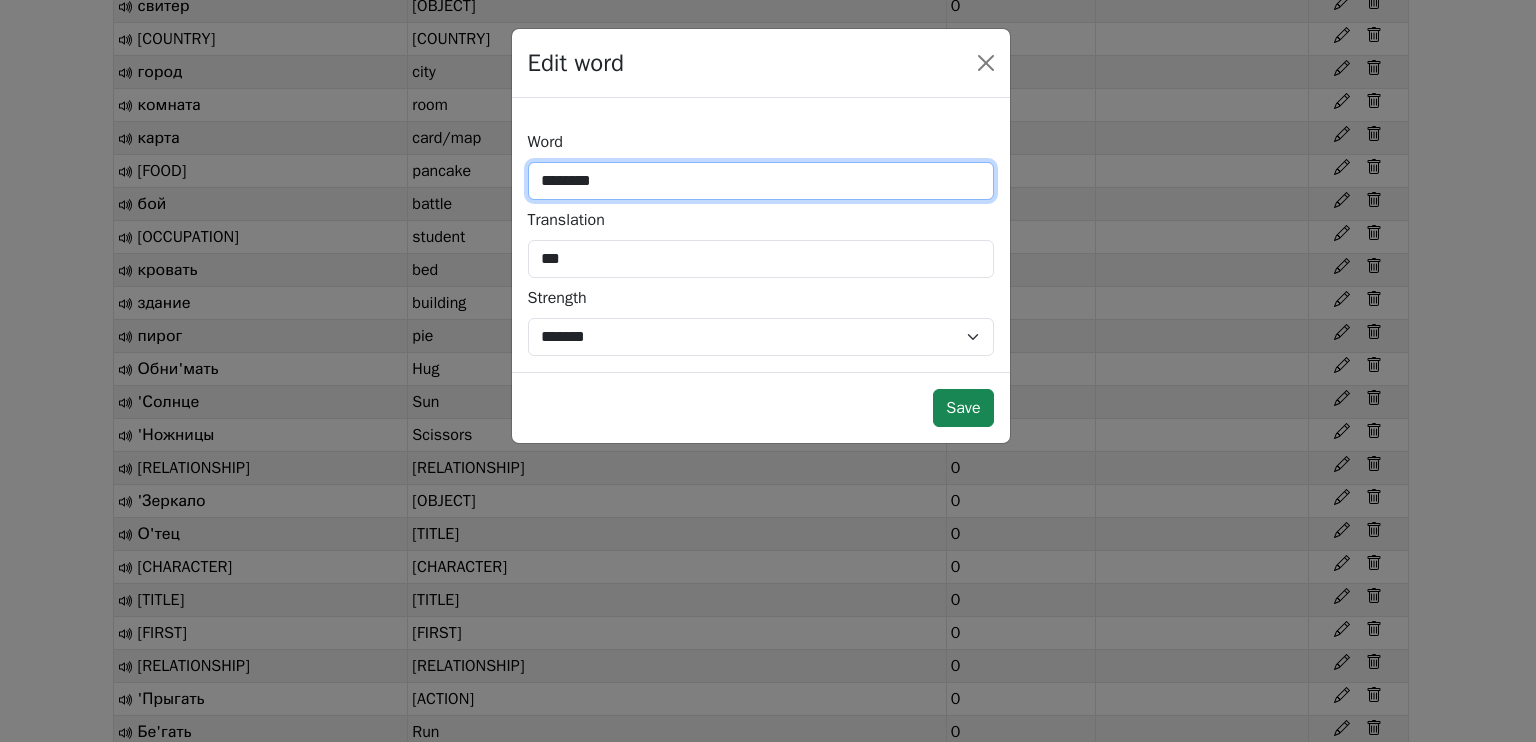 type on "********" 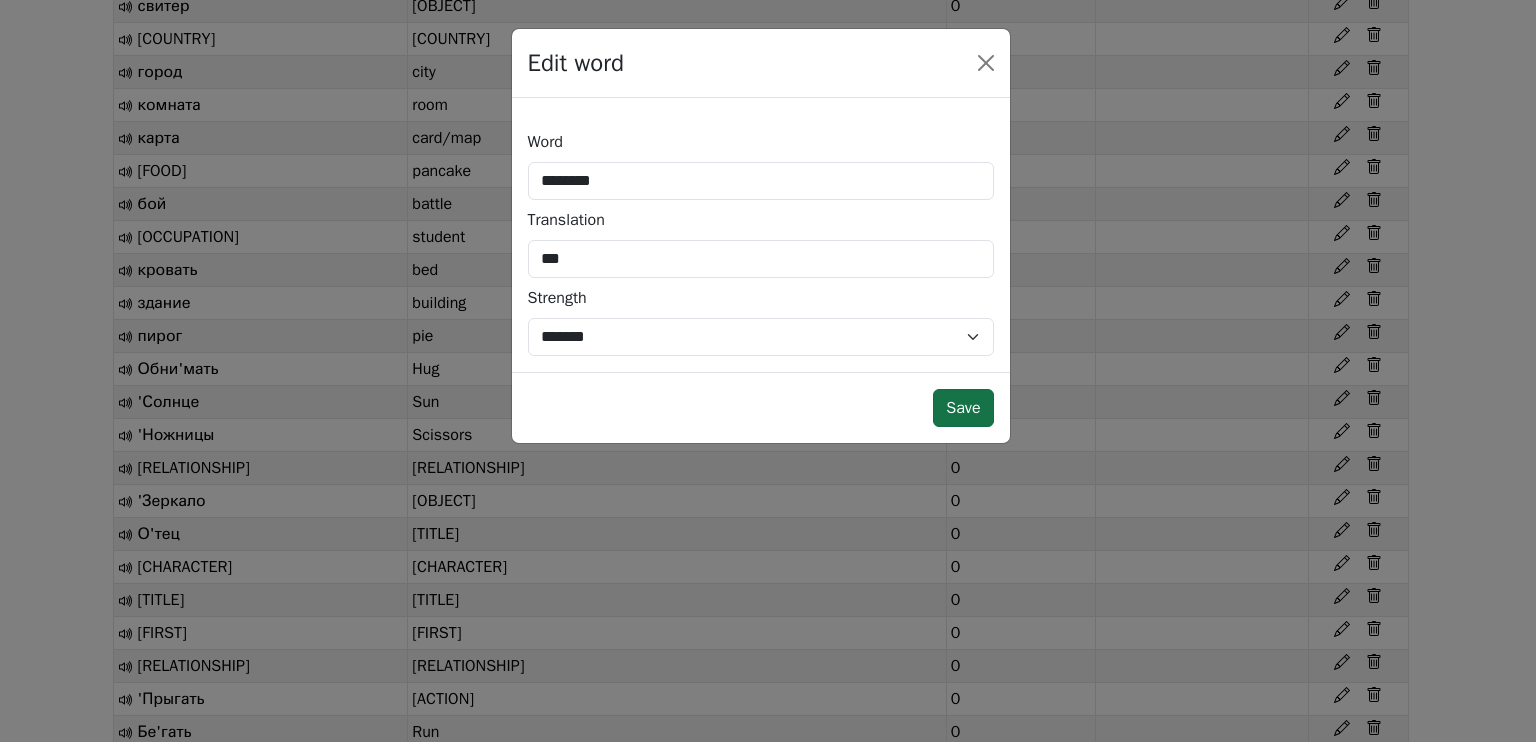 click on "Save" at bounding box center [963, 408] 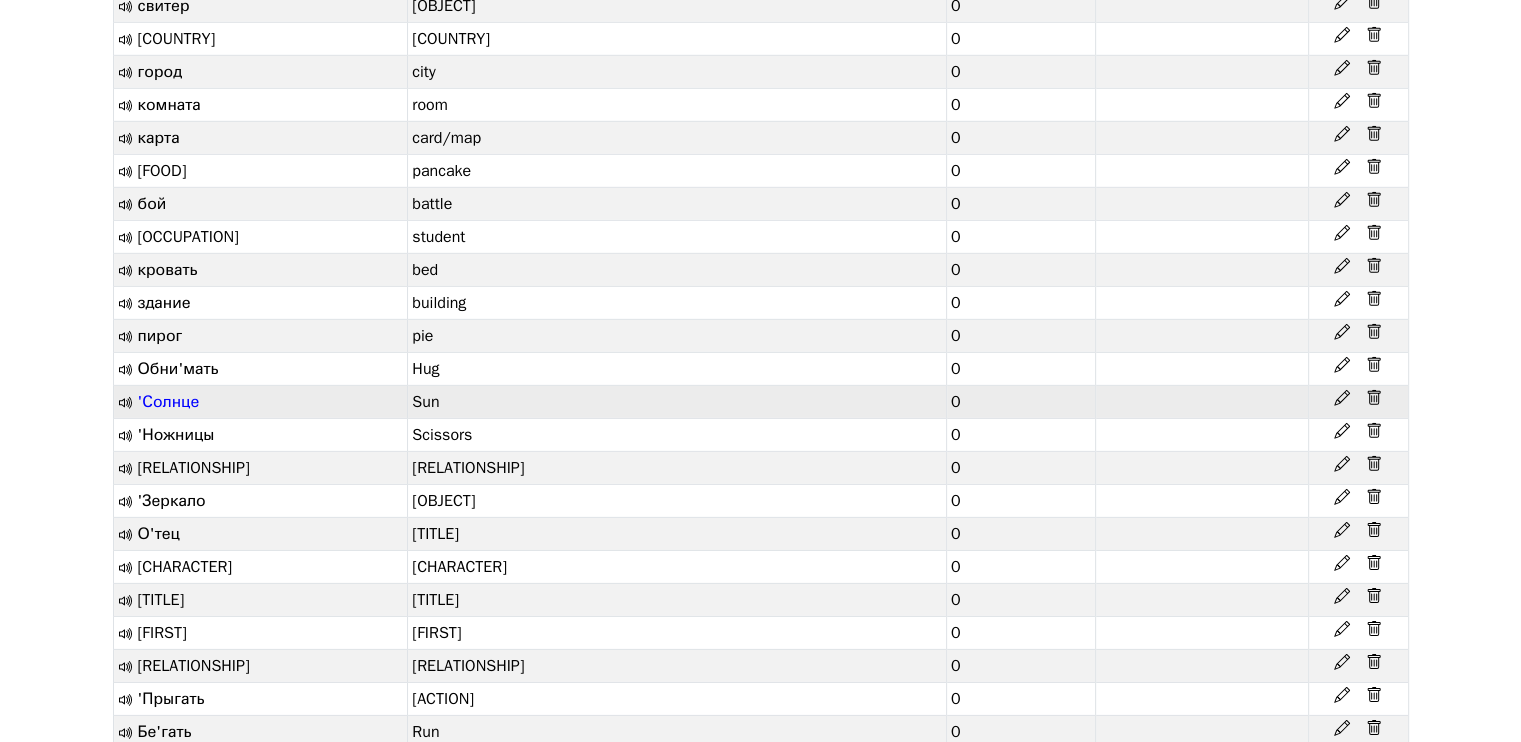 click on "'Солнце" at bounding box center [169, 402] 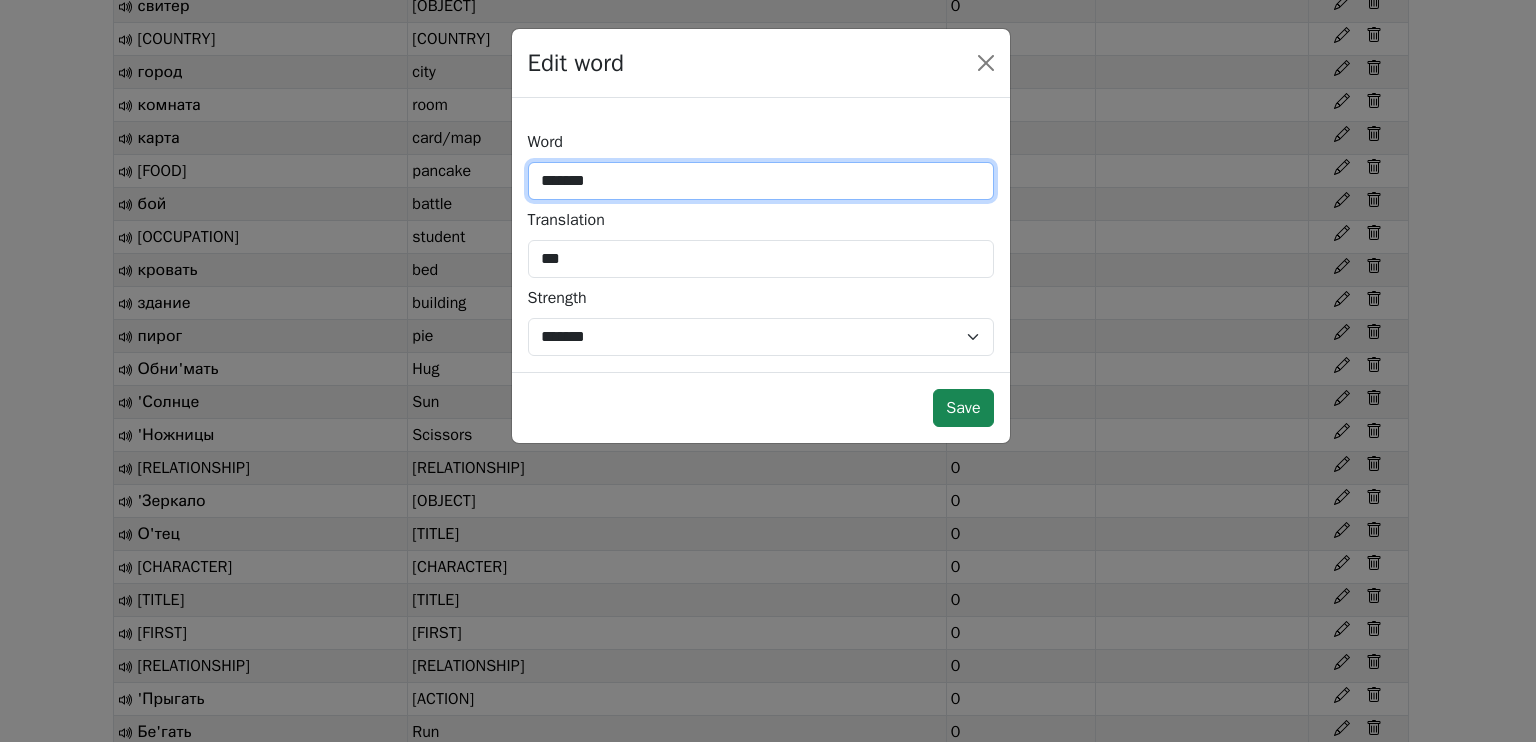 click on "*******" at bounding box center [761, 181] 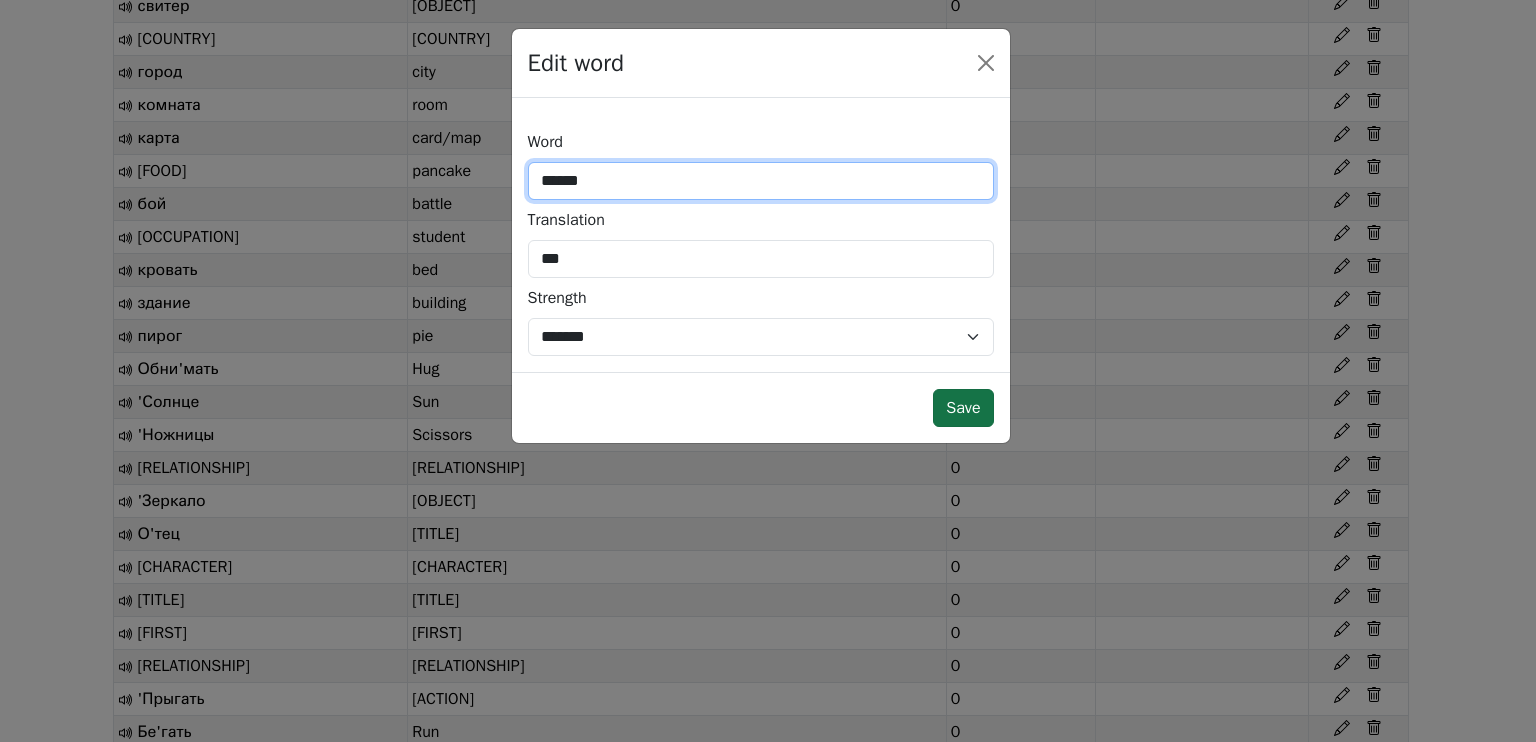 type on "******" 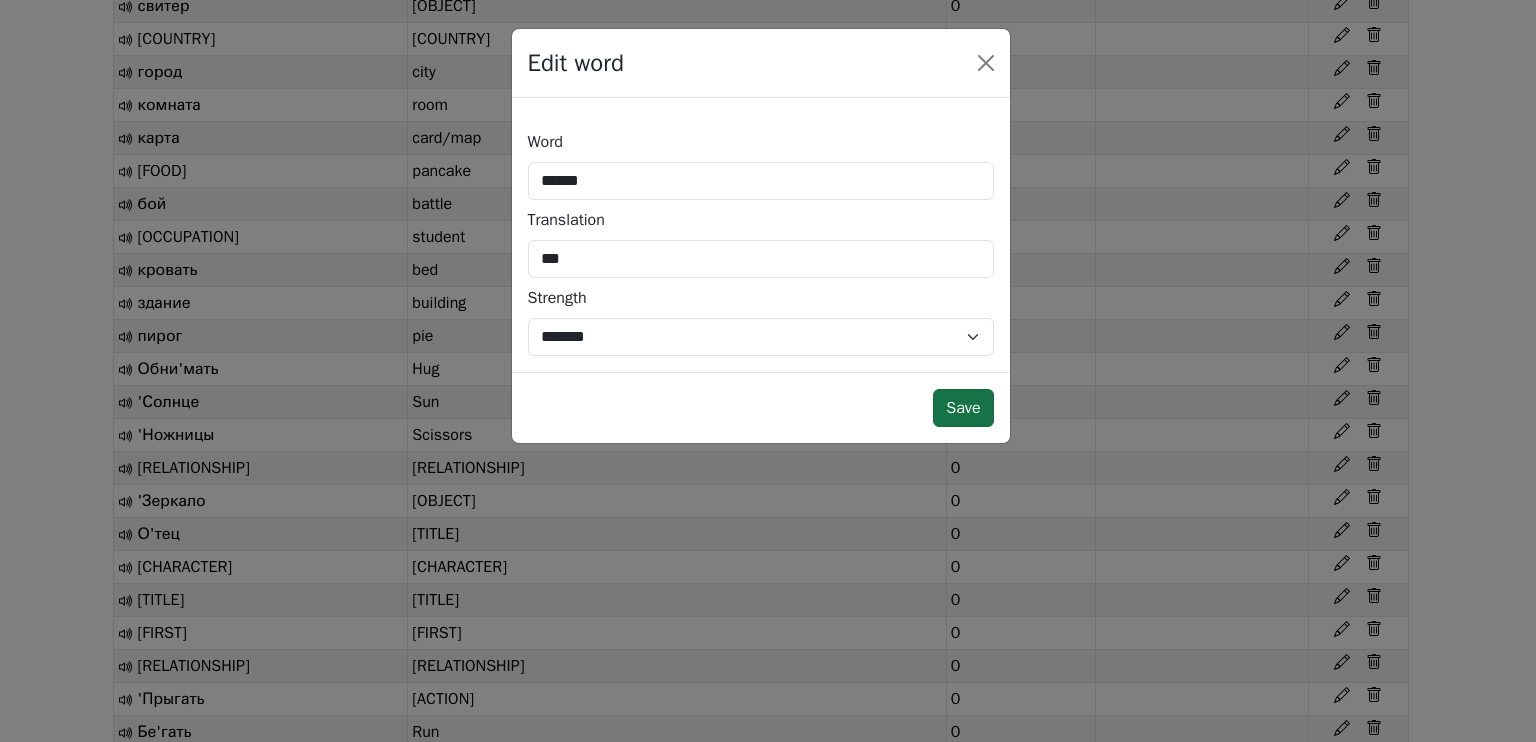 click on "Save" at bounding box center (963, 408) 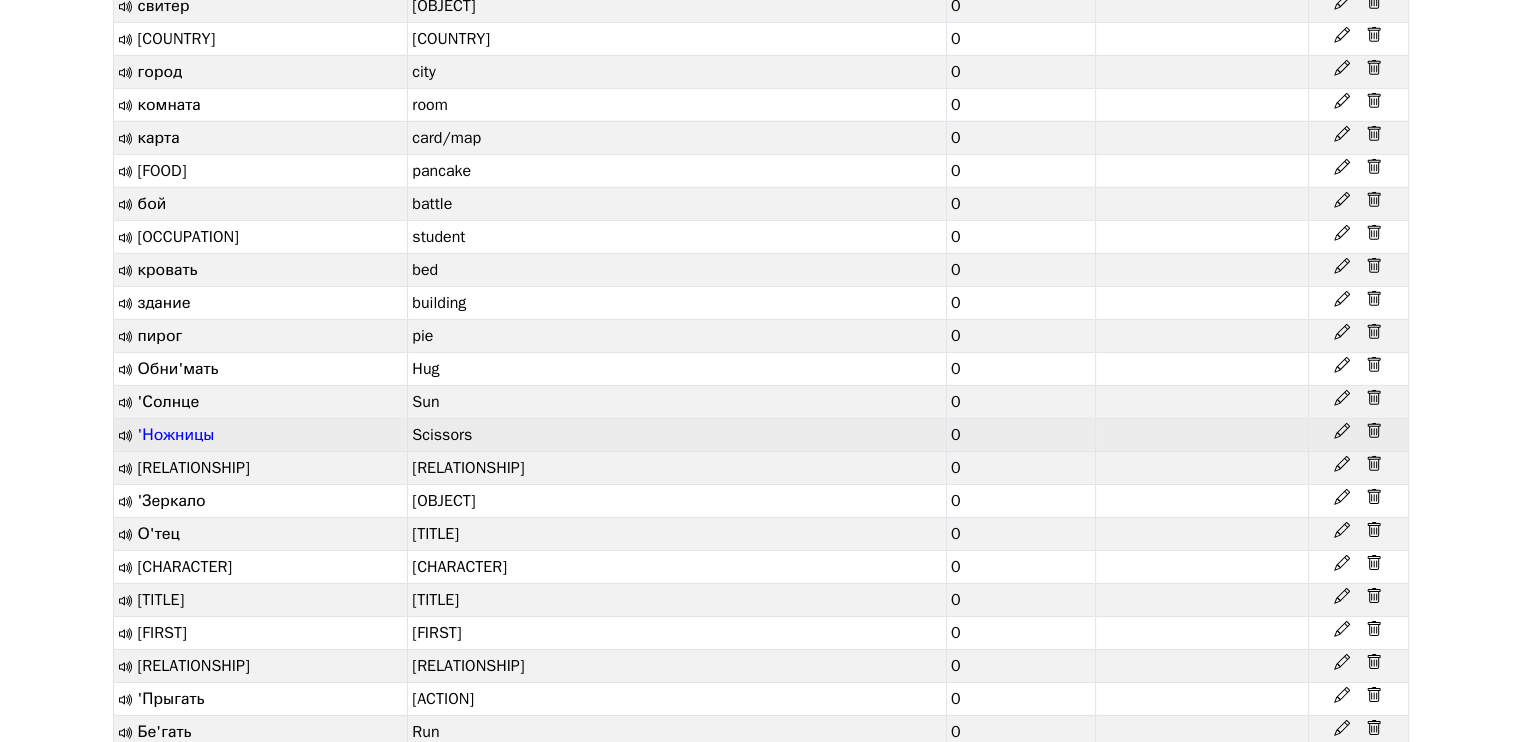 click on "'Ножницы" at bounding box center [176, 435] 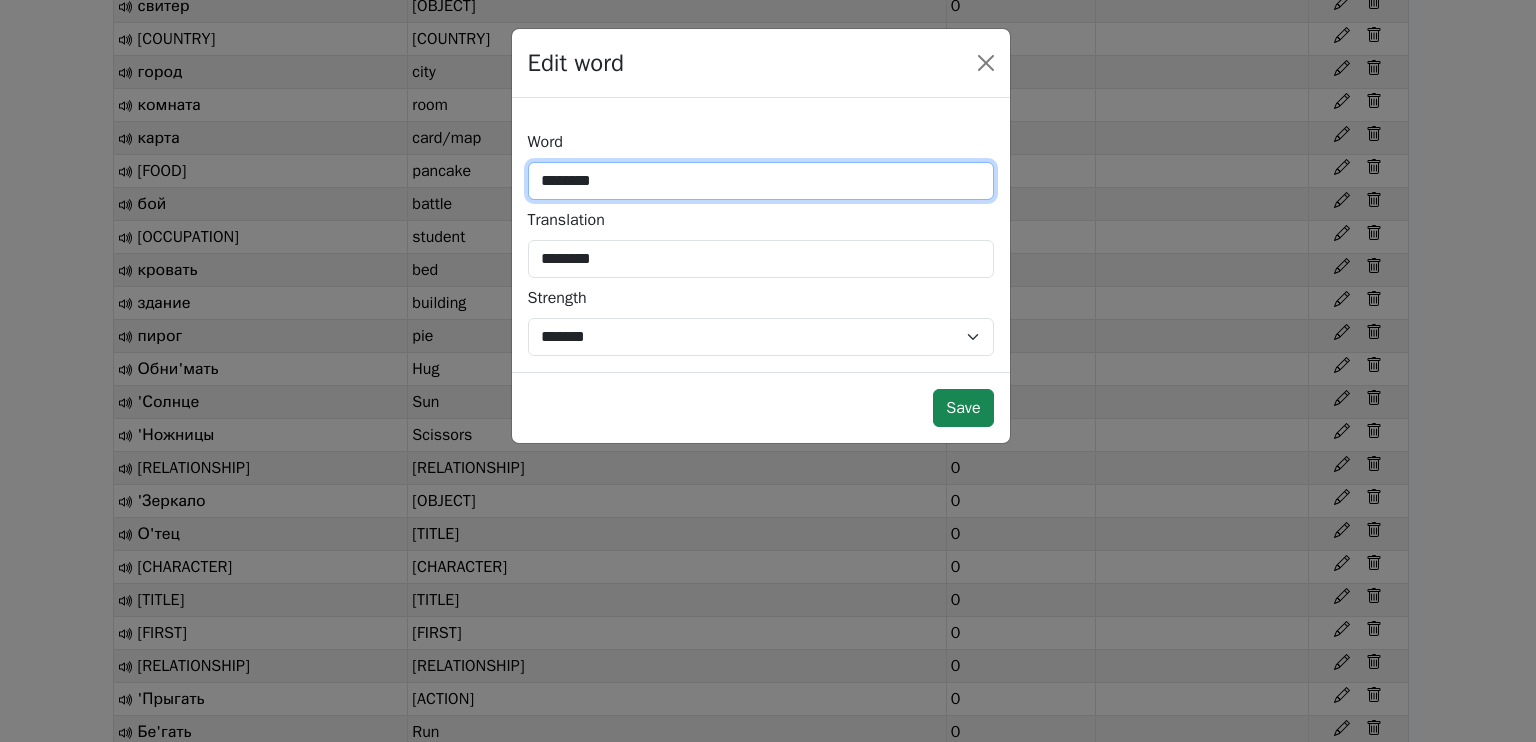 click on "********" at bounding box center (761, 181) 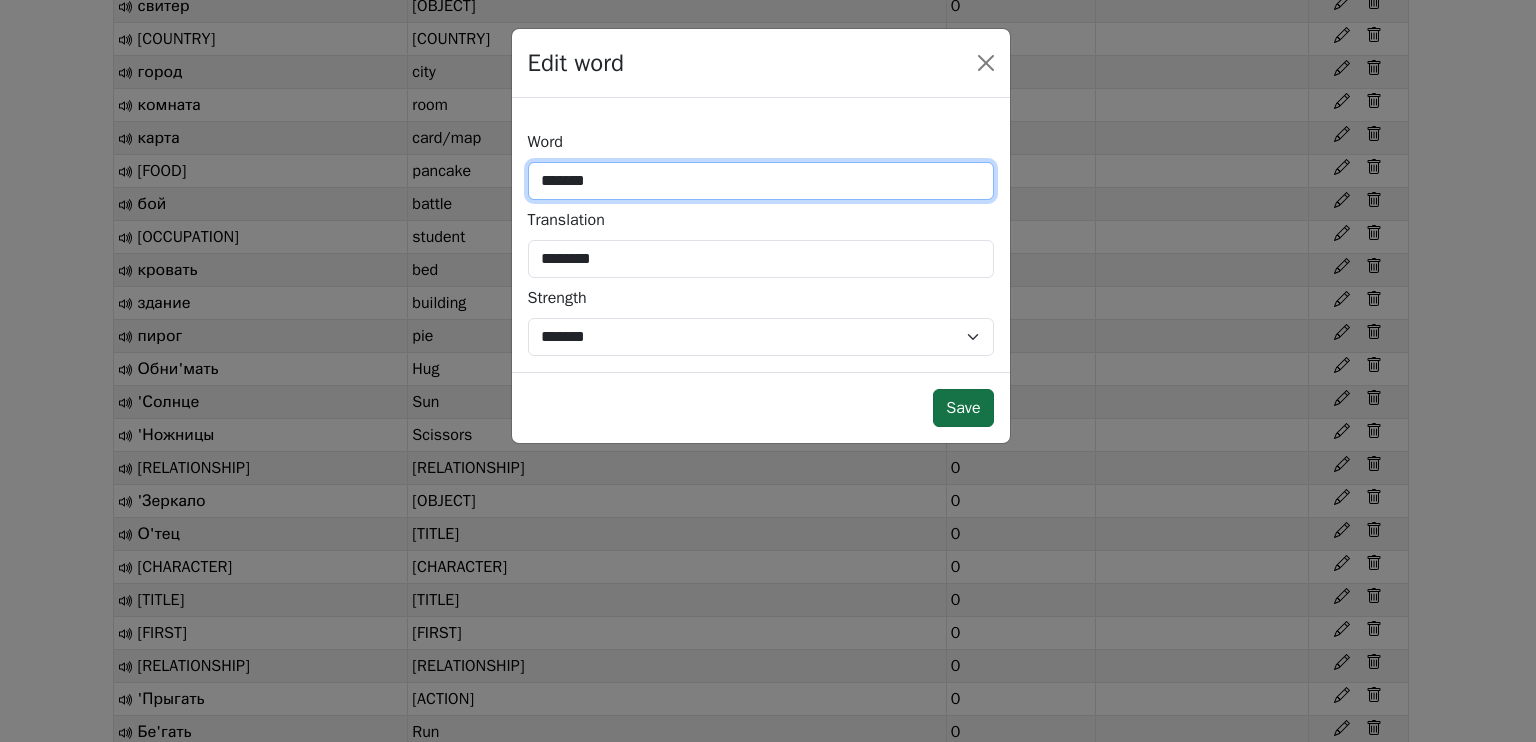 type on "*******" 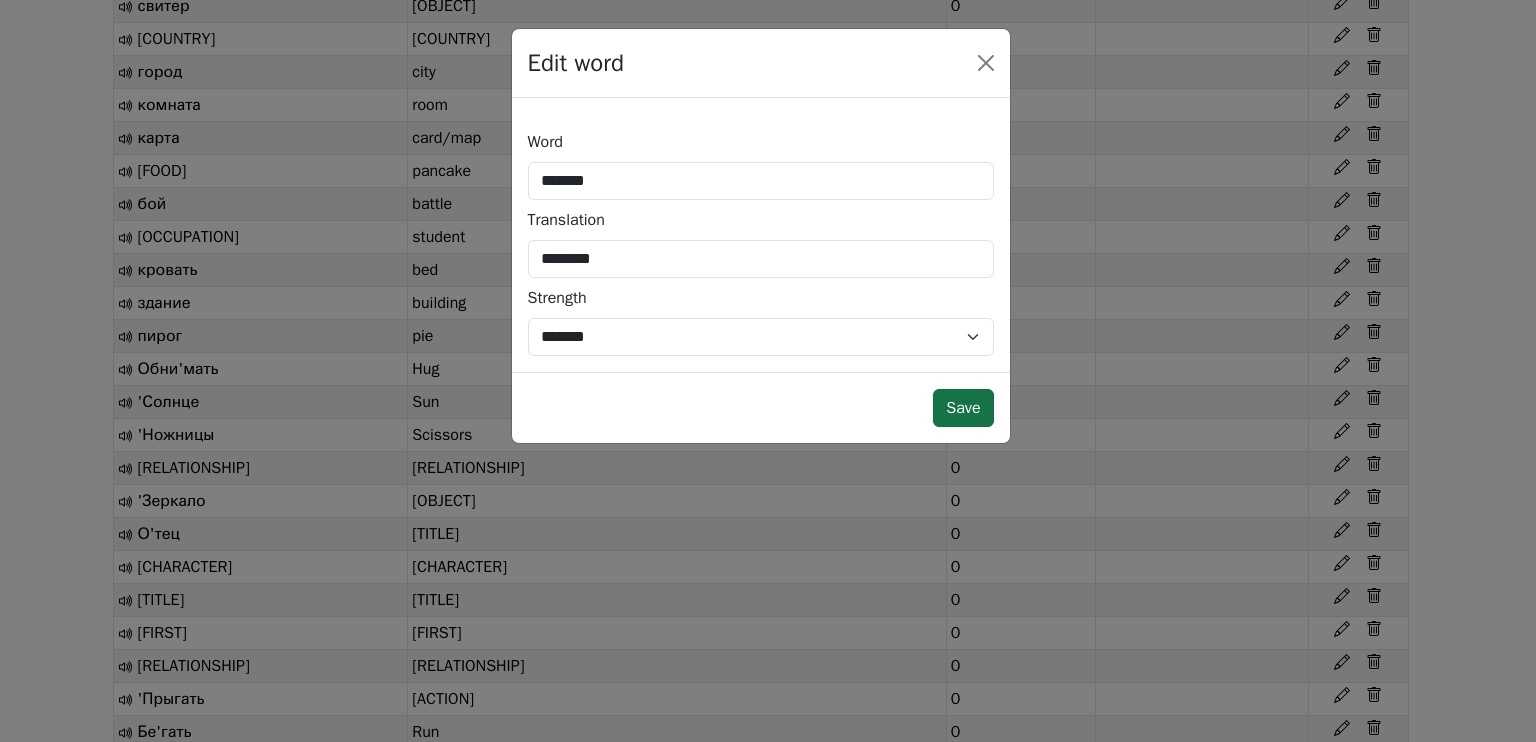 click on "Save" at bounding box center [963, 408] 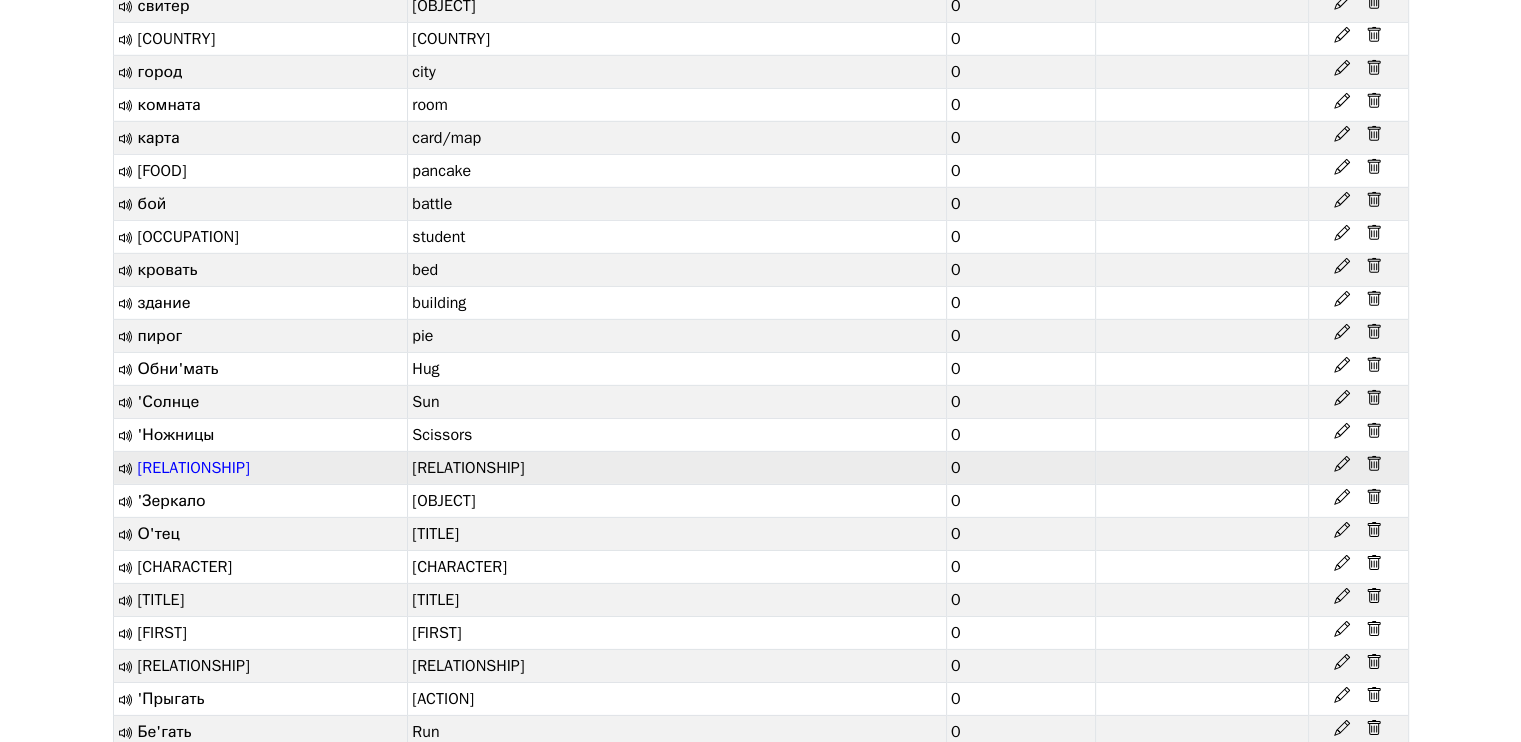 click on "Же'на" at bounding box center (194, 468) 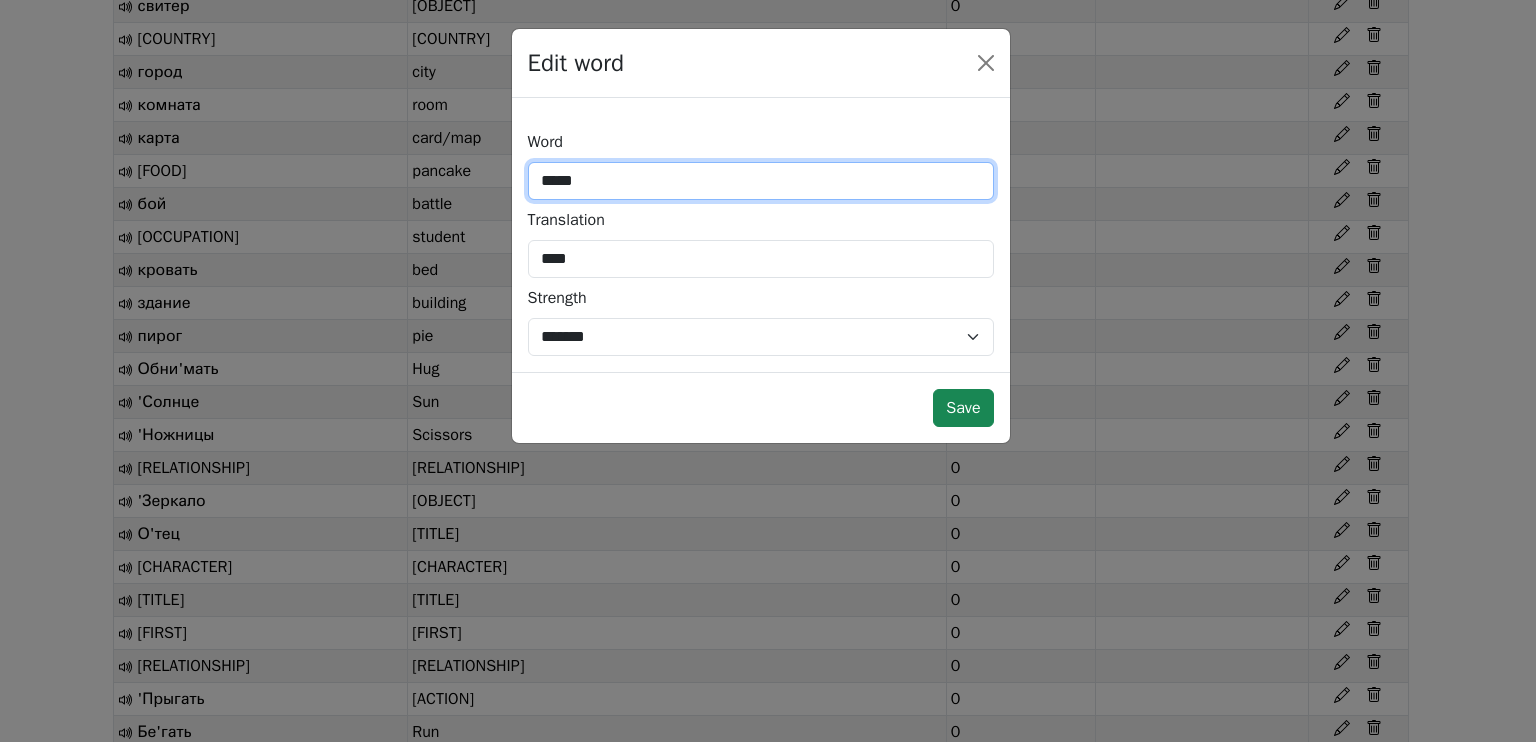 click on "*****" at bounding box center [761, 181] 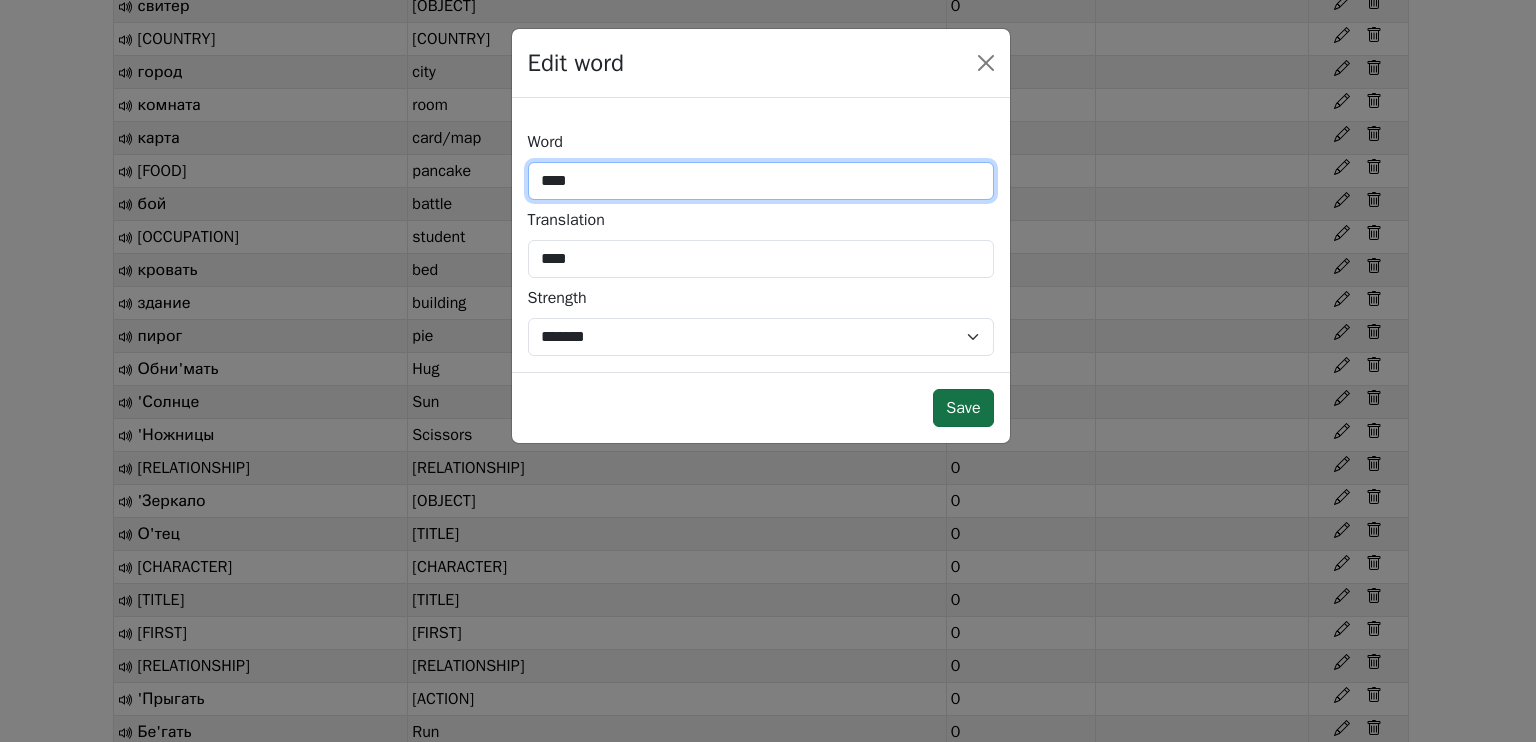 type on "****" 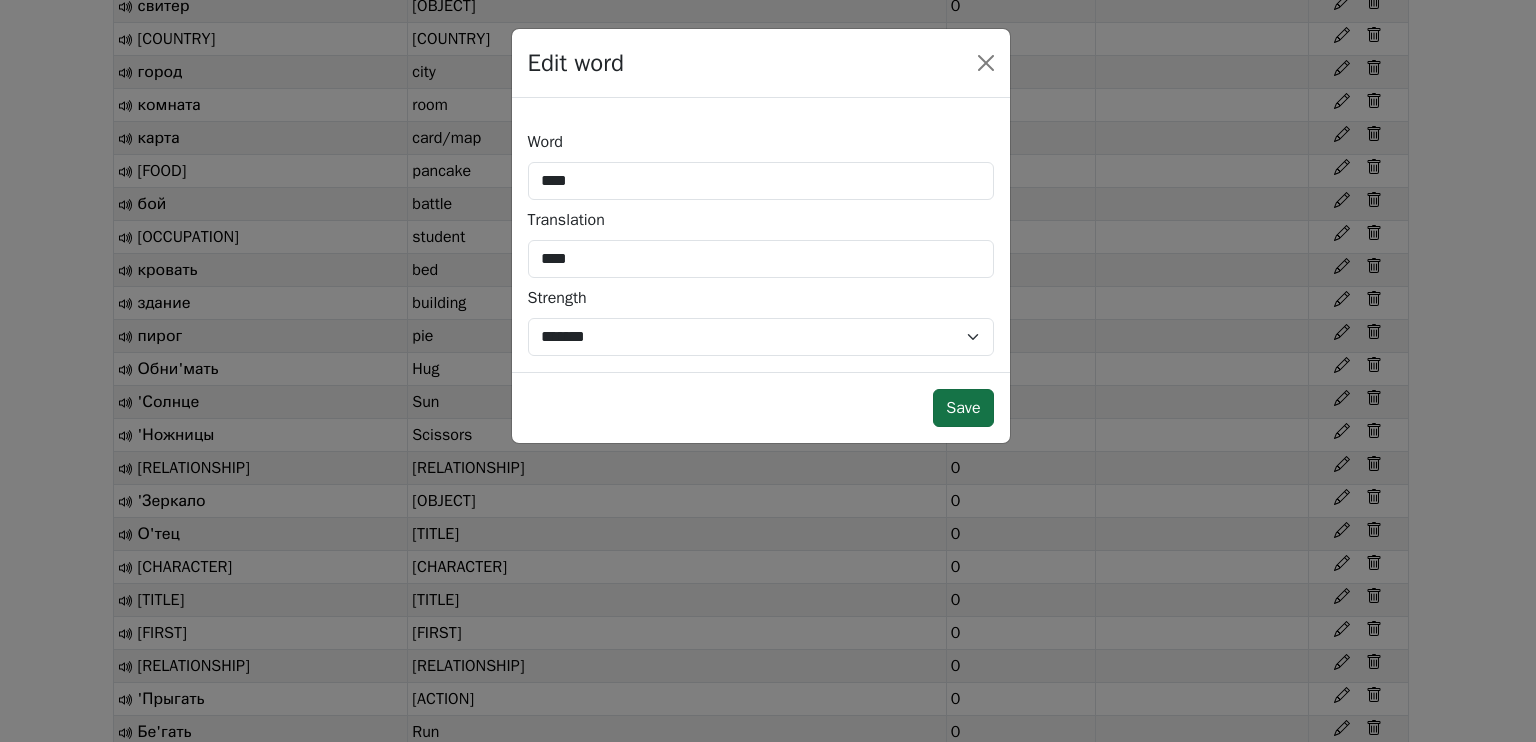 click on "Save" at bounding box center (963, 408) 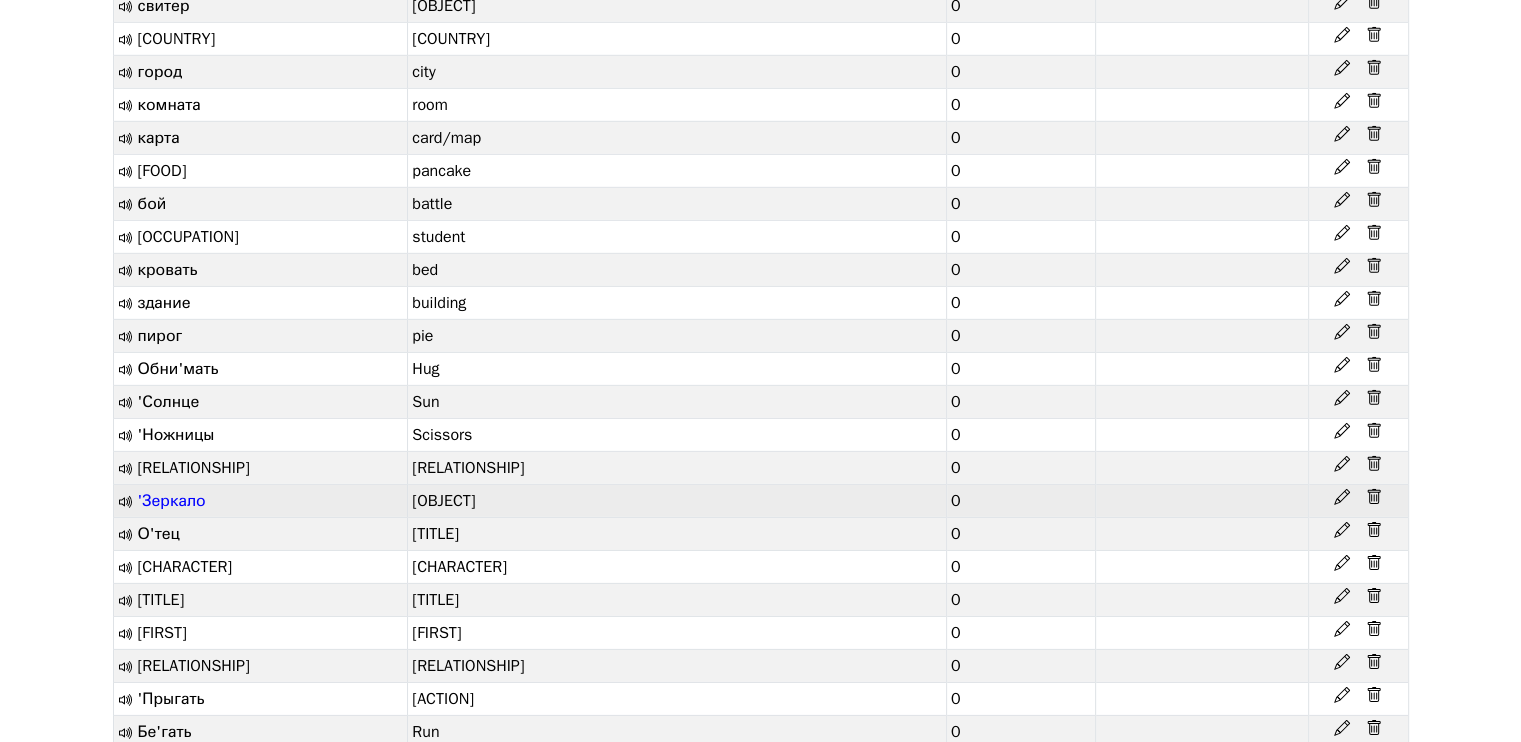click on "'Зеркало" at bounding box center (172, 501) 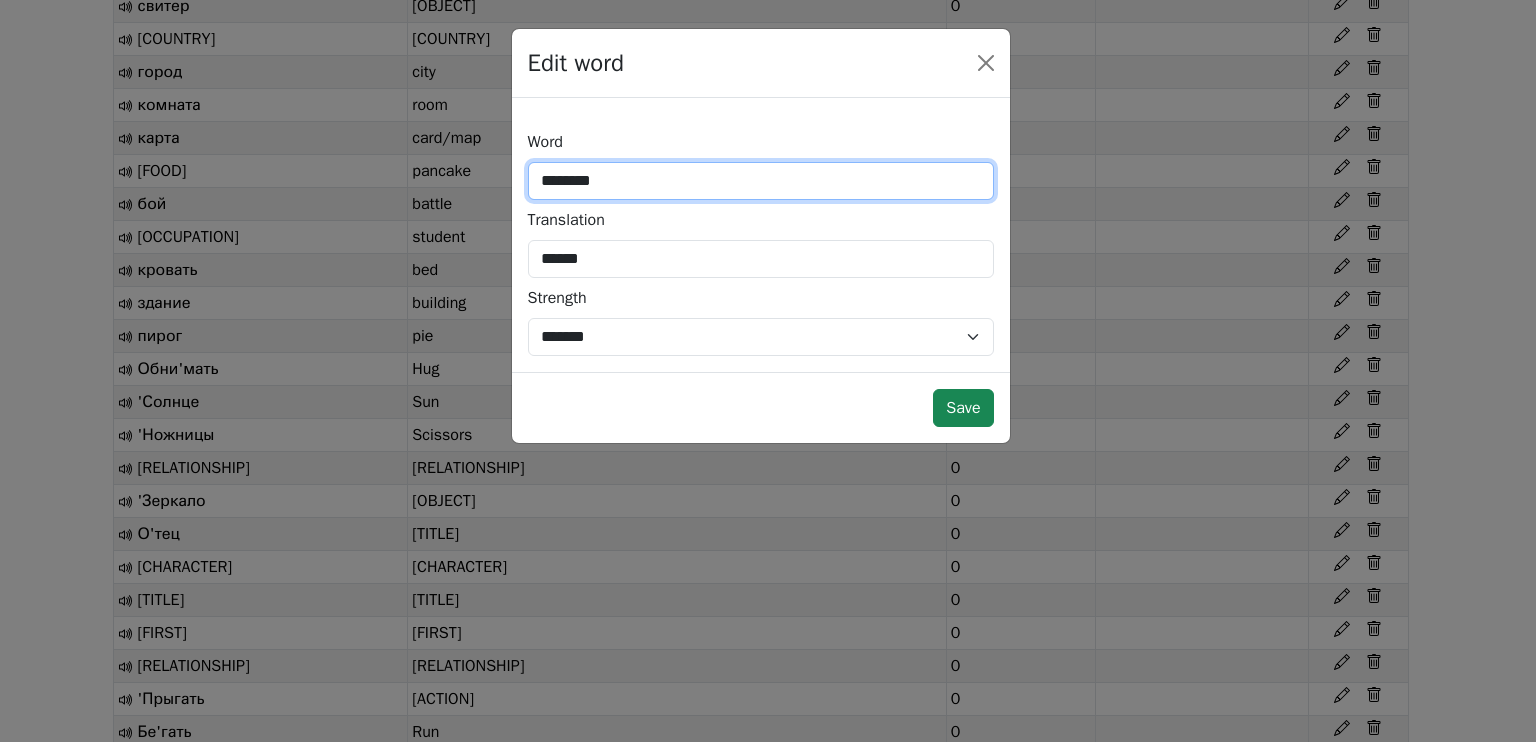 click on "********" at bounding box center (761, 181) 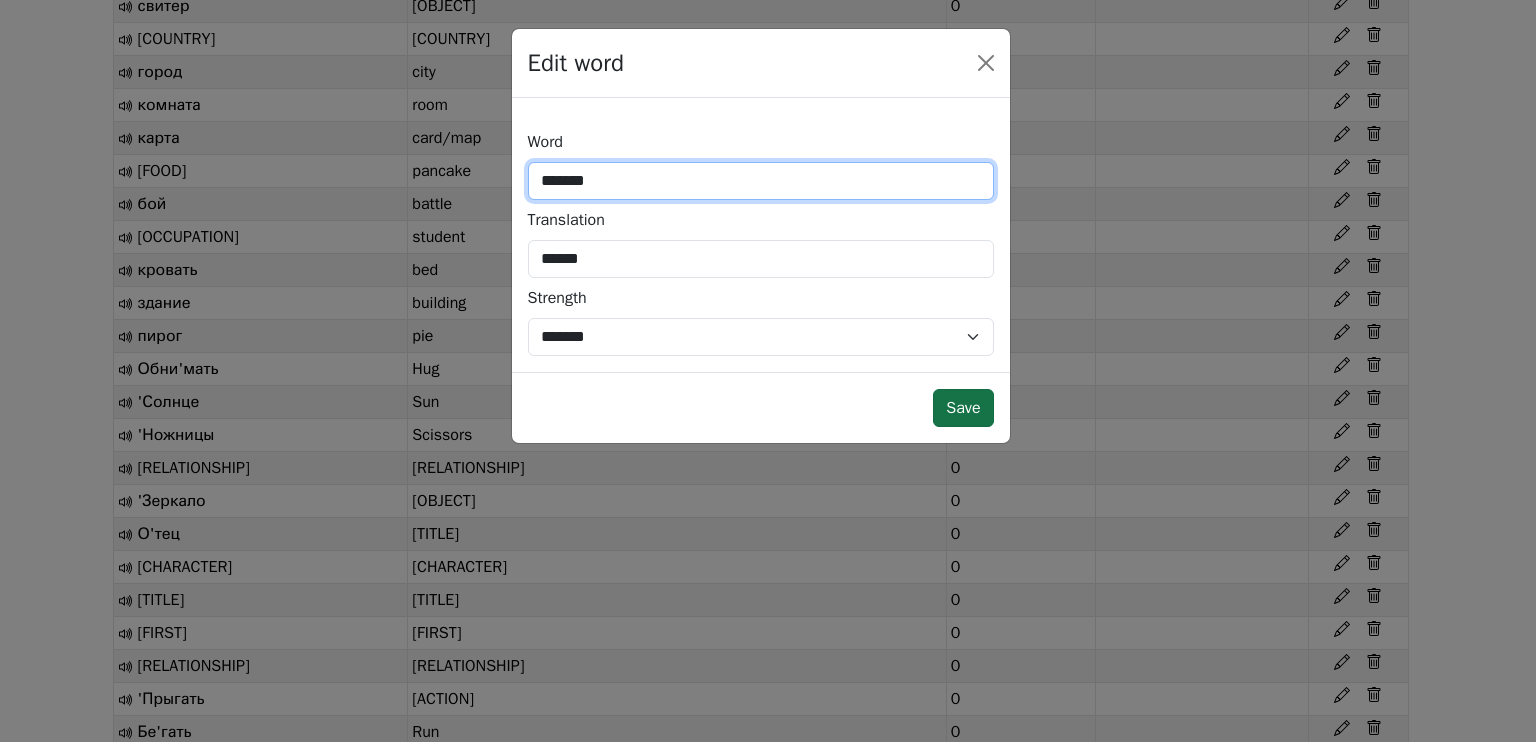 type on "*******" 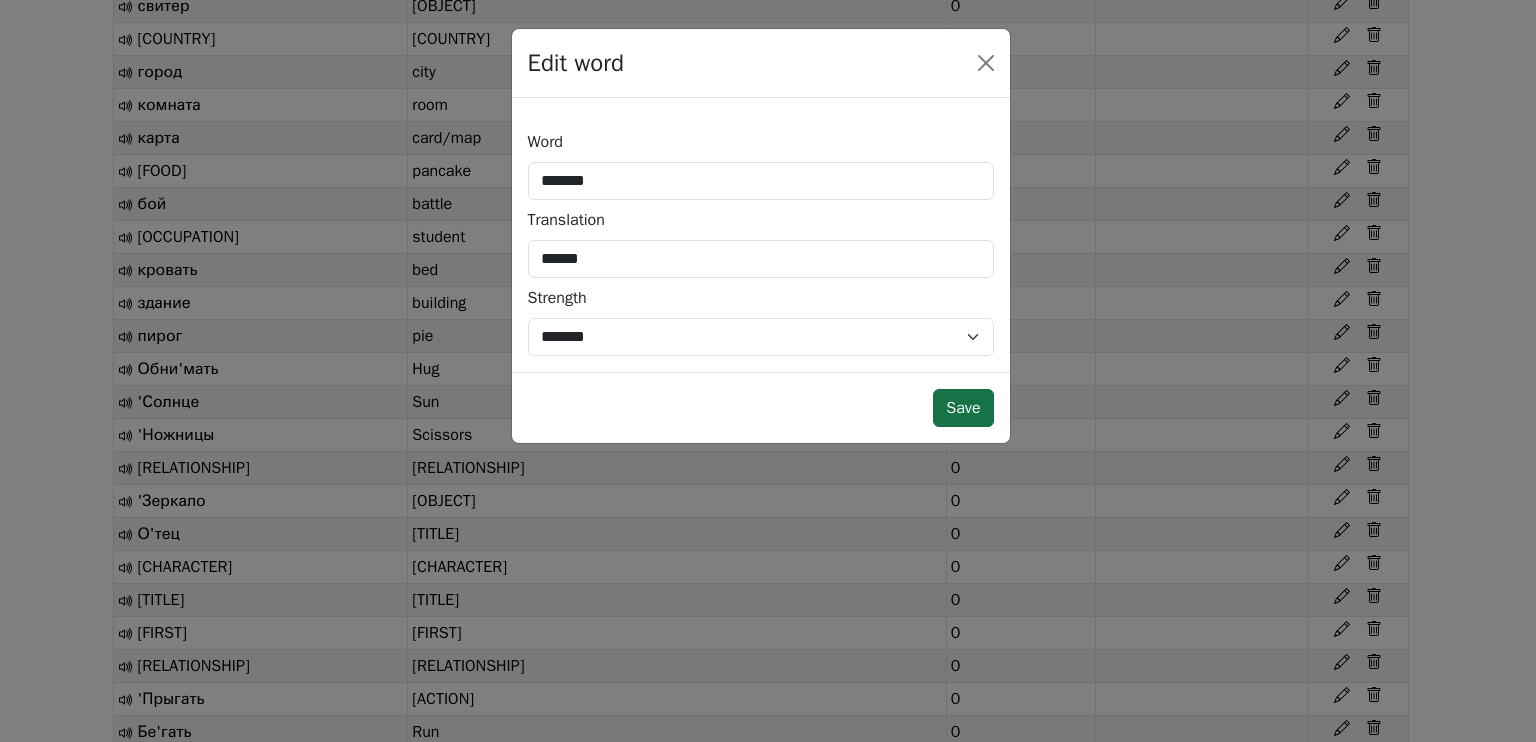 click on "Save" at bounding box center (963, 408) 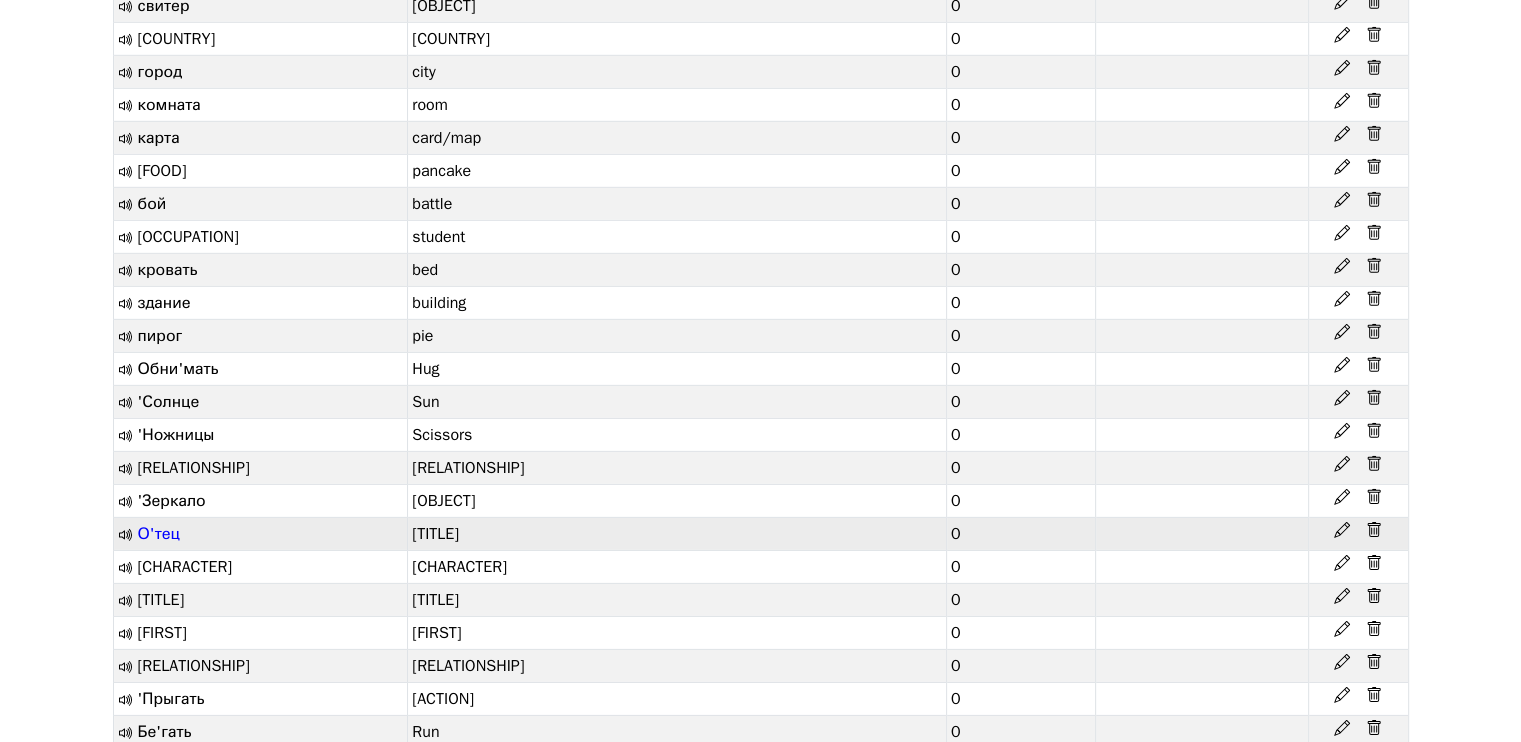 click on "О'тец" at bounding box center (159, 534) 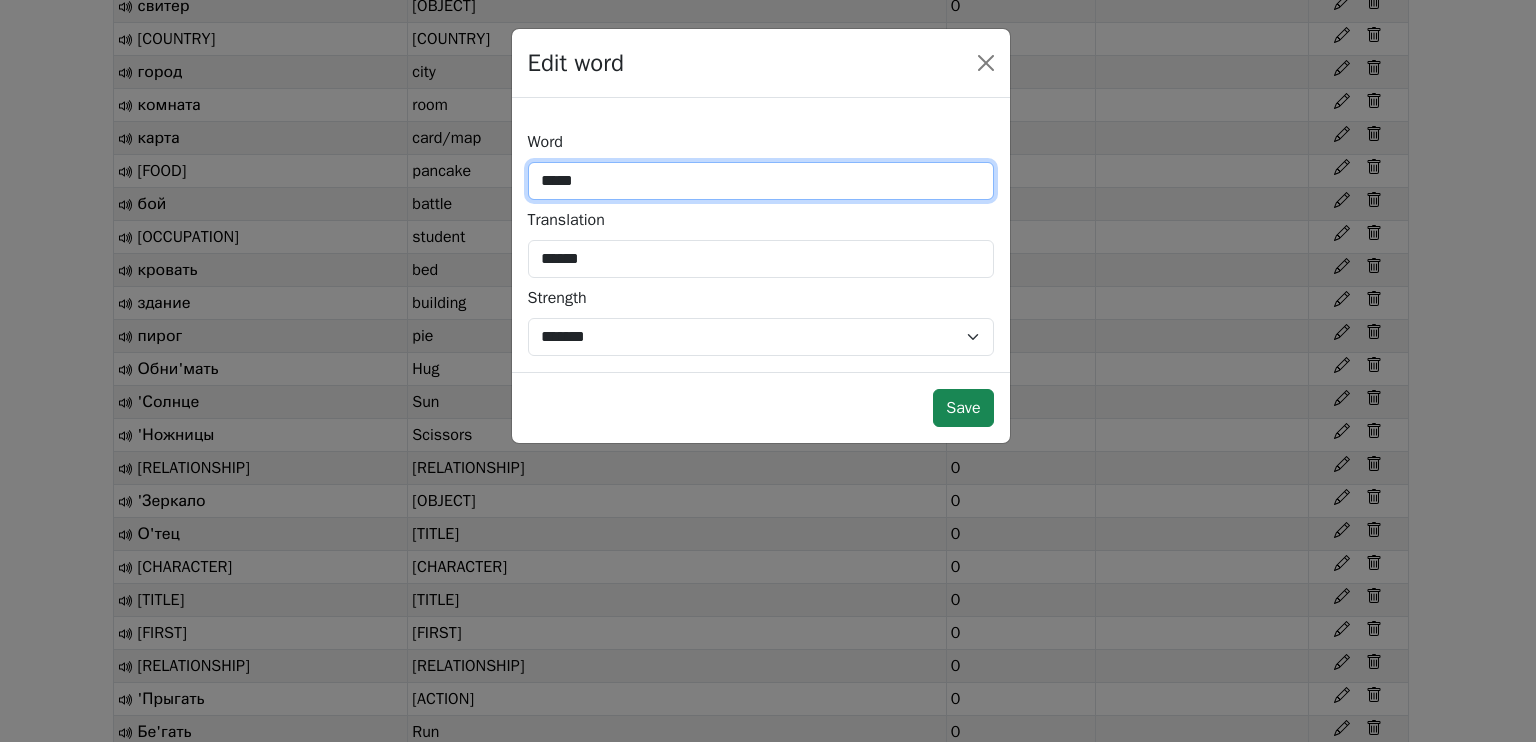 drag, startPoint x: 559, startPoint y: 180, endPoint x: 547, endPoint y: 185, distance: 13 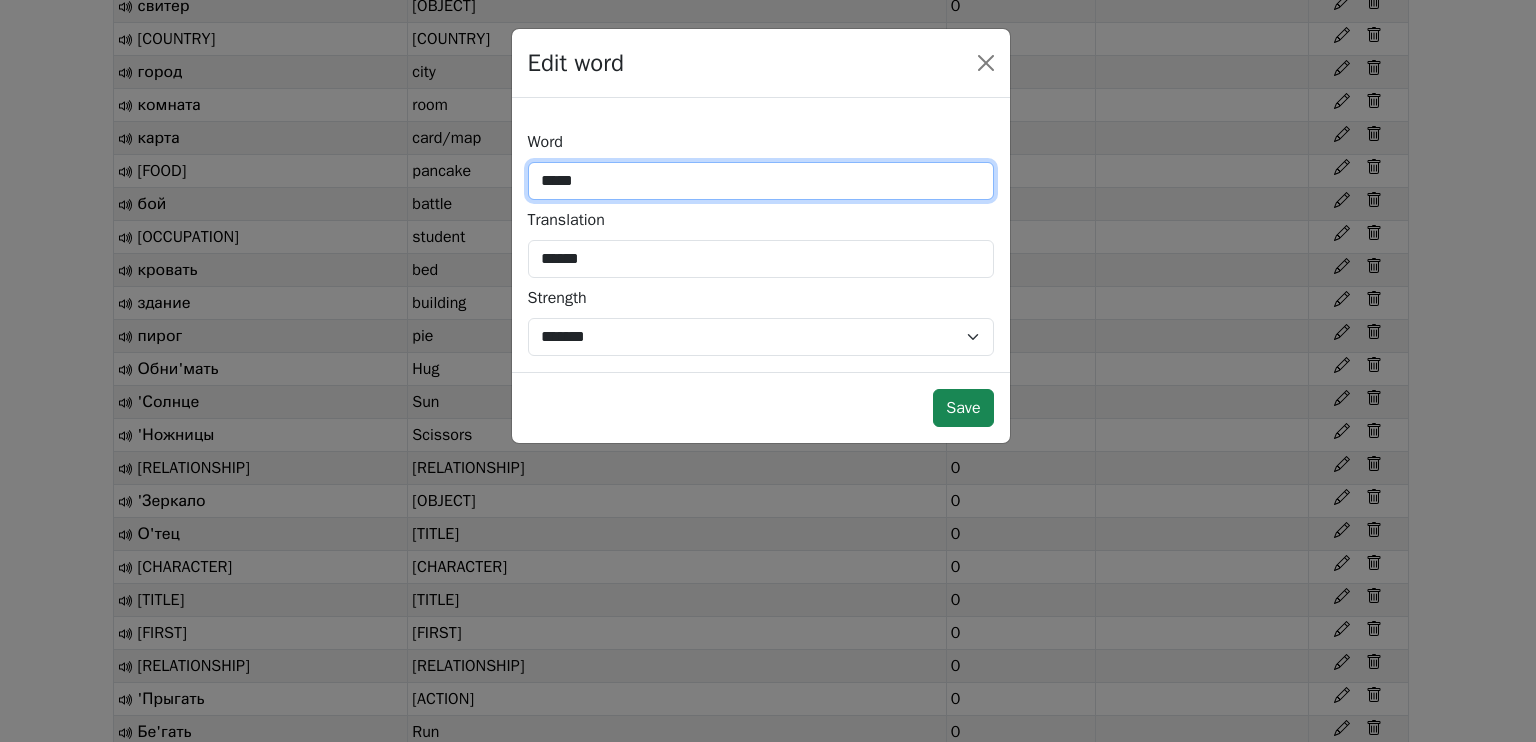 click on "*****" at bounding box center (761, 181) 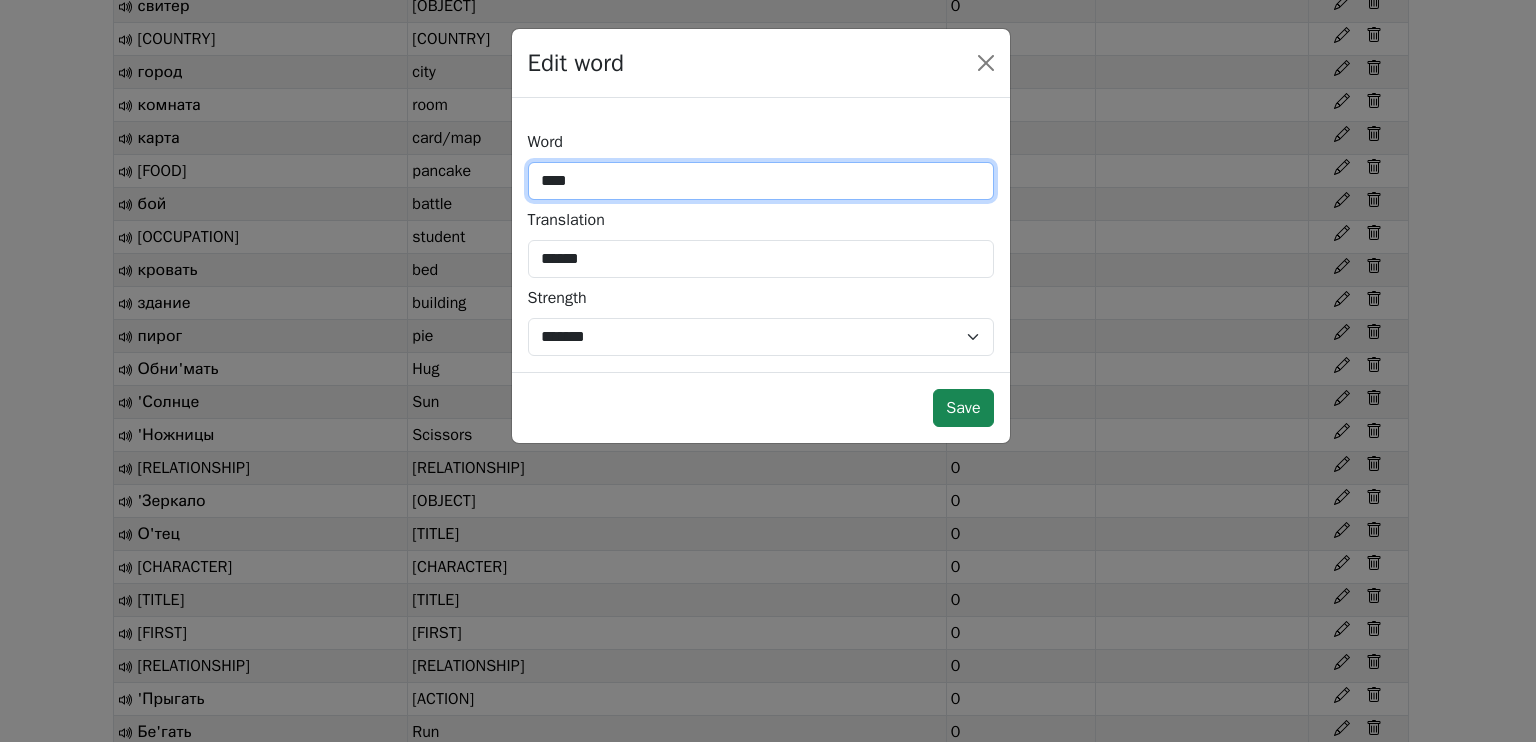 type on "****" 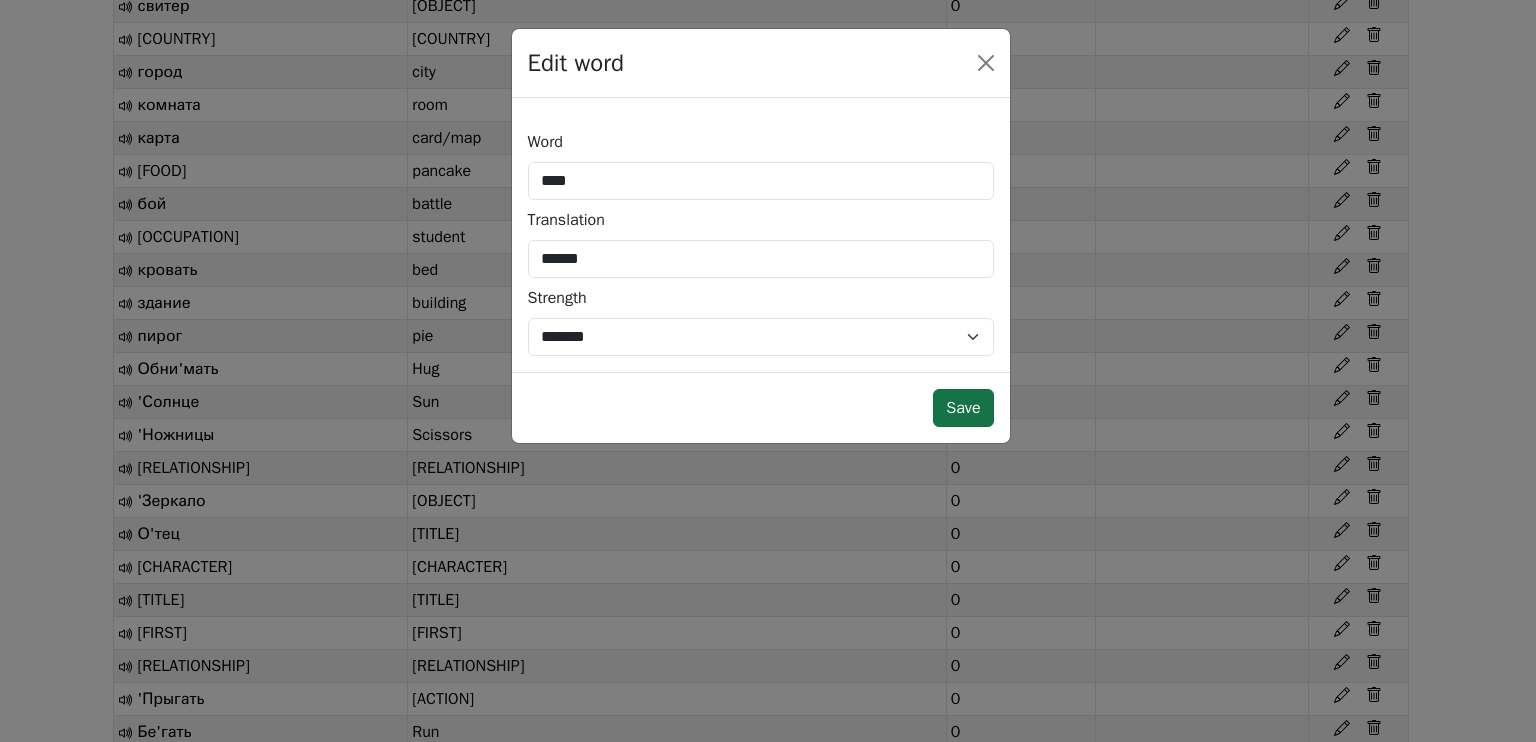 click on "Save" at bounding box center [963, 408] 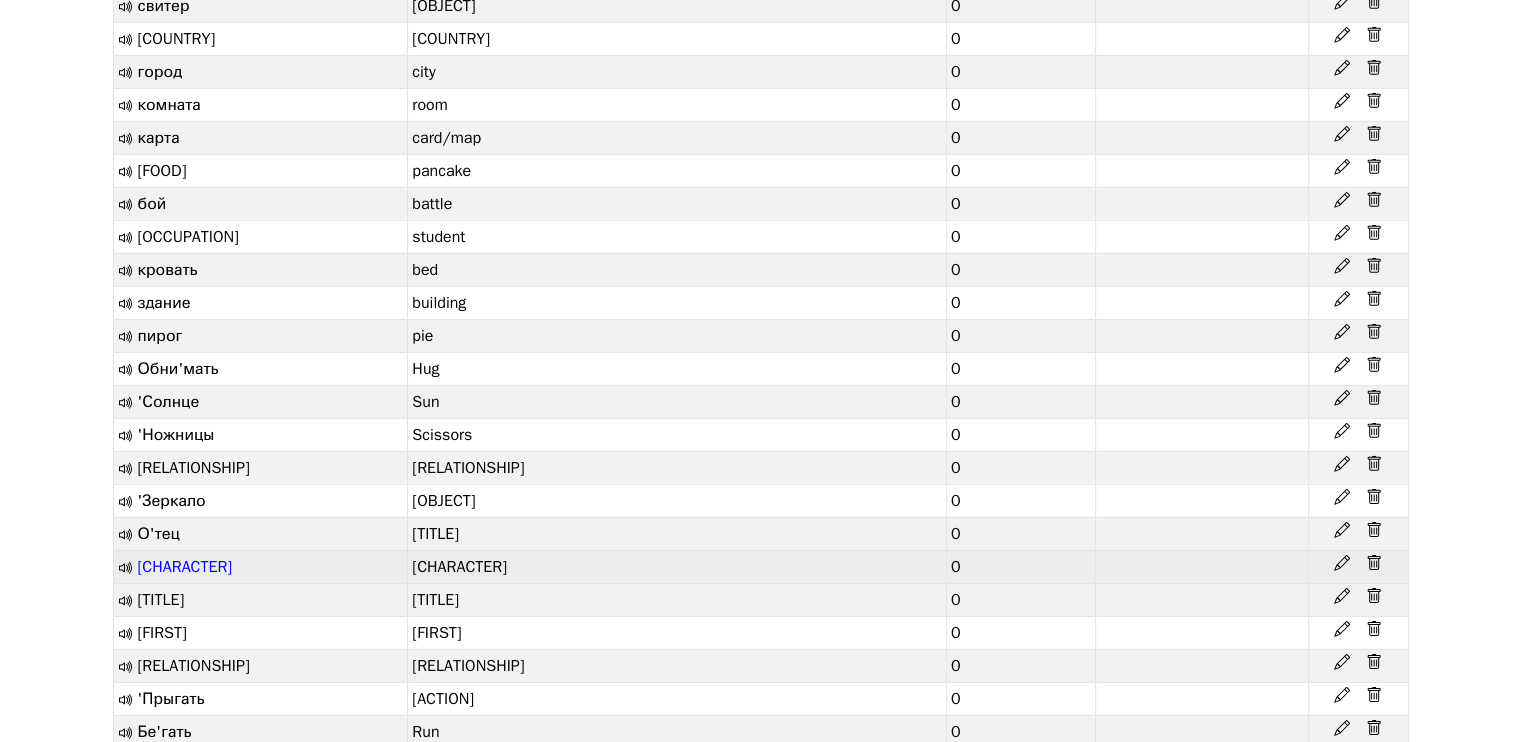 click on "'Бэтмен" at bounding box center [185, 567] 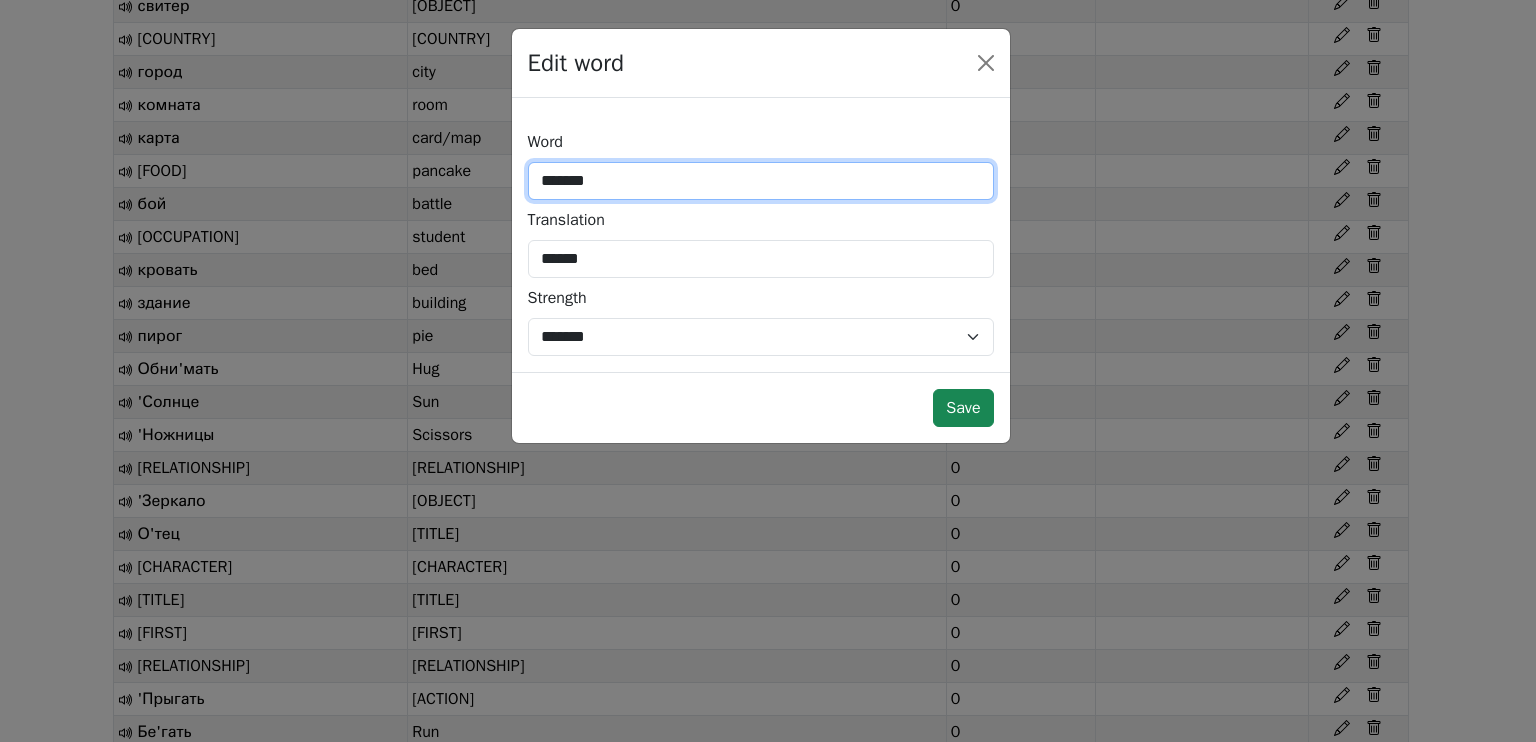 click on "*******" at bounding box center [761, 181] 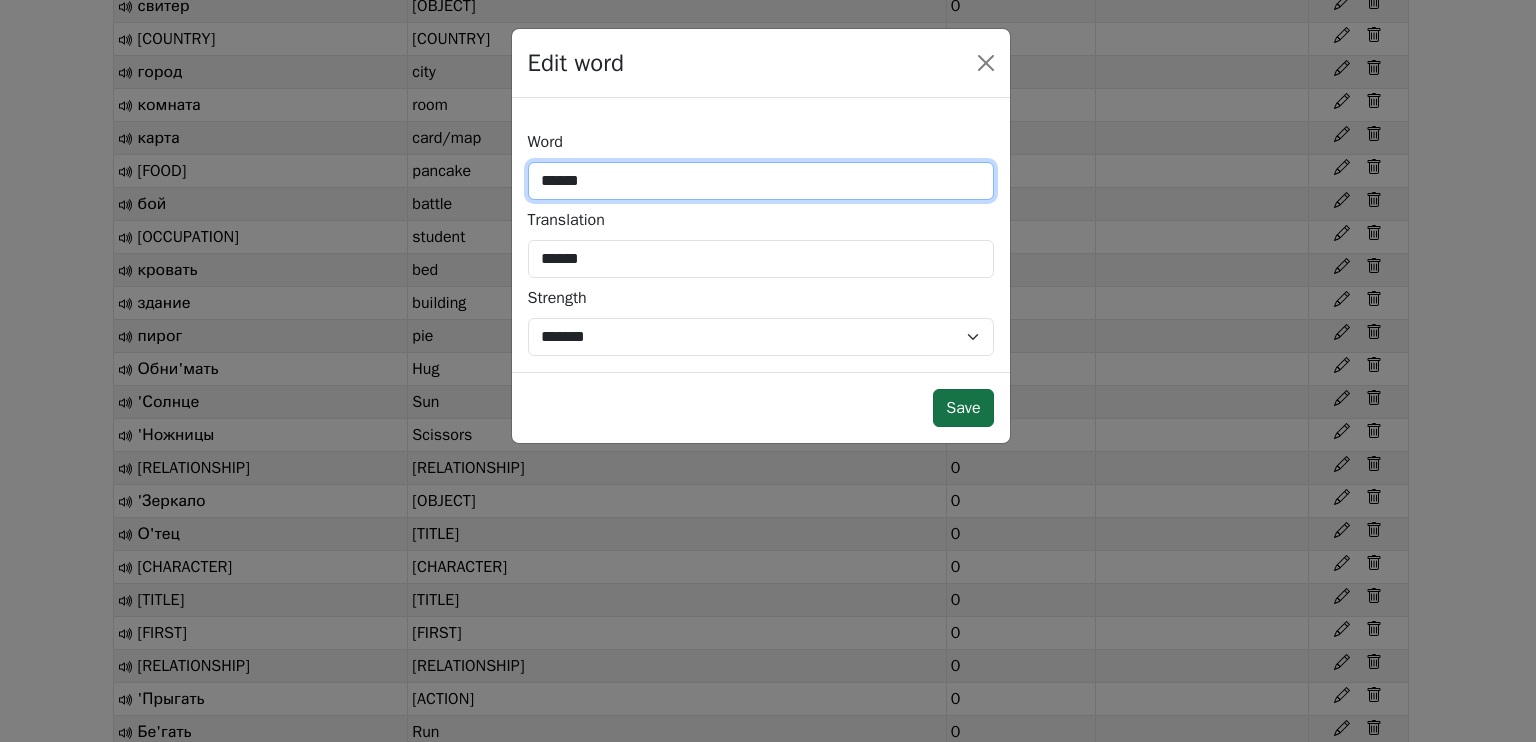 type on "******" 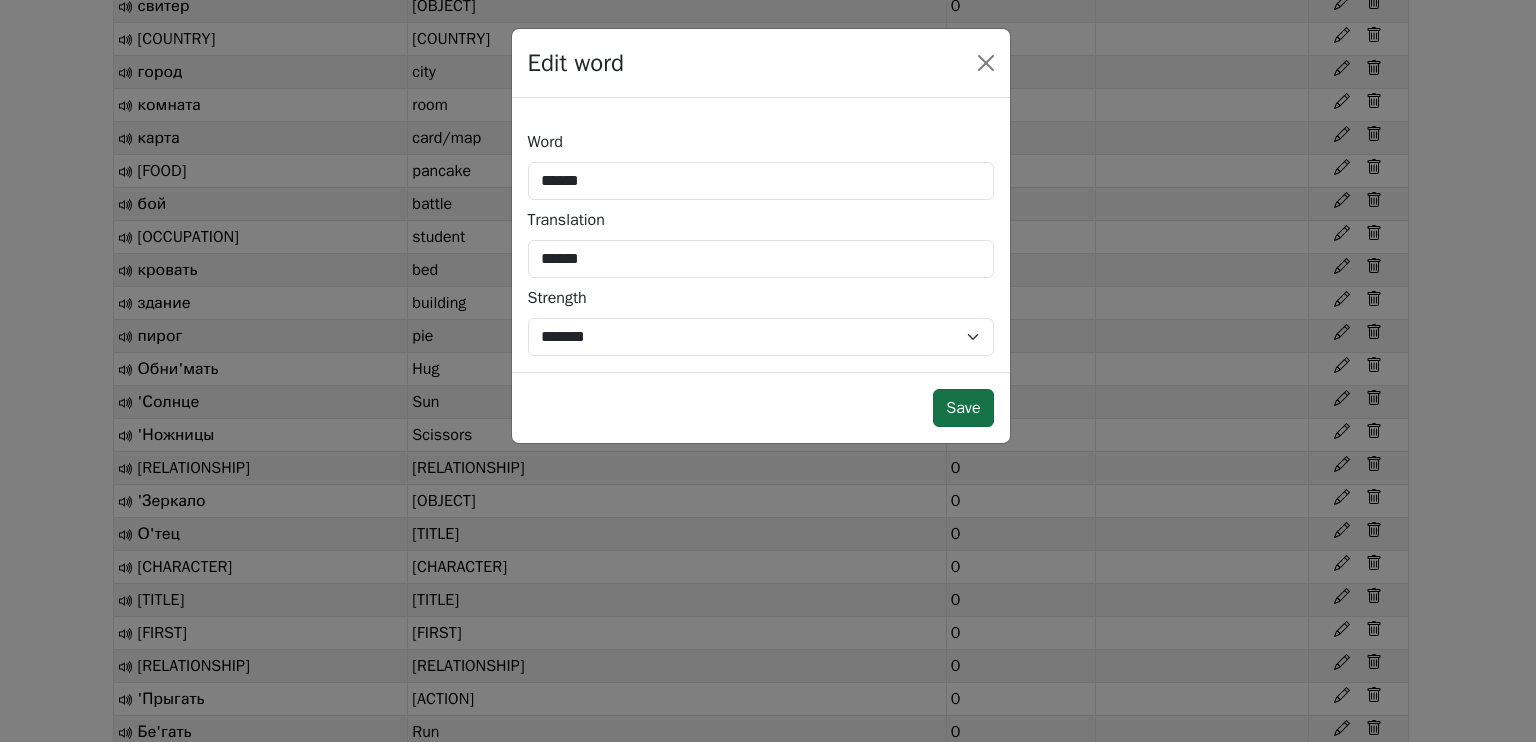 click on "Save" at bounding box center [963, 408] 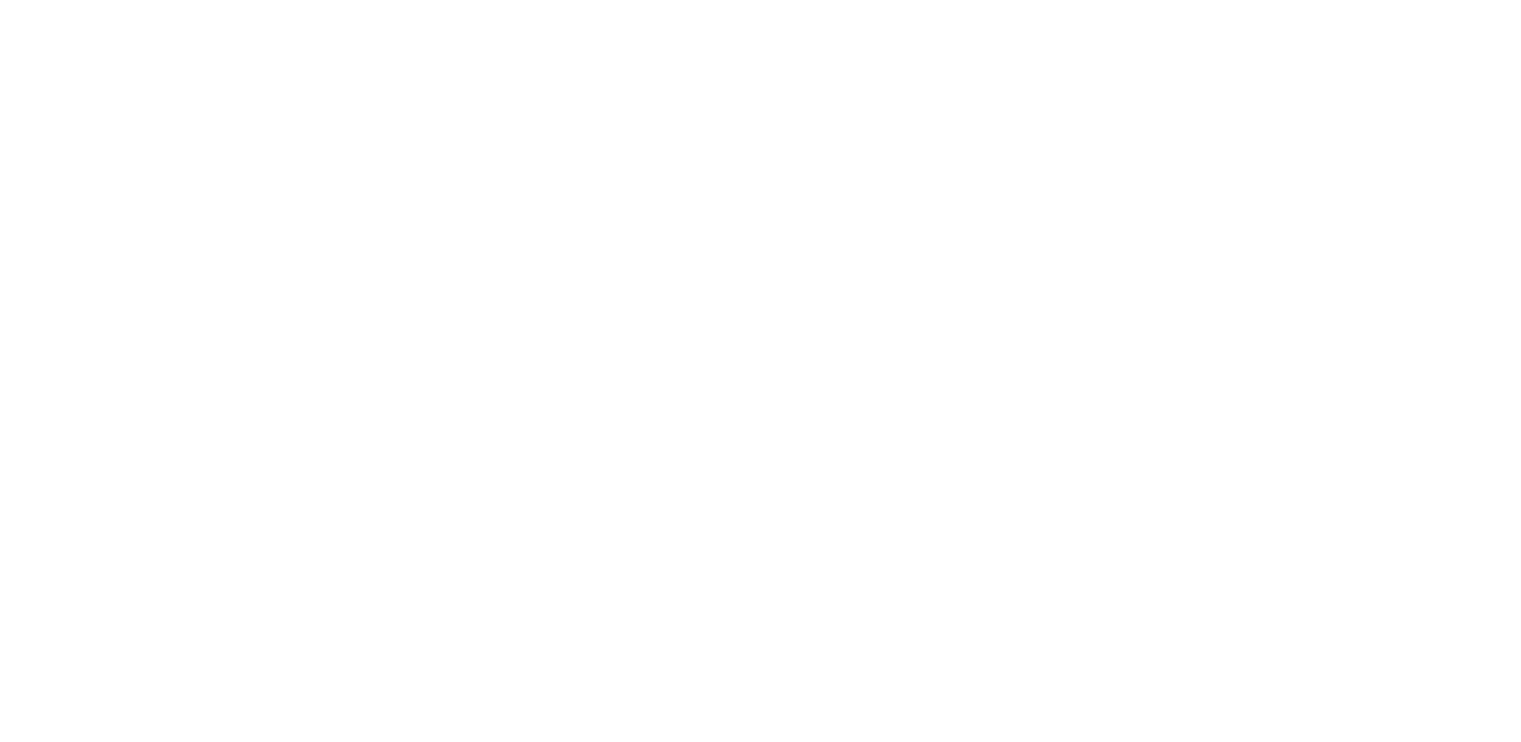 scroll, scrollTop: 0, scrollLeft: 0, axis: both 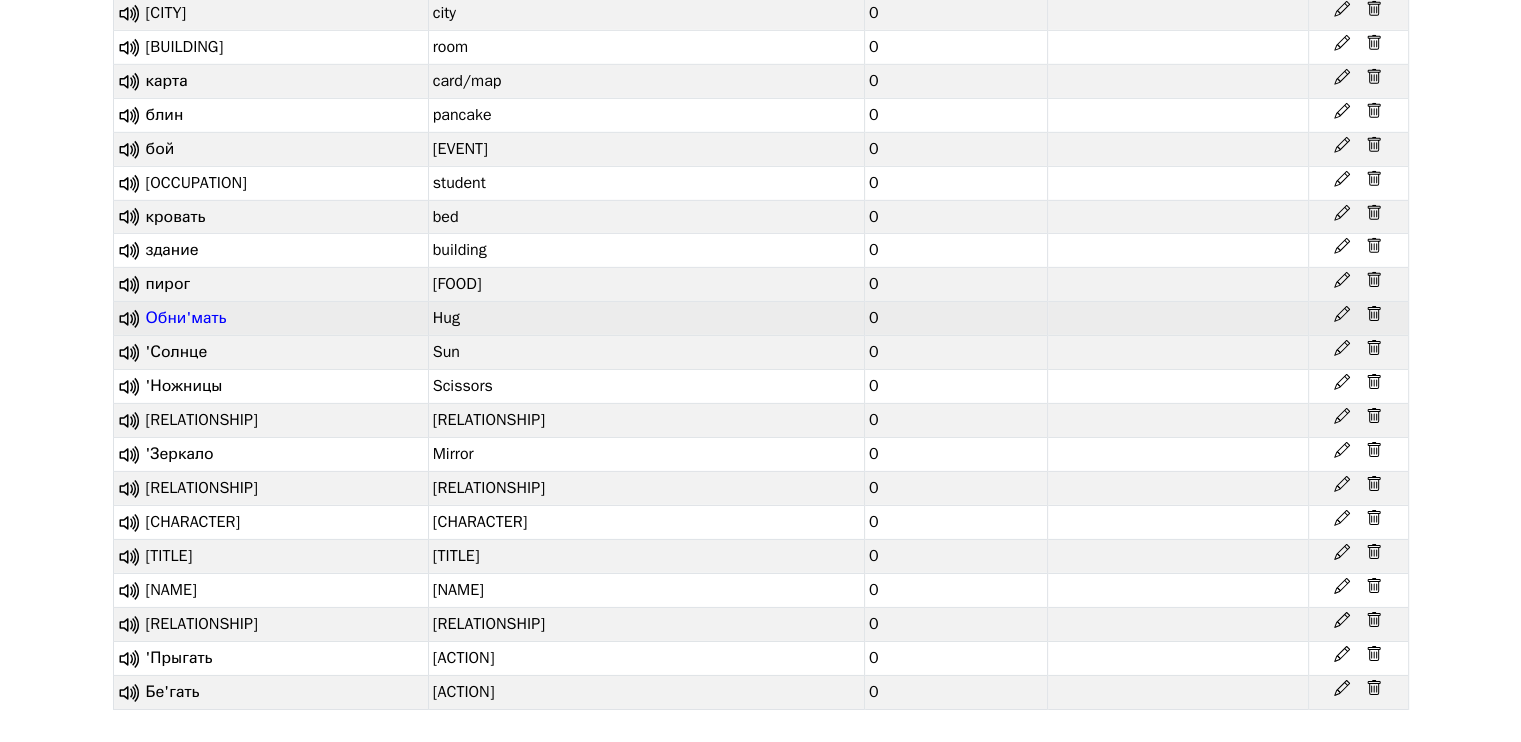 click on "Обни'мать" at bounding box center [186, 318] 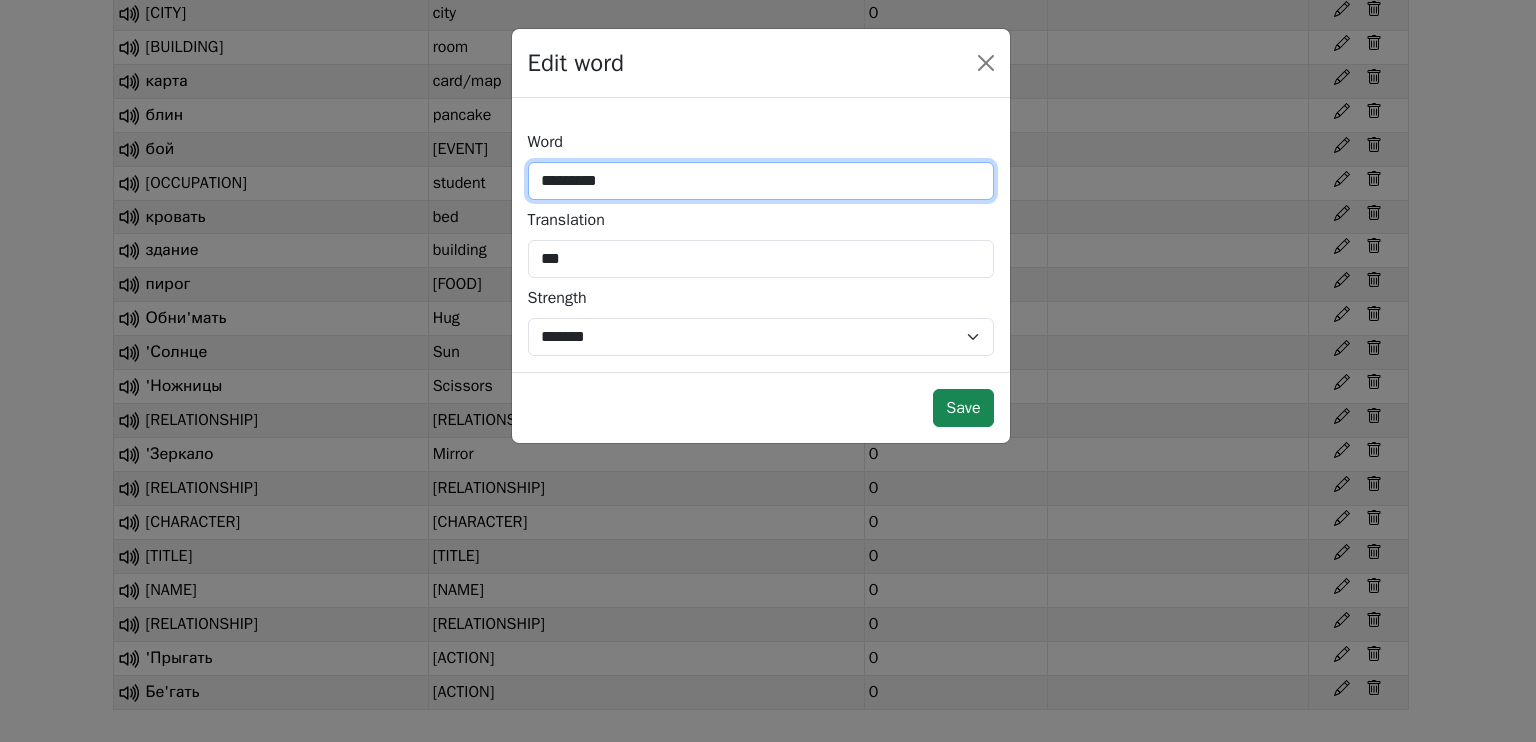 click on "*********" at bounding box center (761, 181) 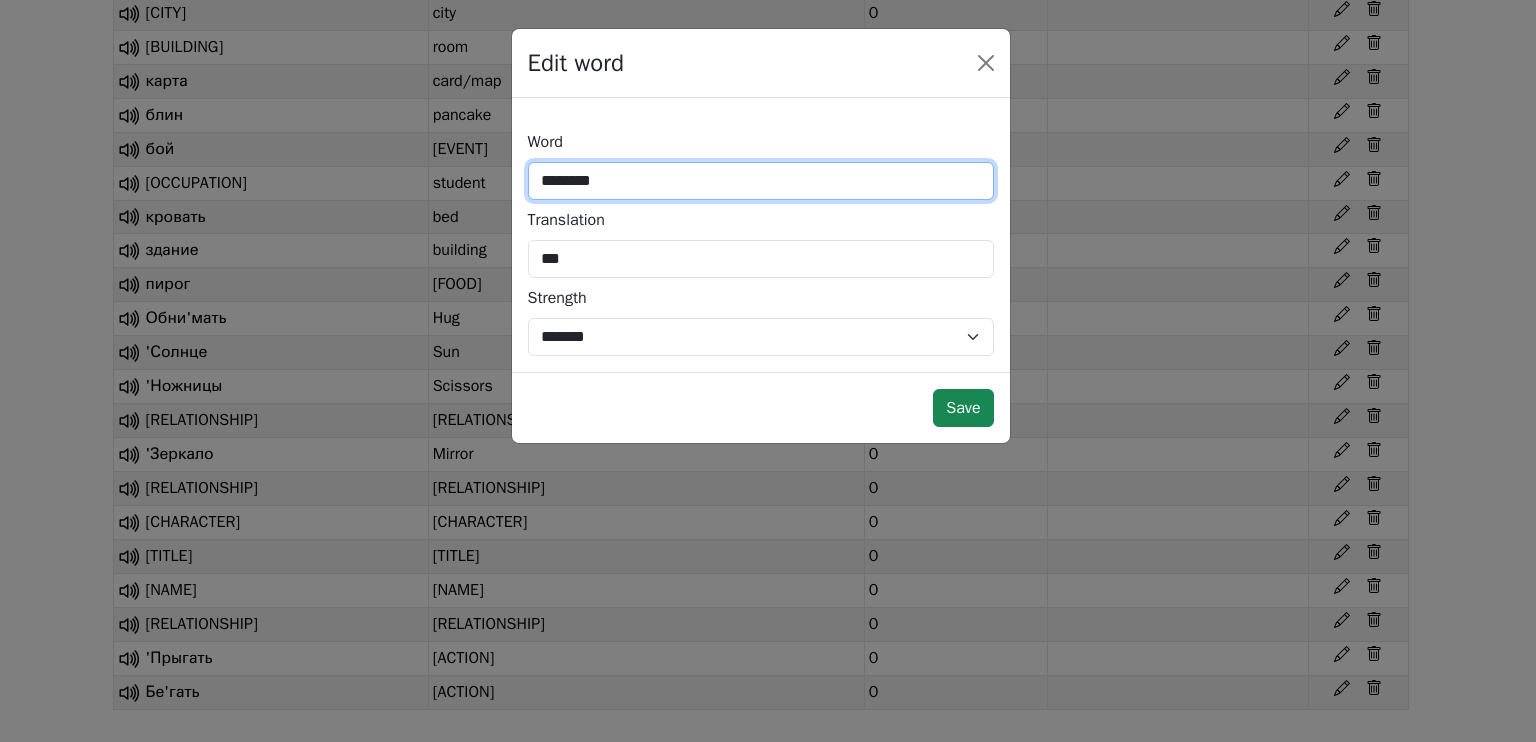 type on "********" 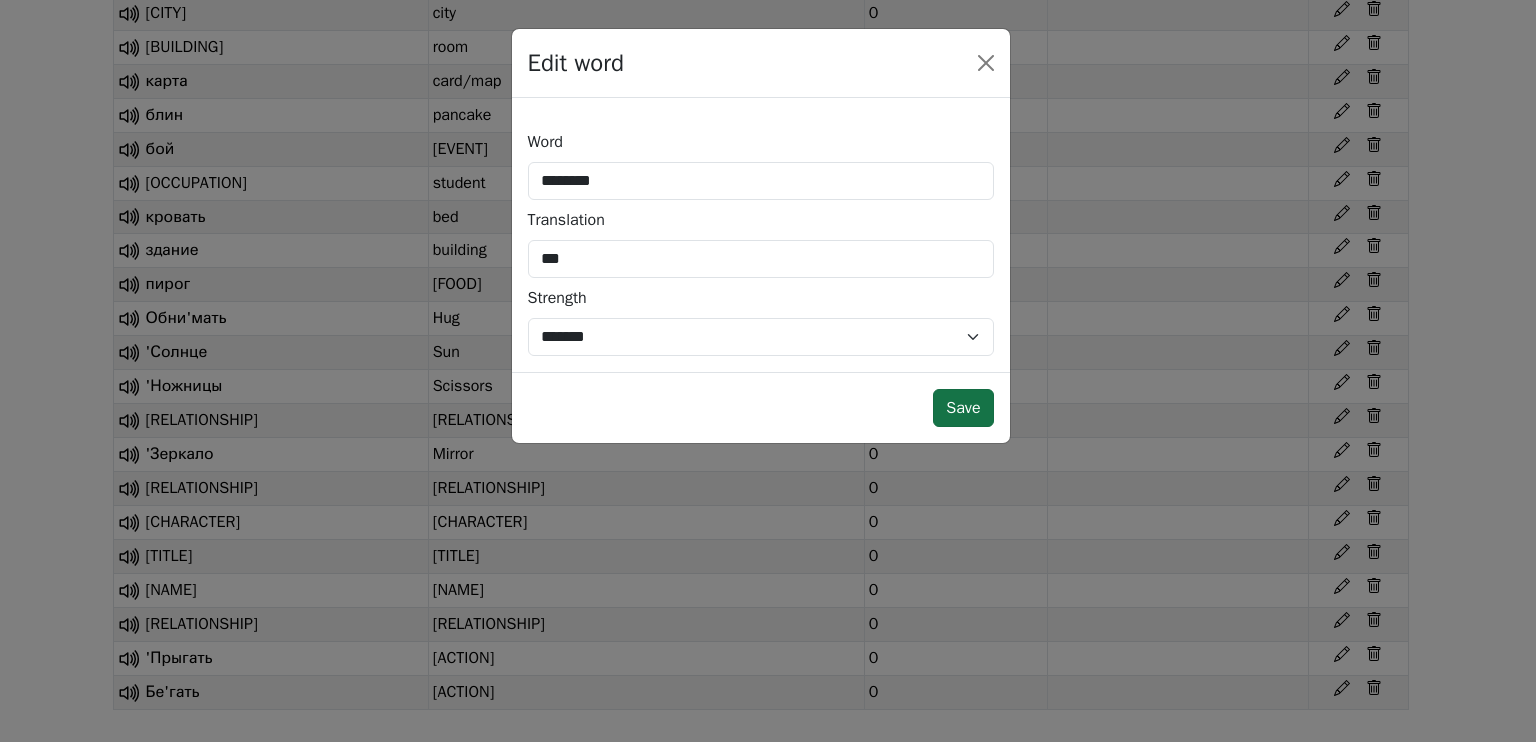 click on "Save" at bounding box center (963, 408) 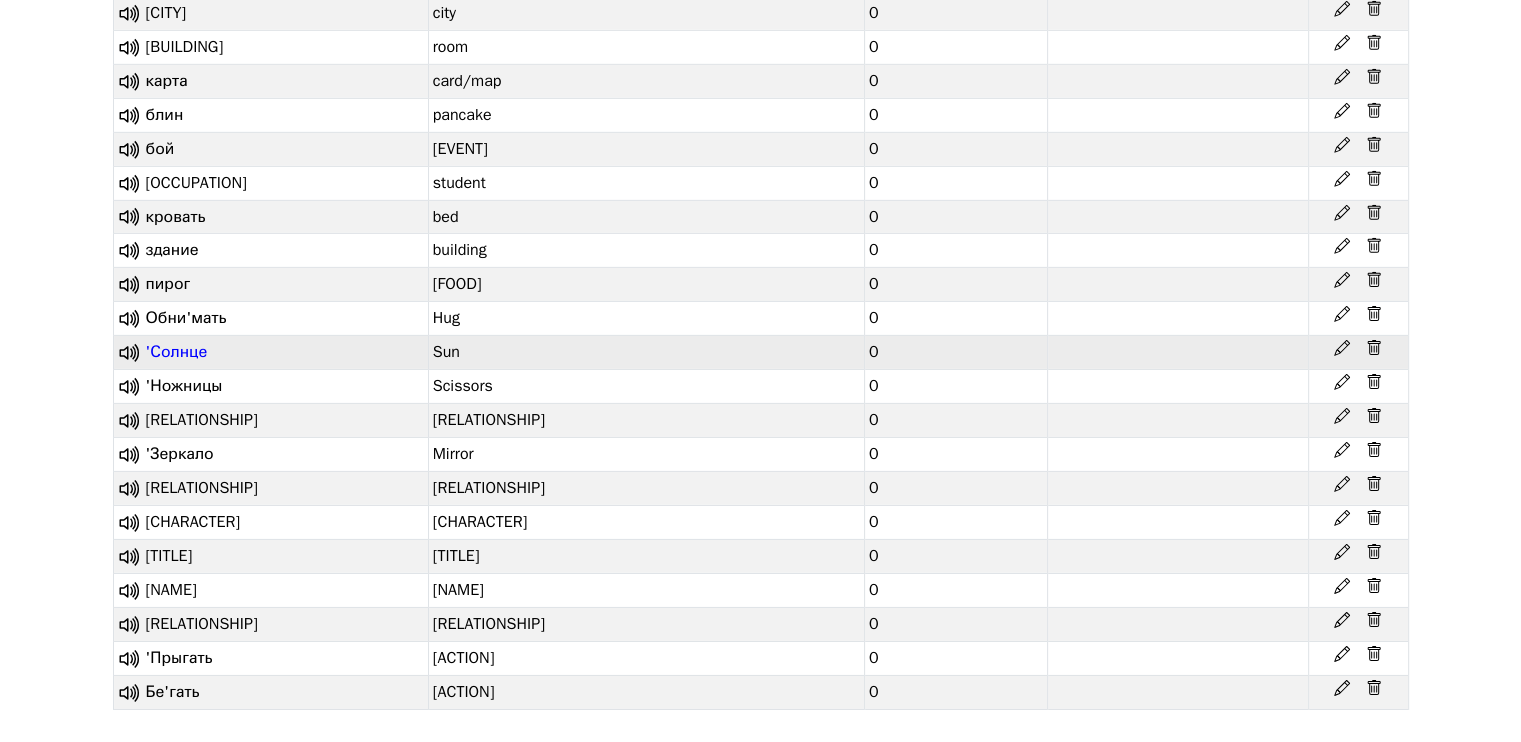 click on "'Солнце" at bounding box center (177, 352) 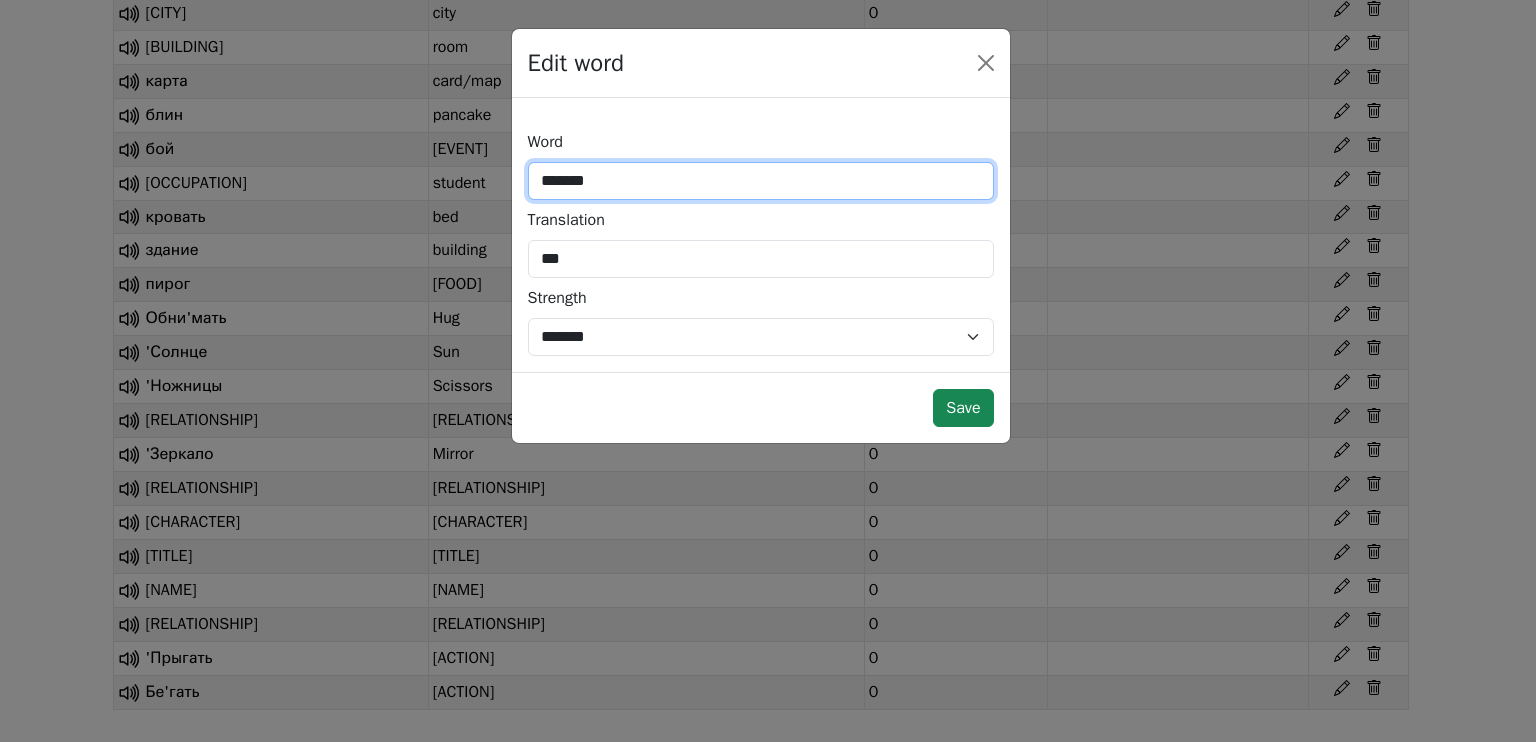 click on "*******" at bounding box center [761, 181] 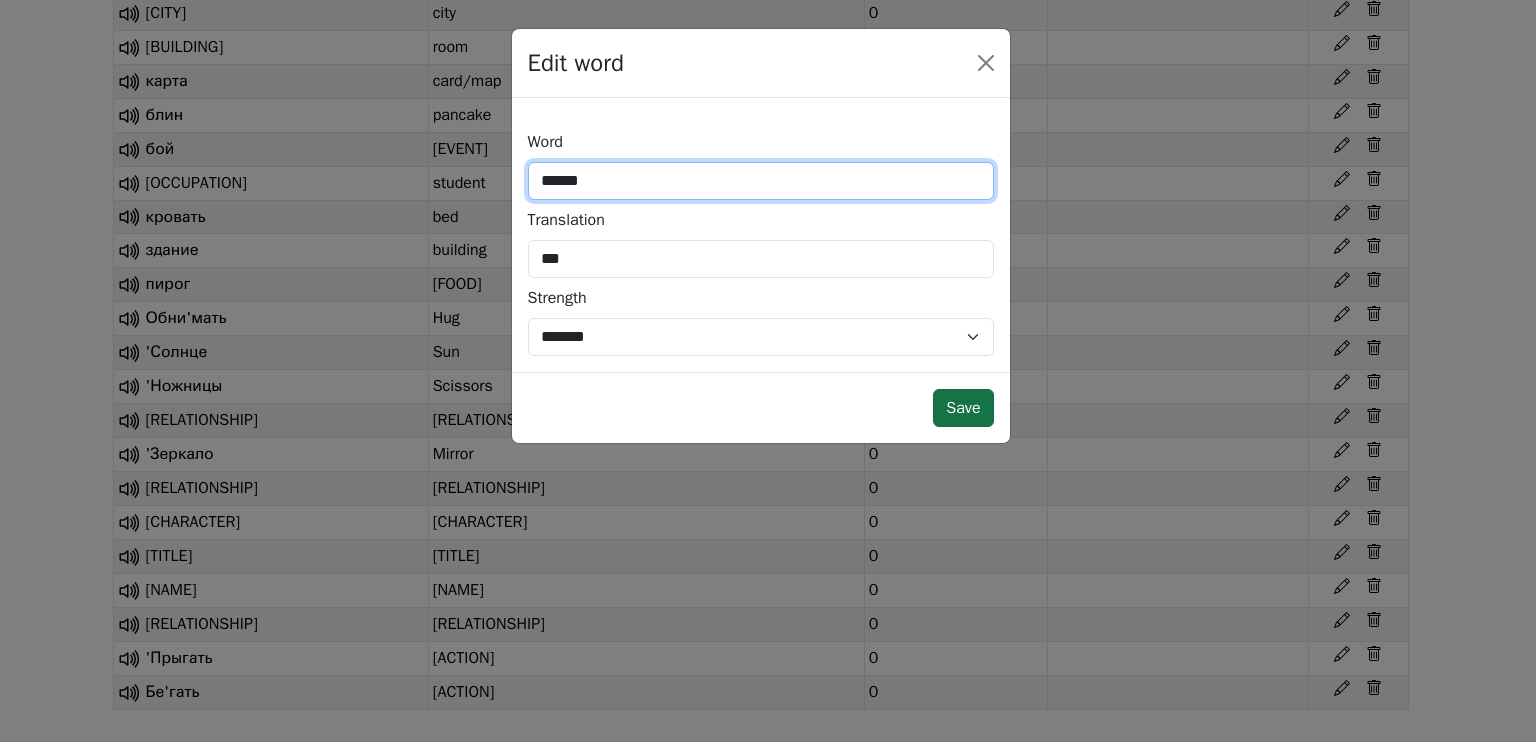 type on "******" 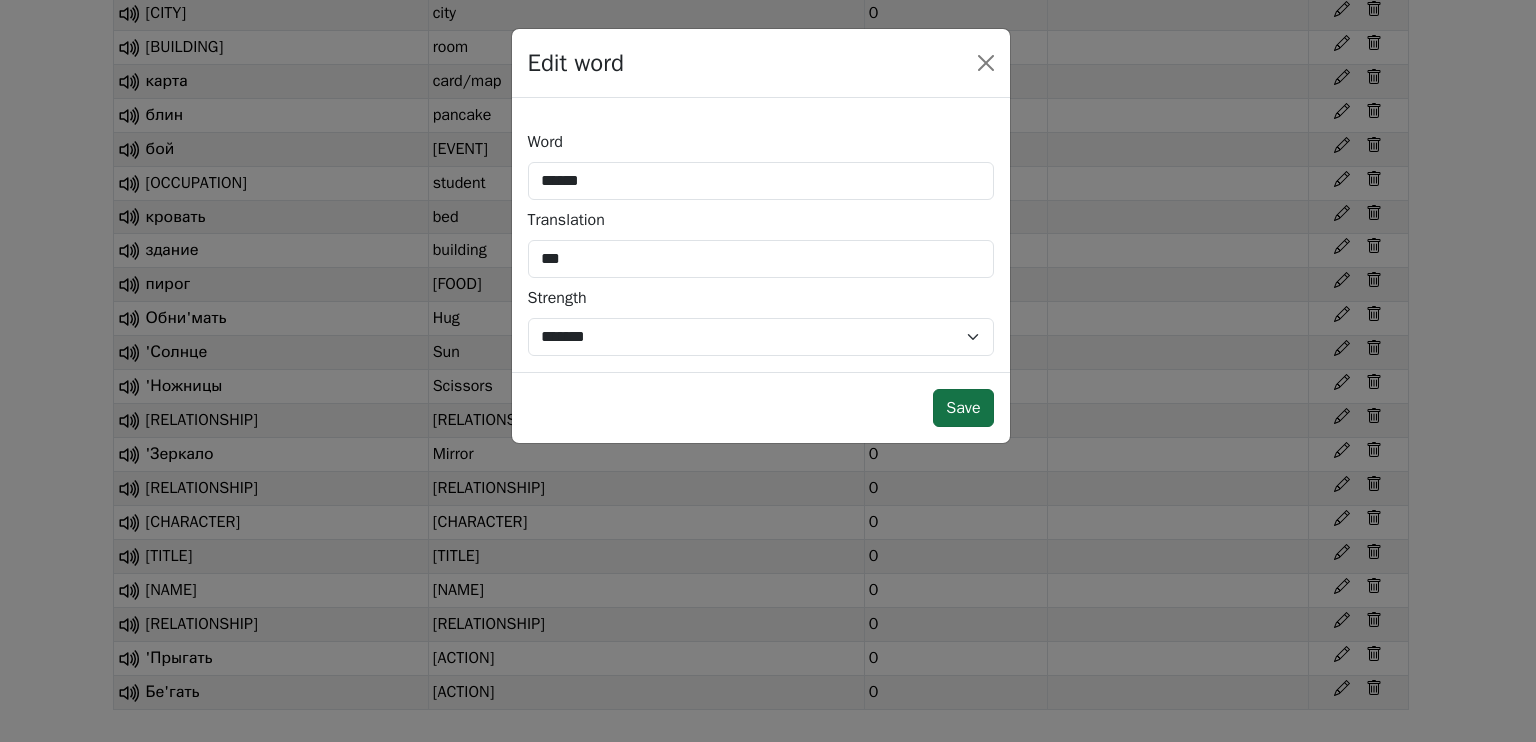 click on "Save" at bounding box center [963, 408] 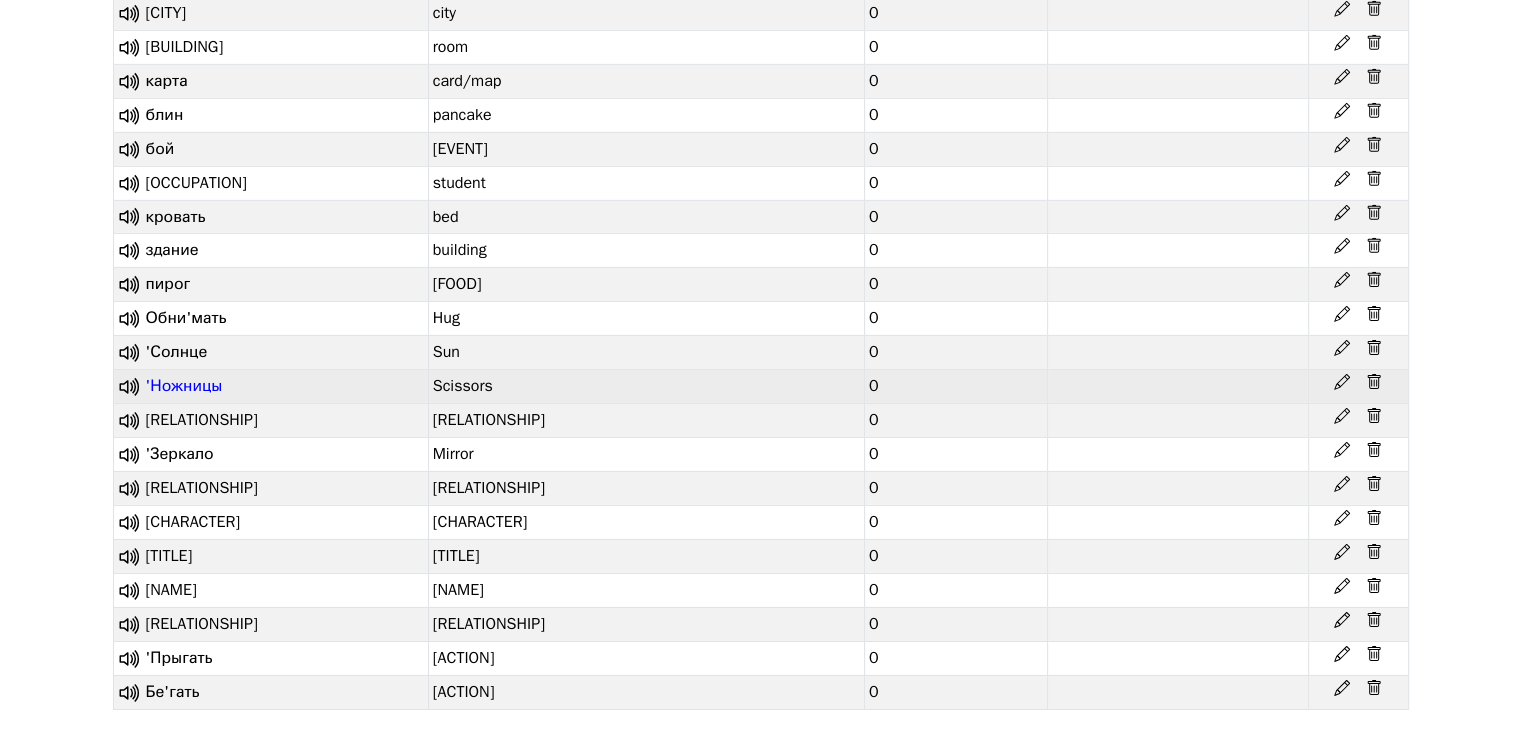 click on "'Ножницы" at bounding box center [184, 386] 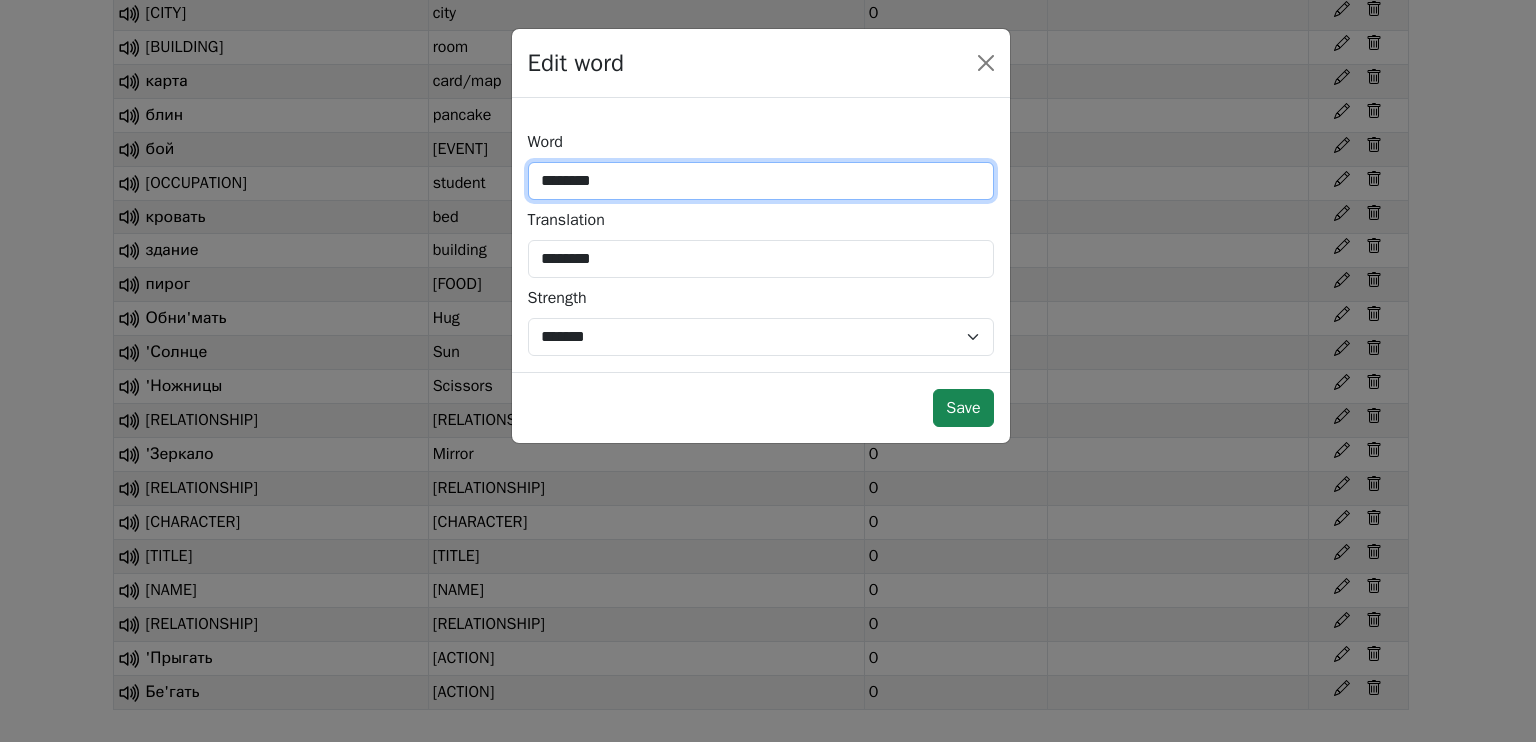 drag, startPoint x: 546, startPoint y: 185, endPoint x: 532, endPoint y: 187, distance: 14.142136 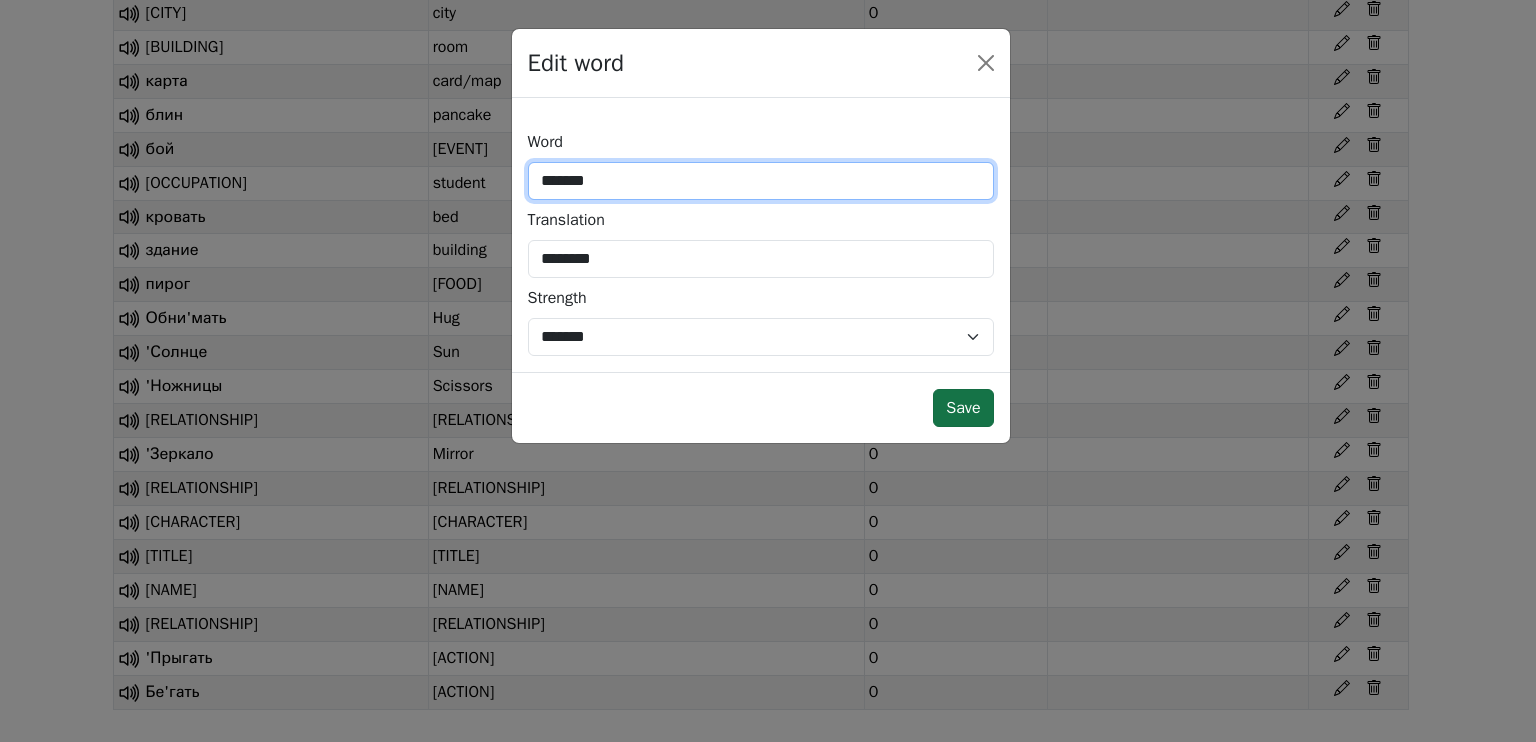type on "*******" 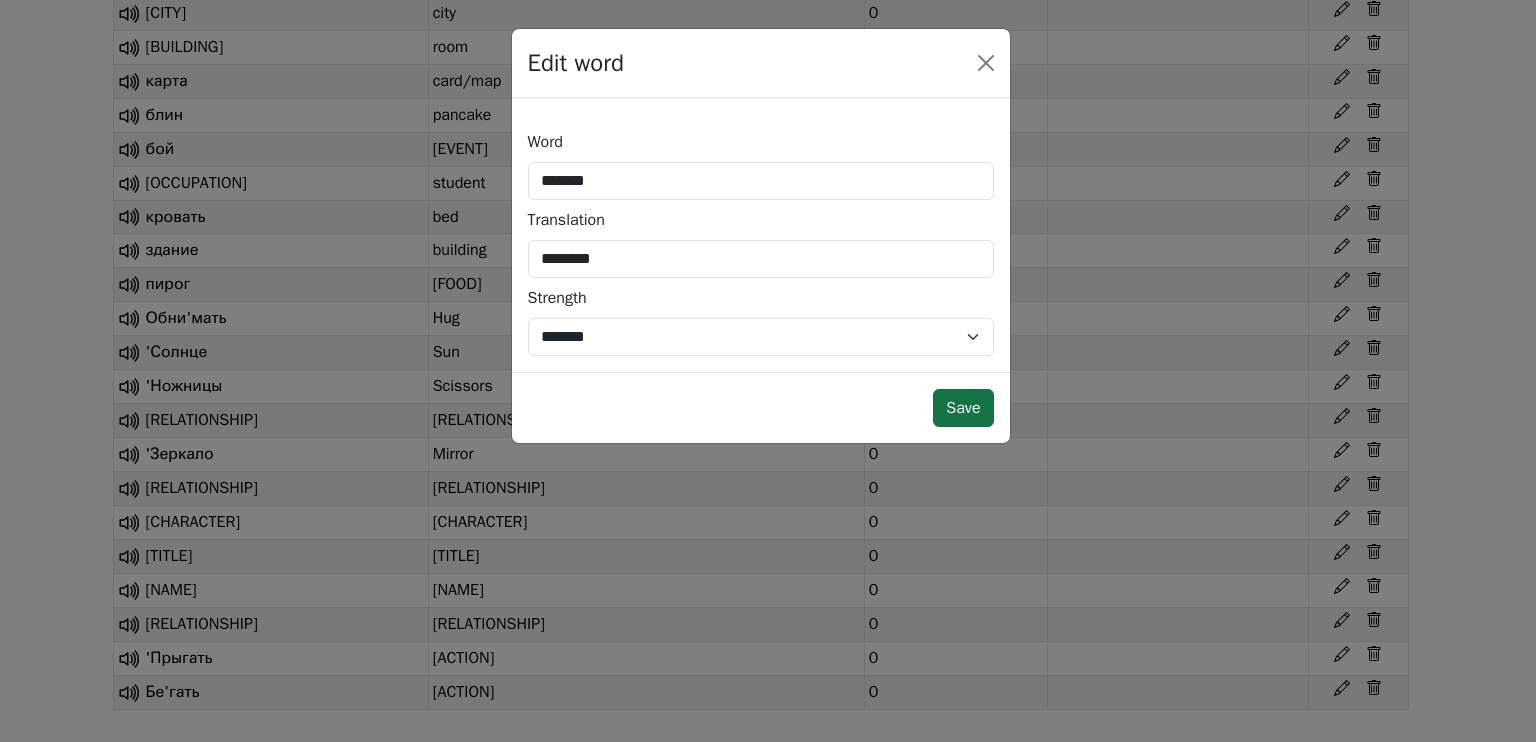 click on "Save" at bounding box center (963, 408) 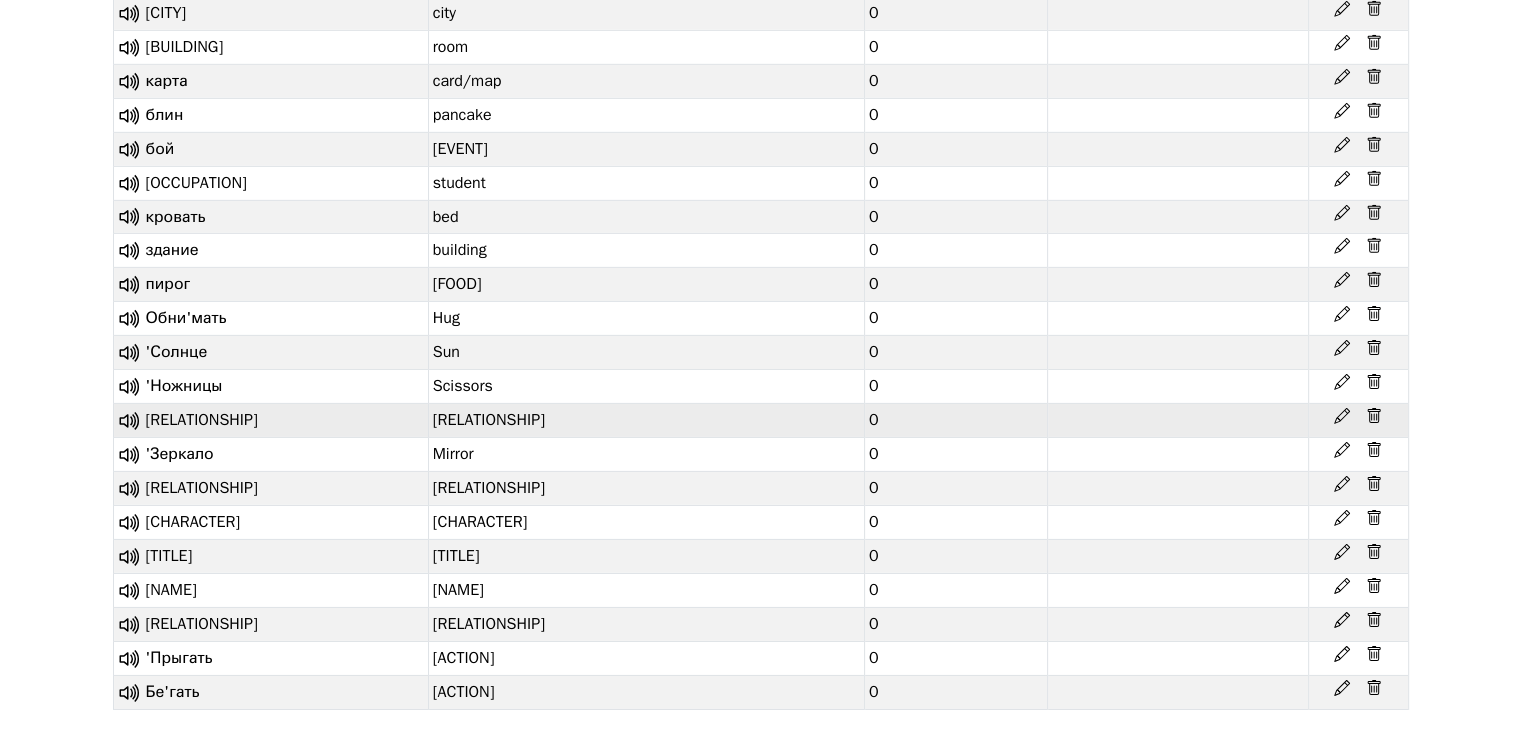 click on "Же'на" at bounding box center [270, 421] 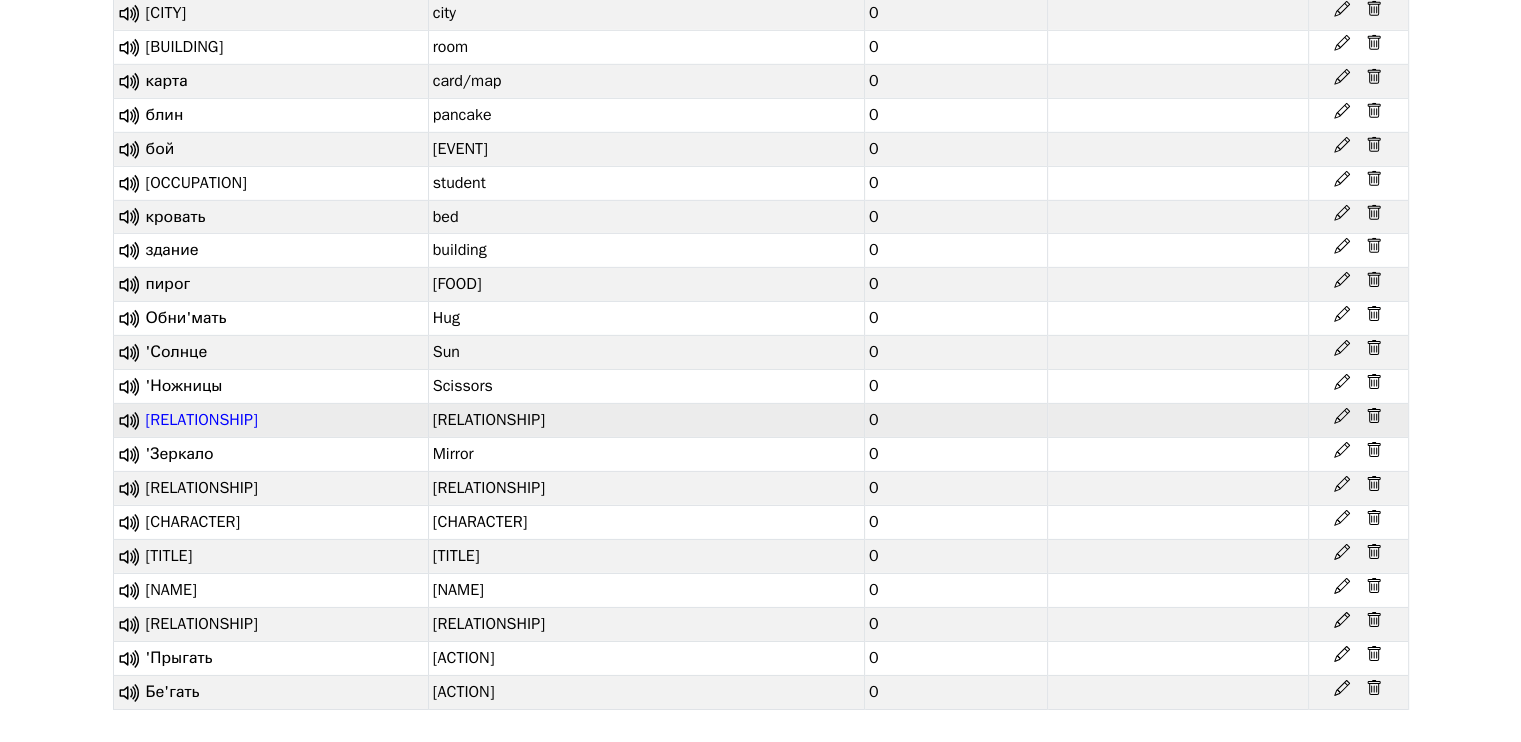 click on "Же'на" at bounding box center [202, 420] 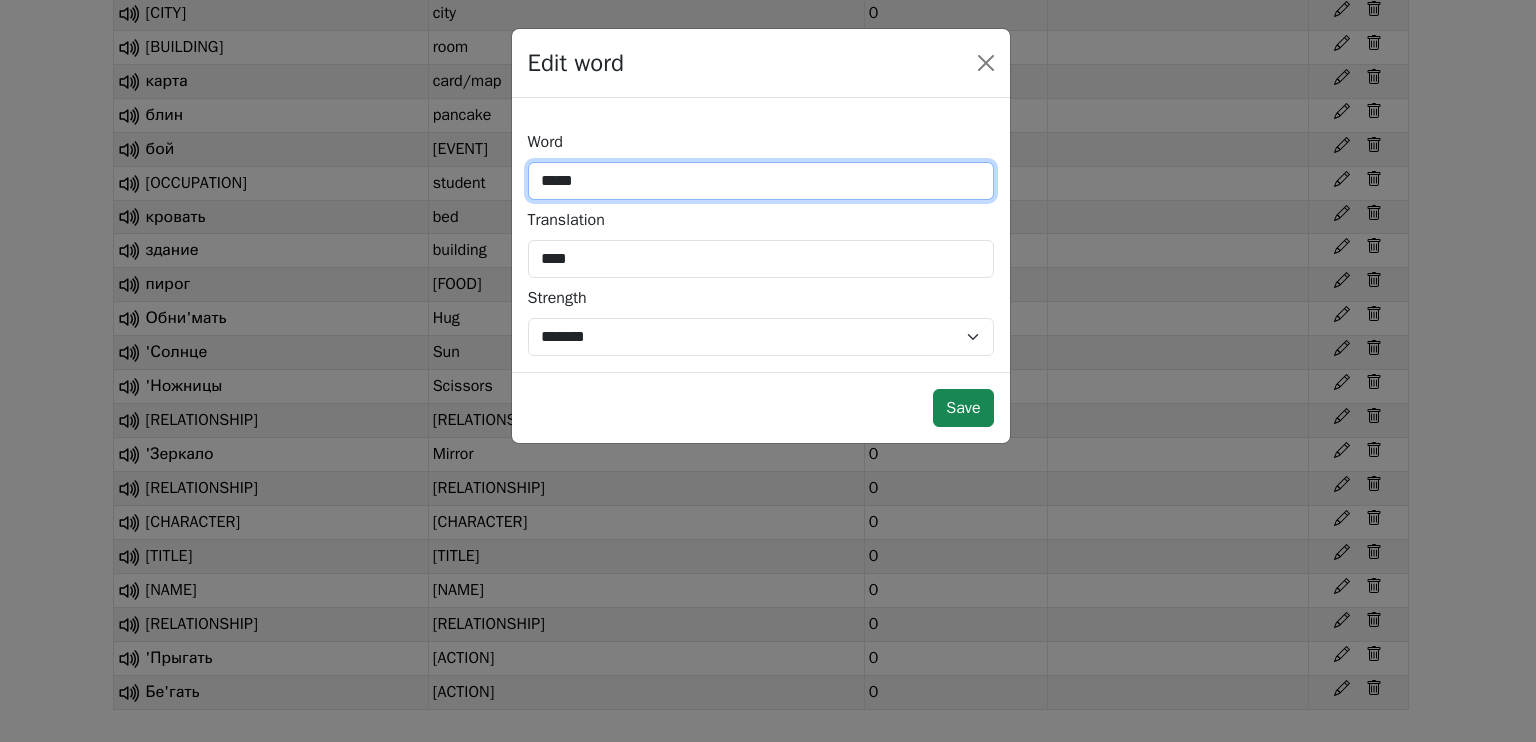 click on "*****" at bounding box center [761, 181] 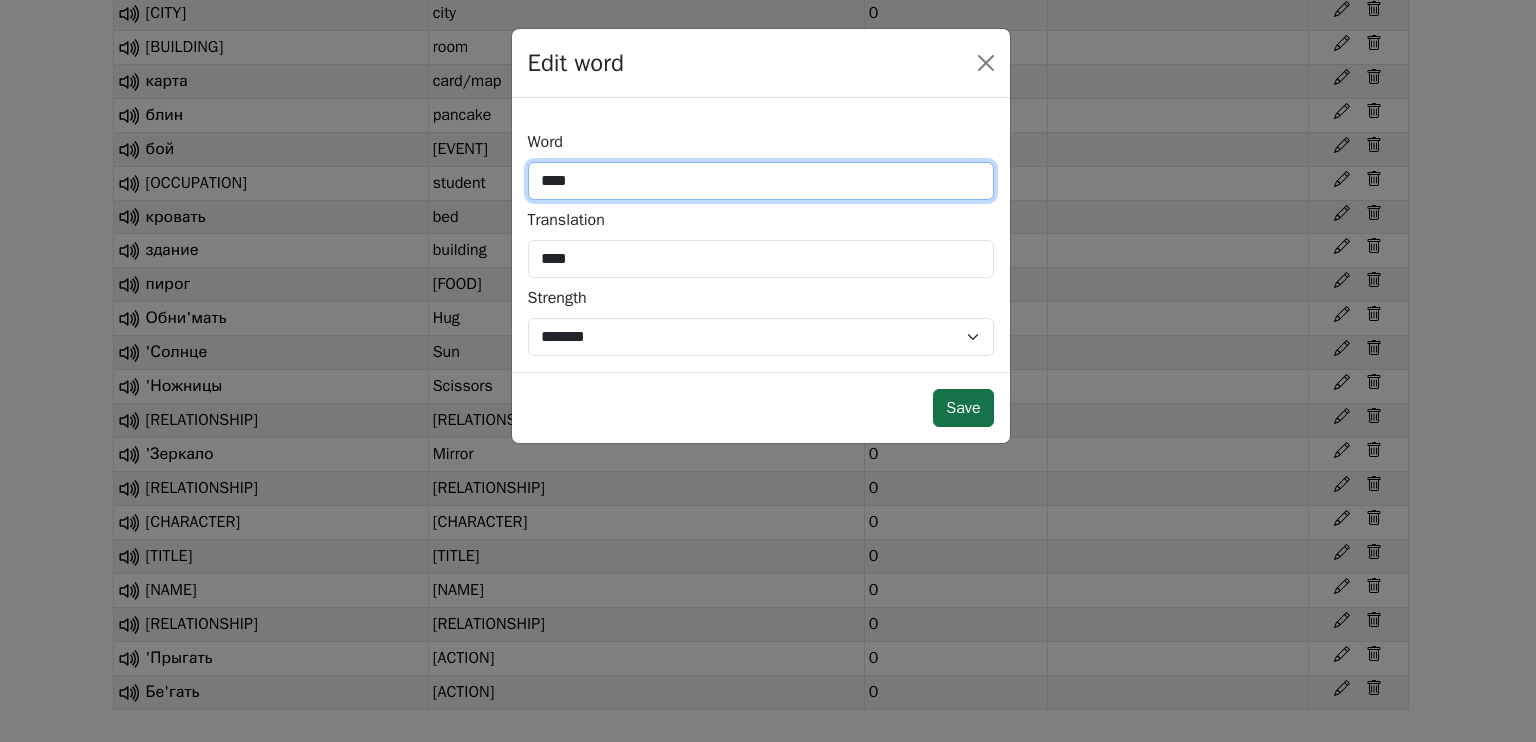 type on "****" 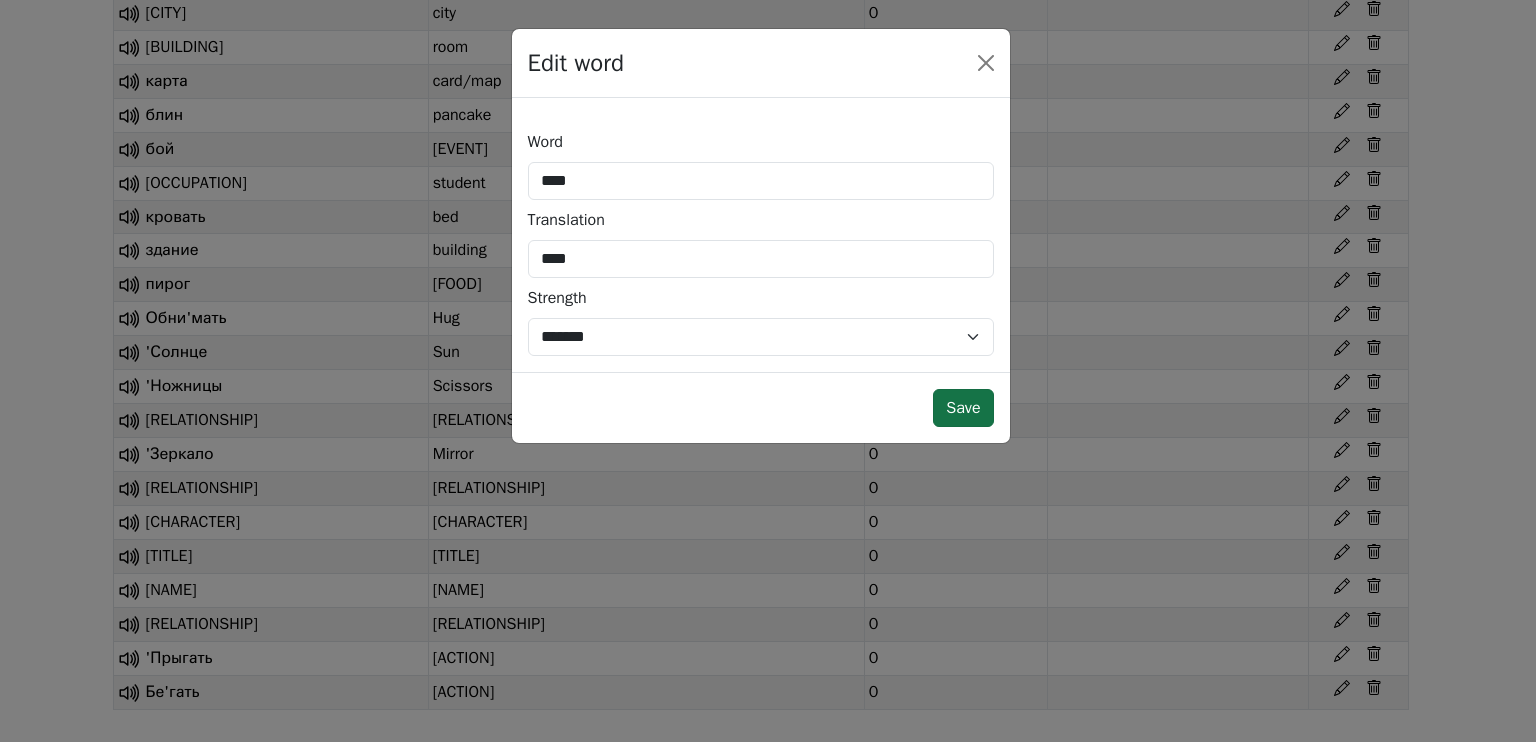 click on "Save" at bounding box center [963, 408] 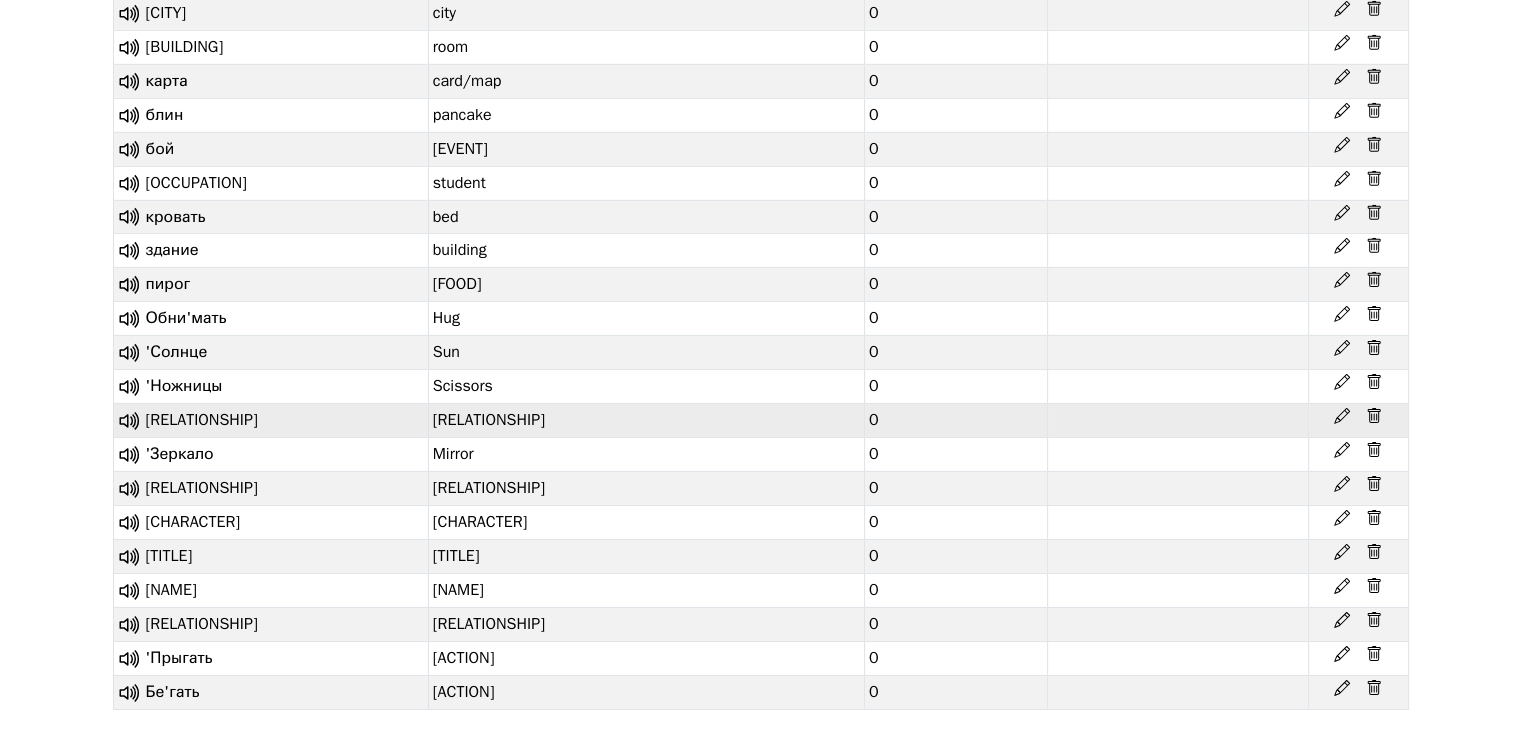 click at bounding box center (1358, 416) 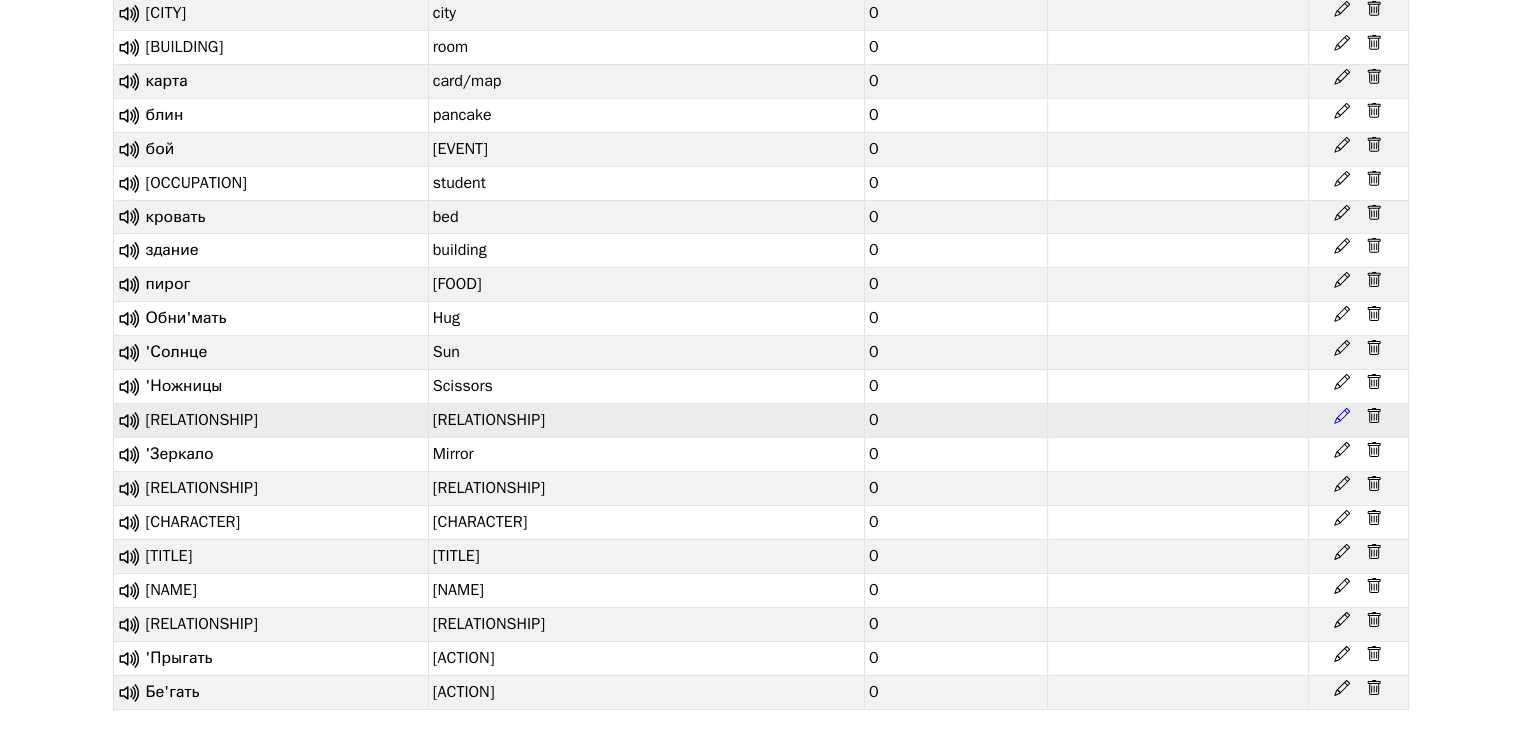click 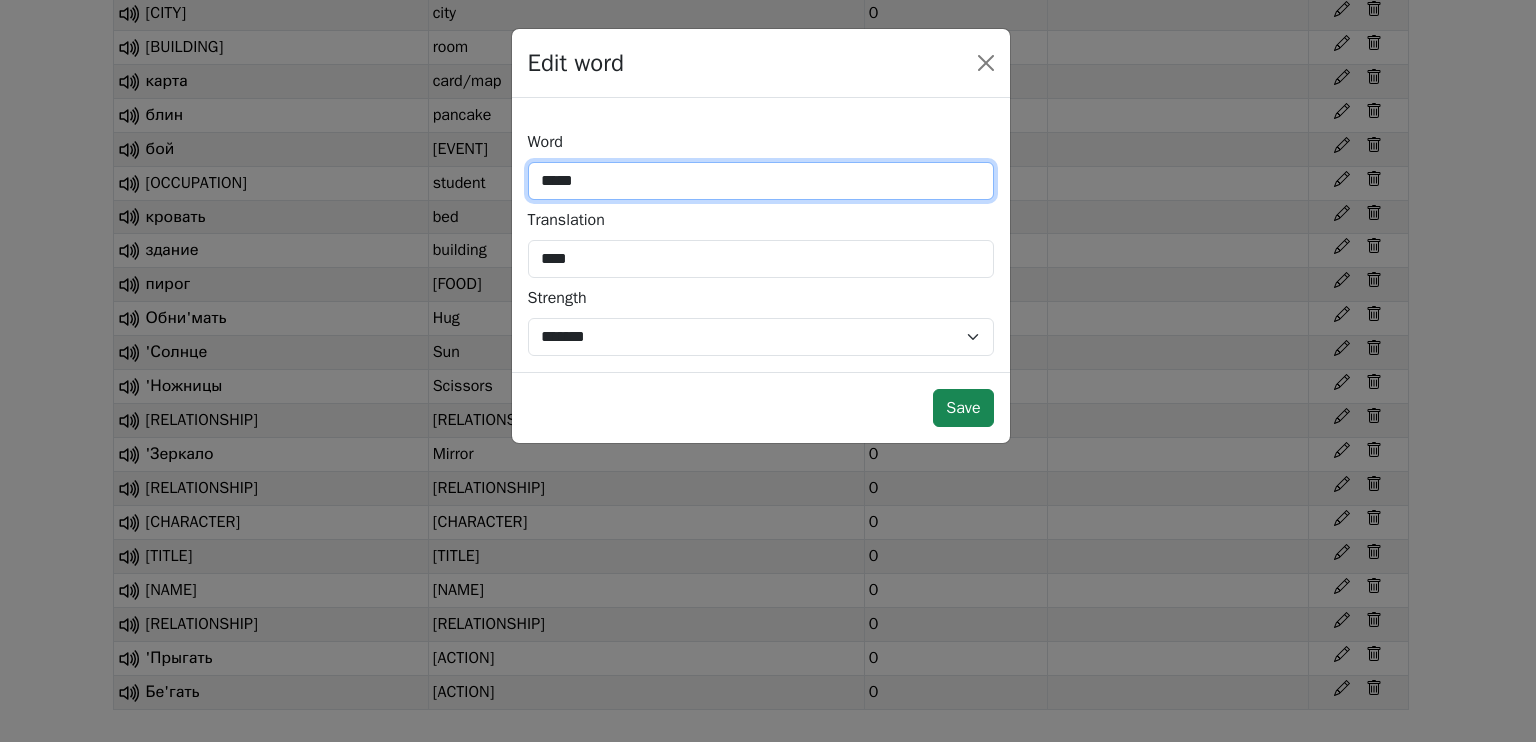 click on "*****" at bounding box center (761, 181) 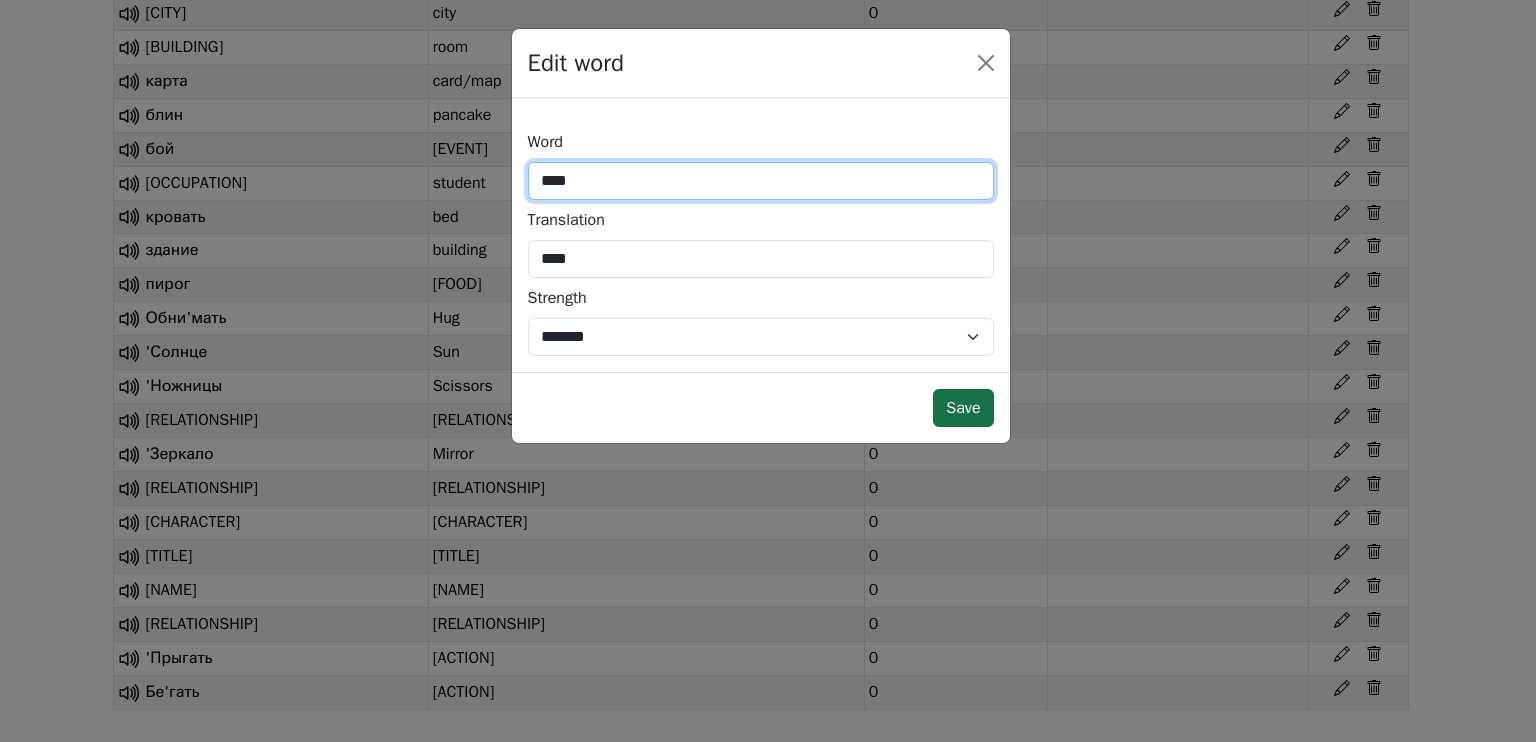 type on "****" 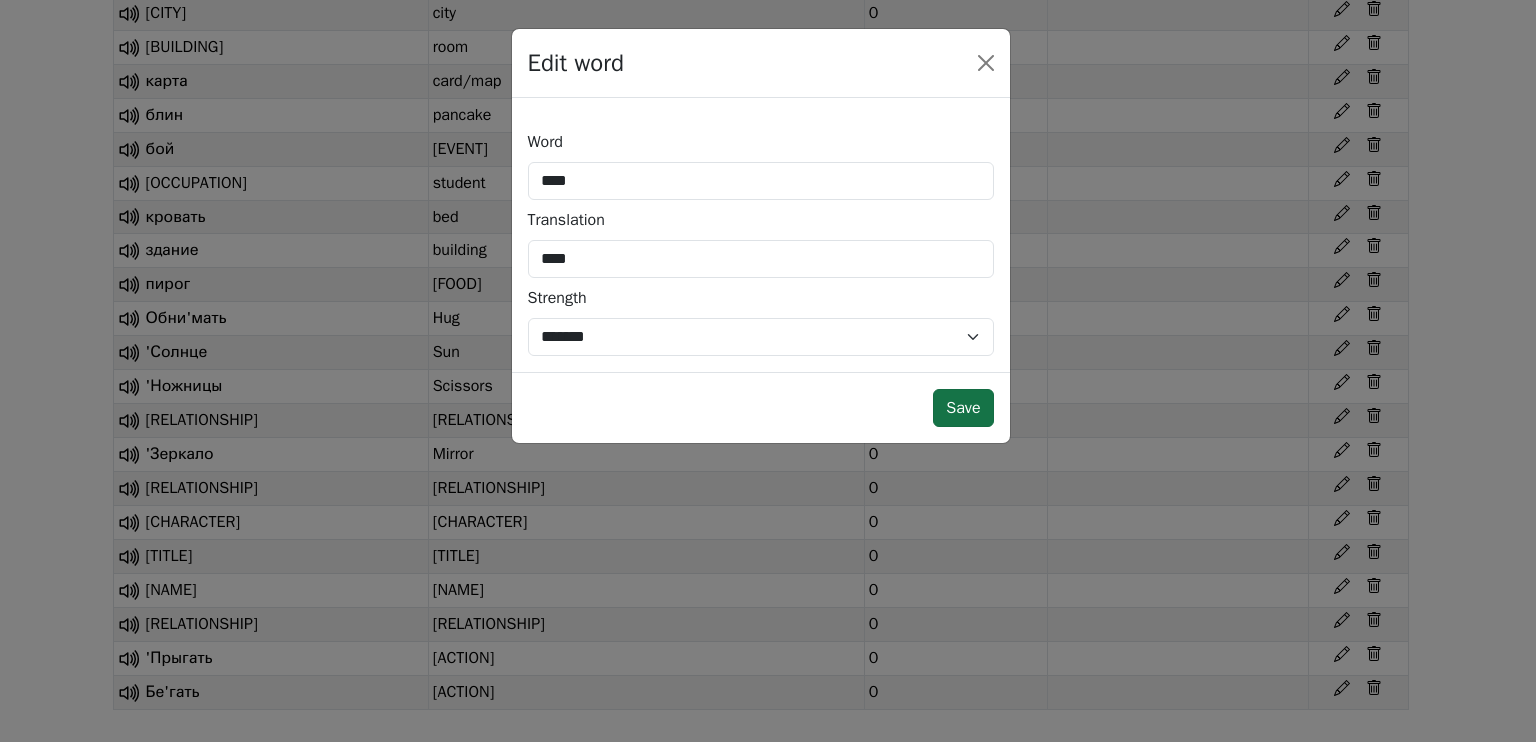 click on "Save" at bounding box center [963, 408] 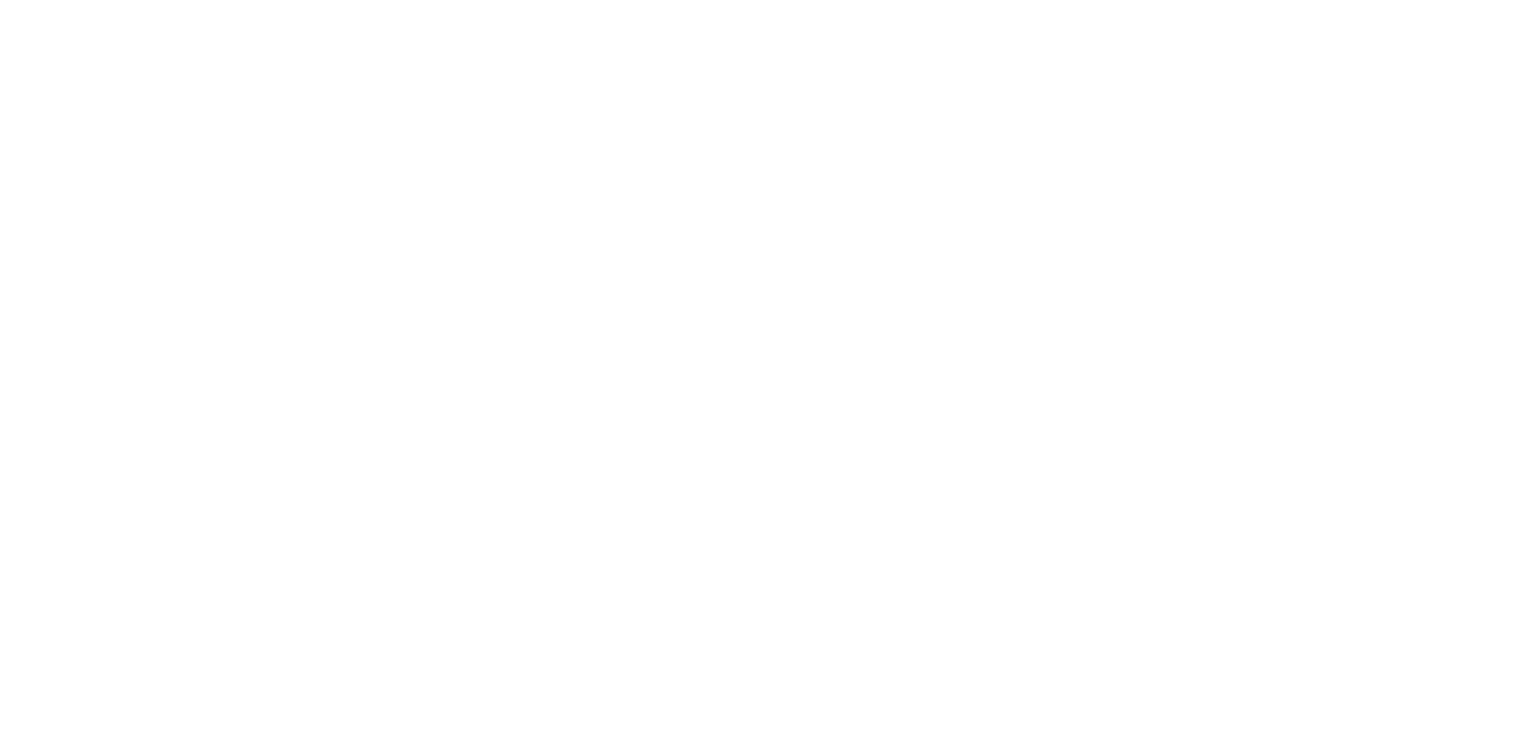 scroll, scrollTop: 0, scrollLeft: 0, axis: both 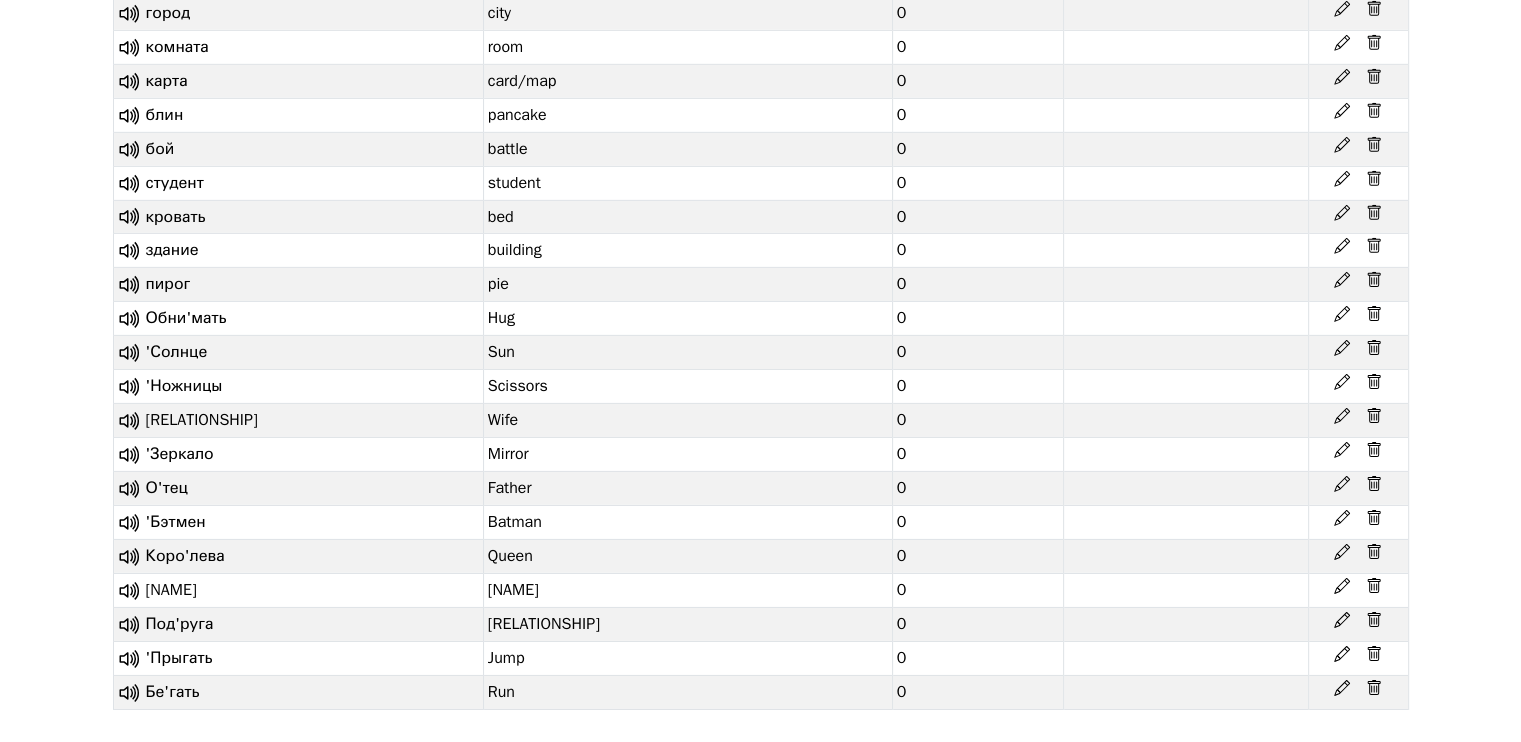 click on "Lingo Champion   Library Vocabulary Statistics 0 Free plan Settings Browser extension Support 0 Free plan Lingo Champion Account Change plan Browser extension Support Feedback & bugs What's new? Get the iOS app New Log out Library Vocabulary Shortcuts Statistics Settings Chrome browser extension Translate your learning words automatically on any website you visit Import your Duolingo vocabulary Select text on websites, look up the translation and save it as a learning word Import content from web pages for studying New It works also with Microsoft Edge, Brave, and Opera. Get the Chrome extension Tutorial Learning words list +  Import words   Review with flashcards Learn with the Chrome extension Export words Word Translation Strength SRS due date вы you (formal/plural) 0 мы we 0 они they 0 кофе coffee, the coffee 0 вино wine 0 пьёт He/she/it drinks/is drinking 0 пью I drink/am drinking 0 мясо meat 0 суп soup 0 ест He/she/it eats/ is eating 0 ем I eat/ am eating 0 milk 0 0 0" at bounding box center [760, -2817] 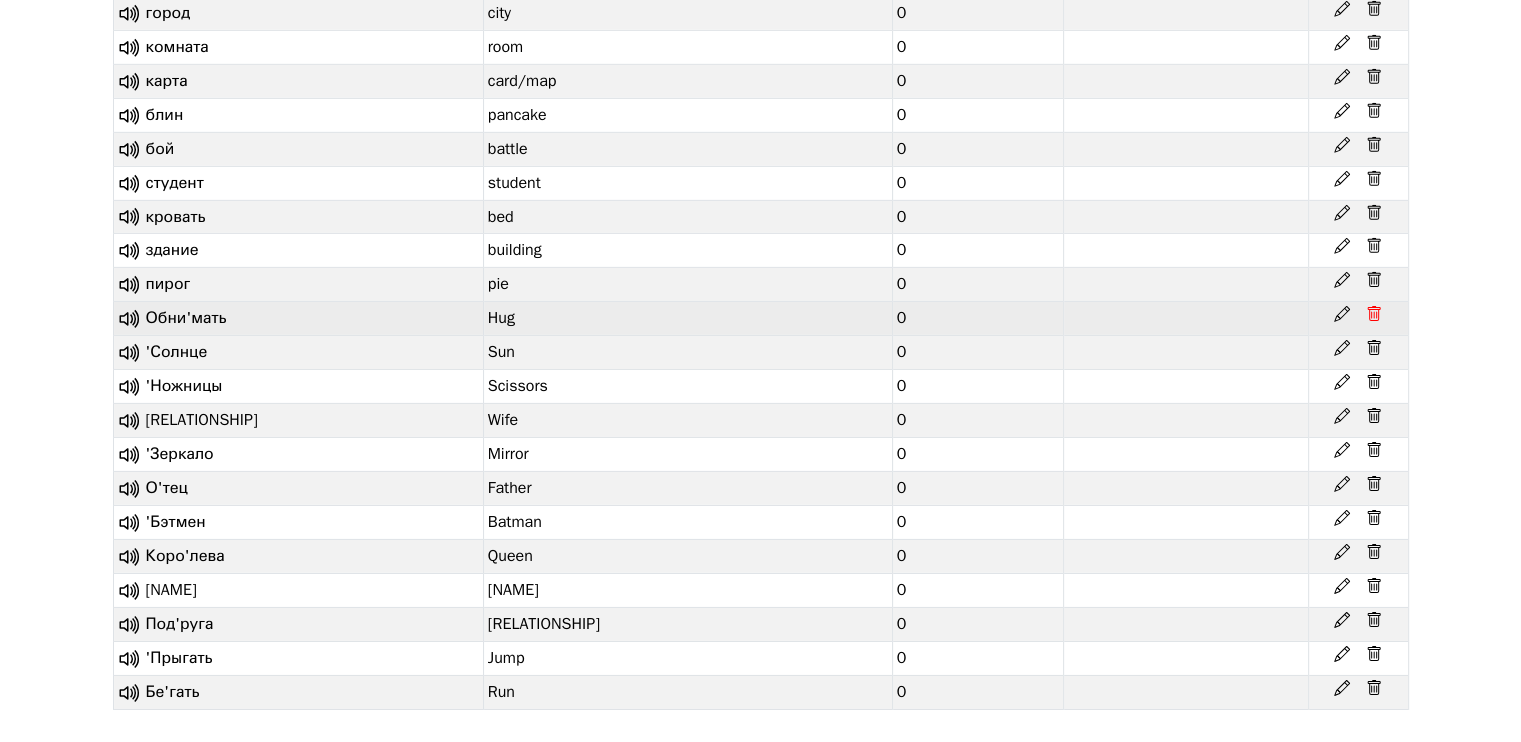 click 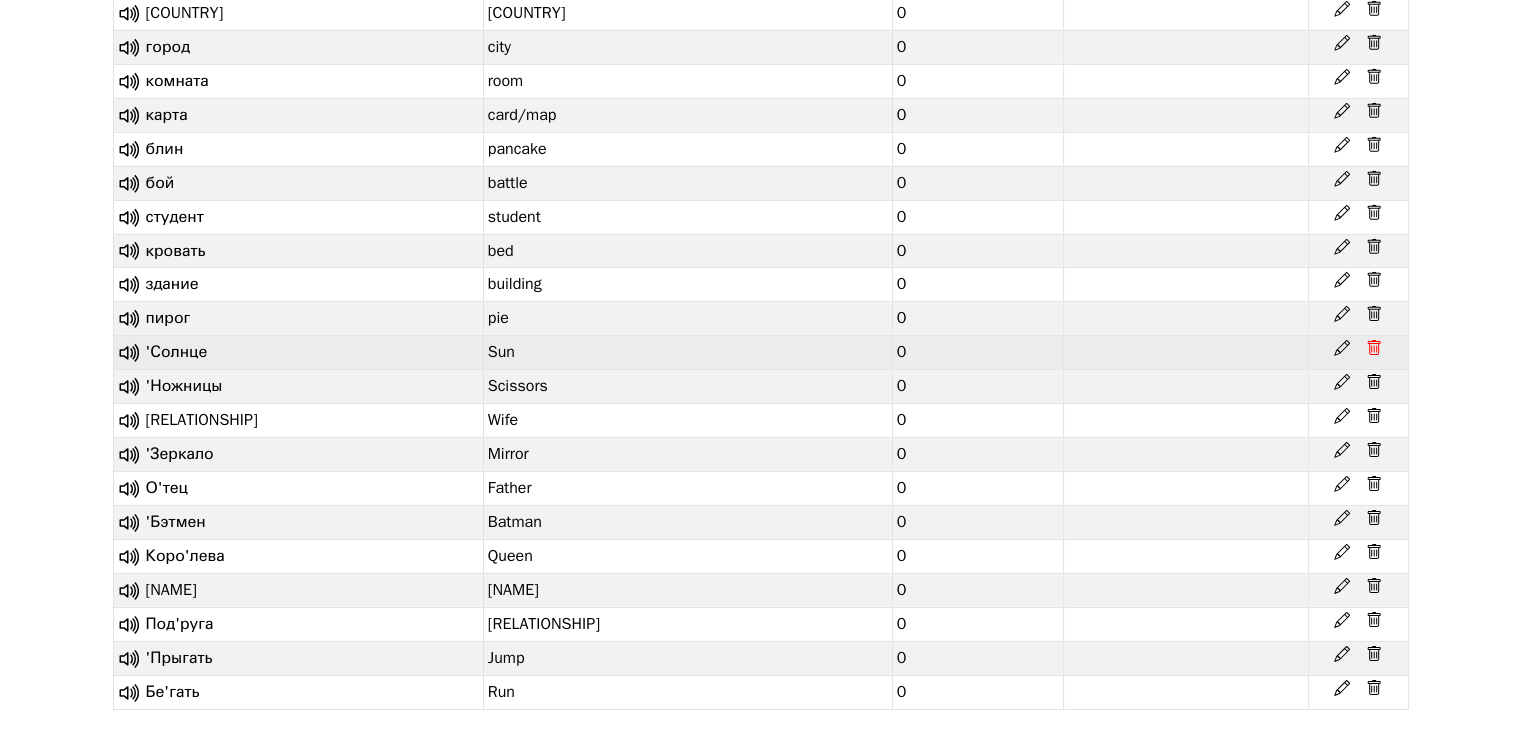 scroll, scrollTop: 6577, scrollLeft: 0, axis: vertical 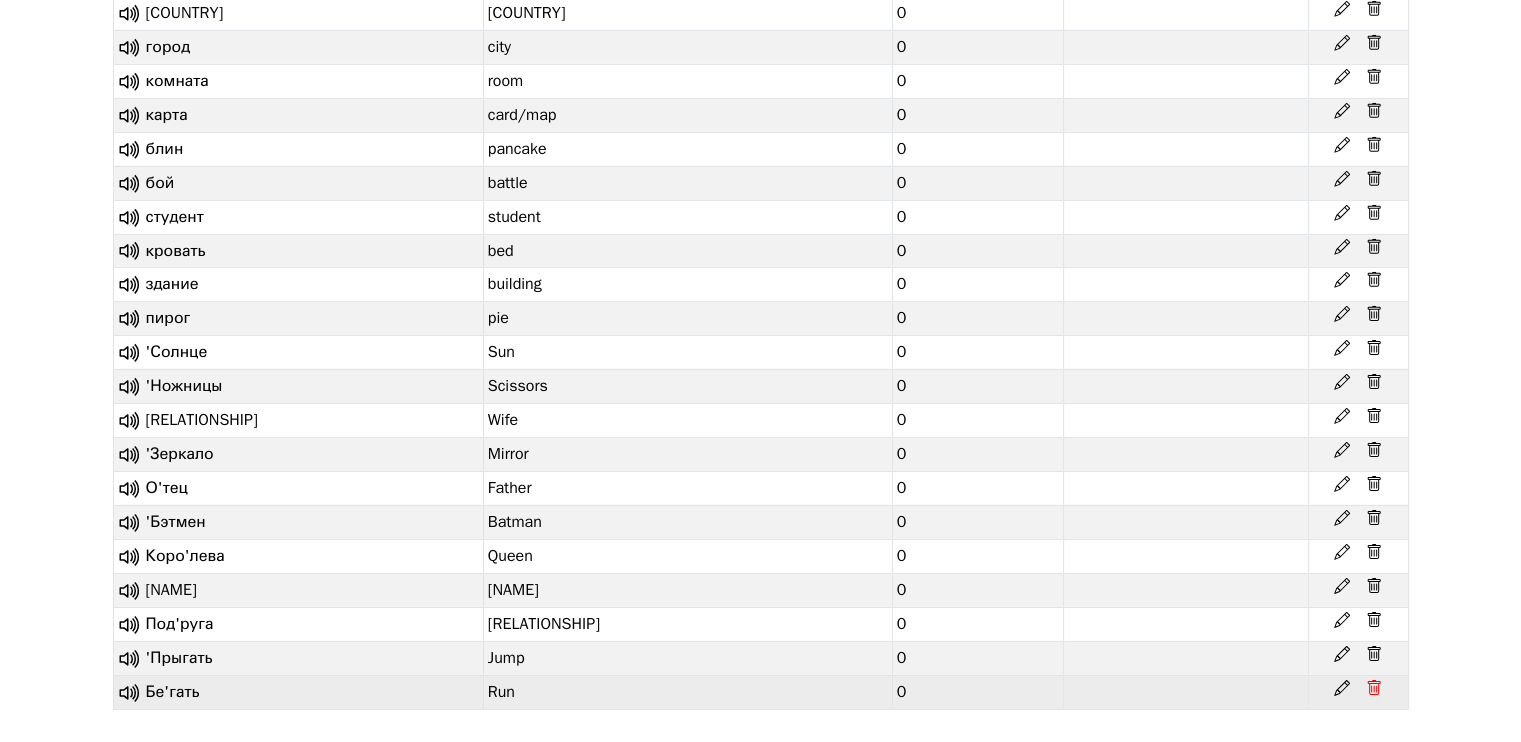click 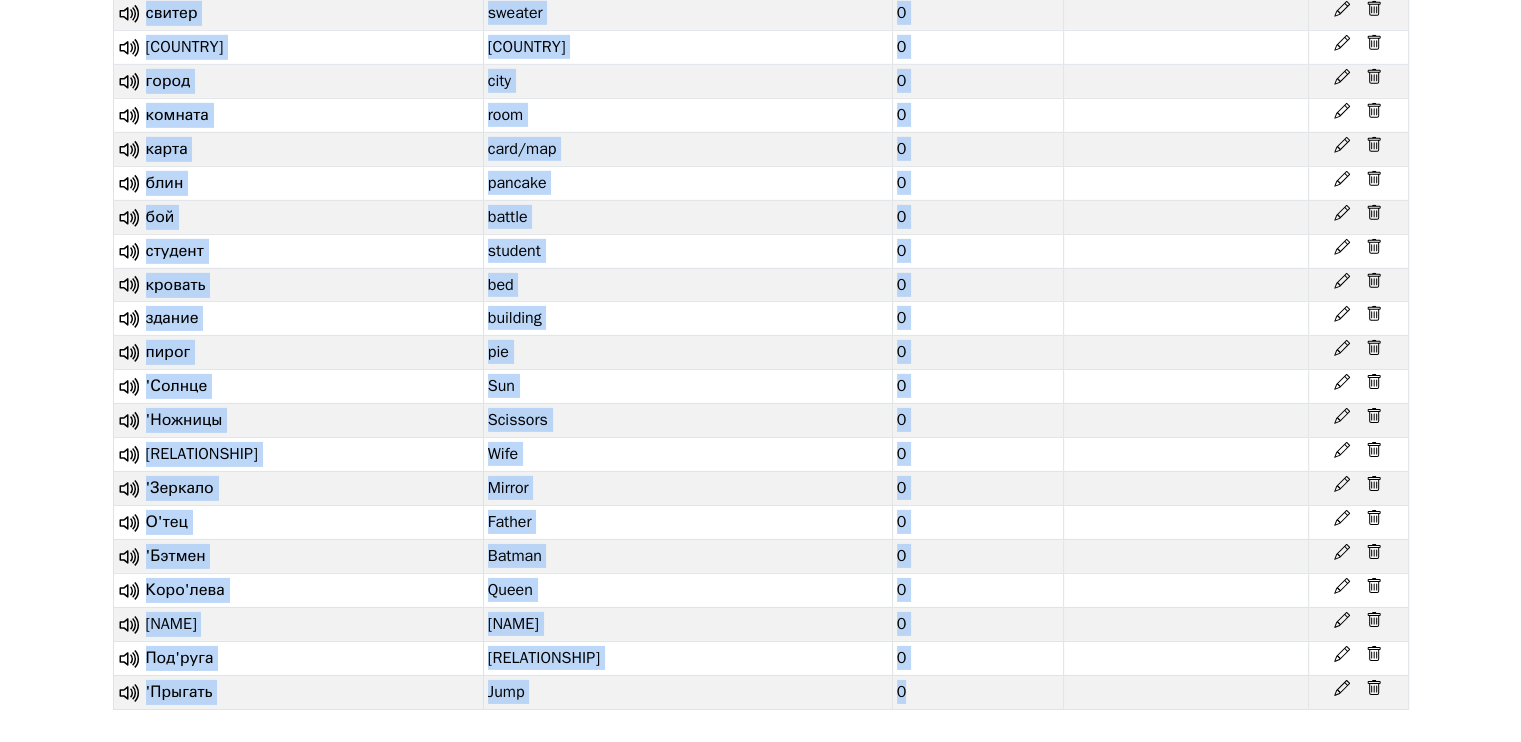 click 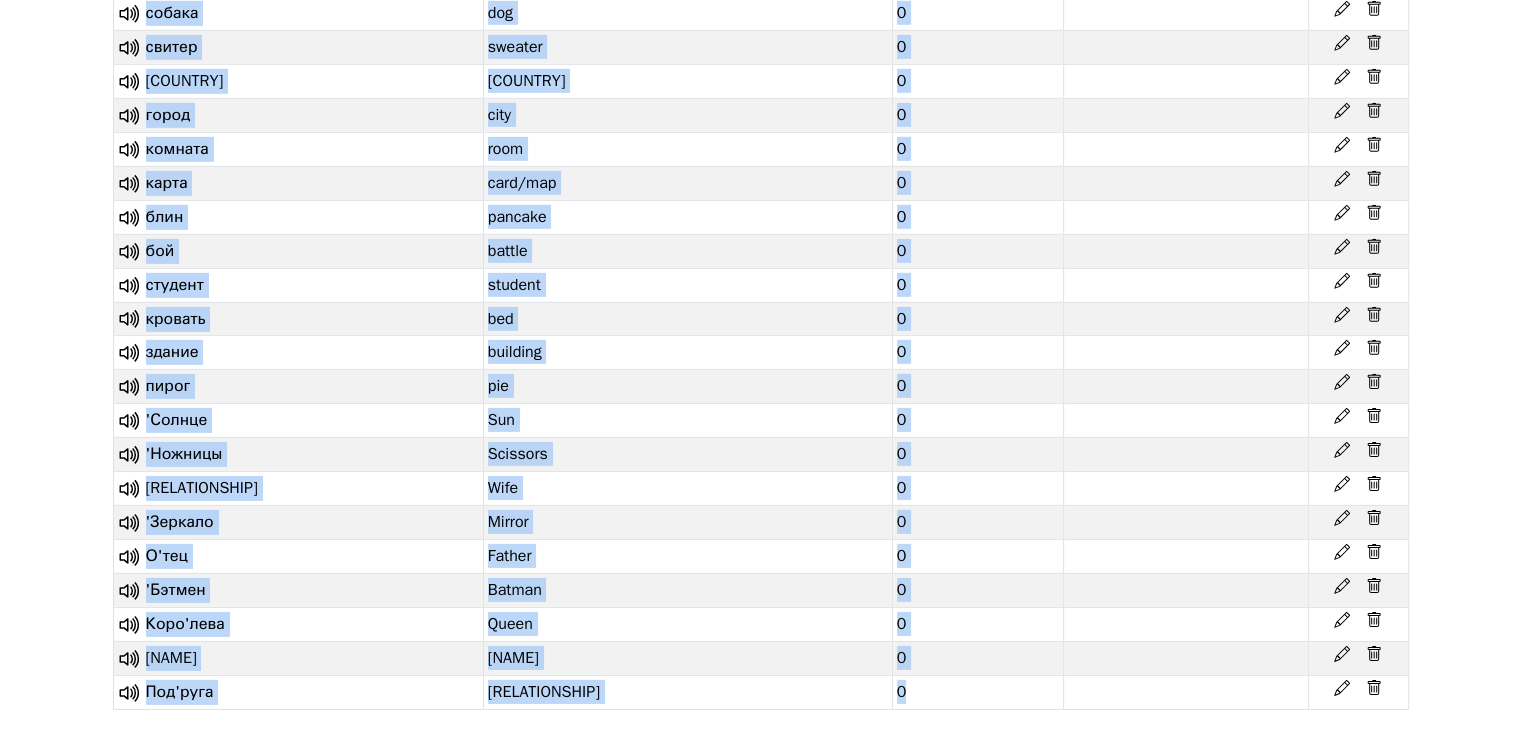 click 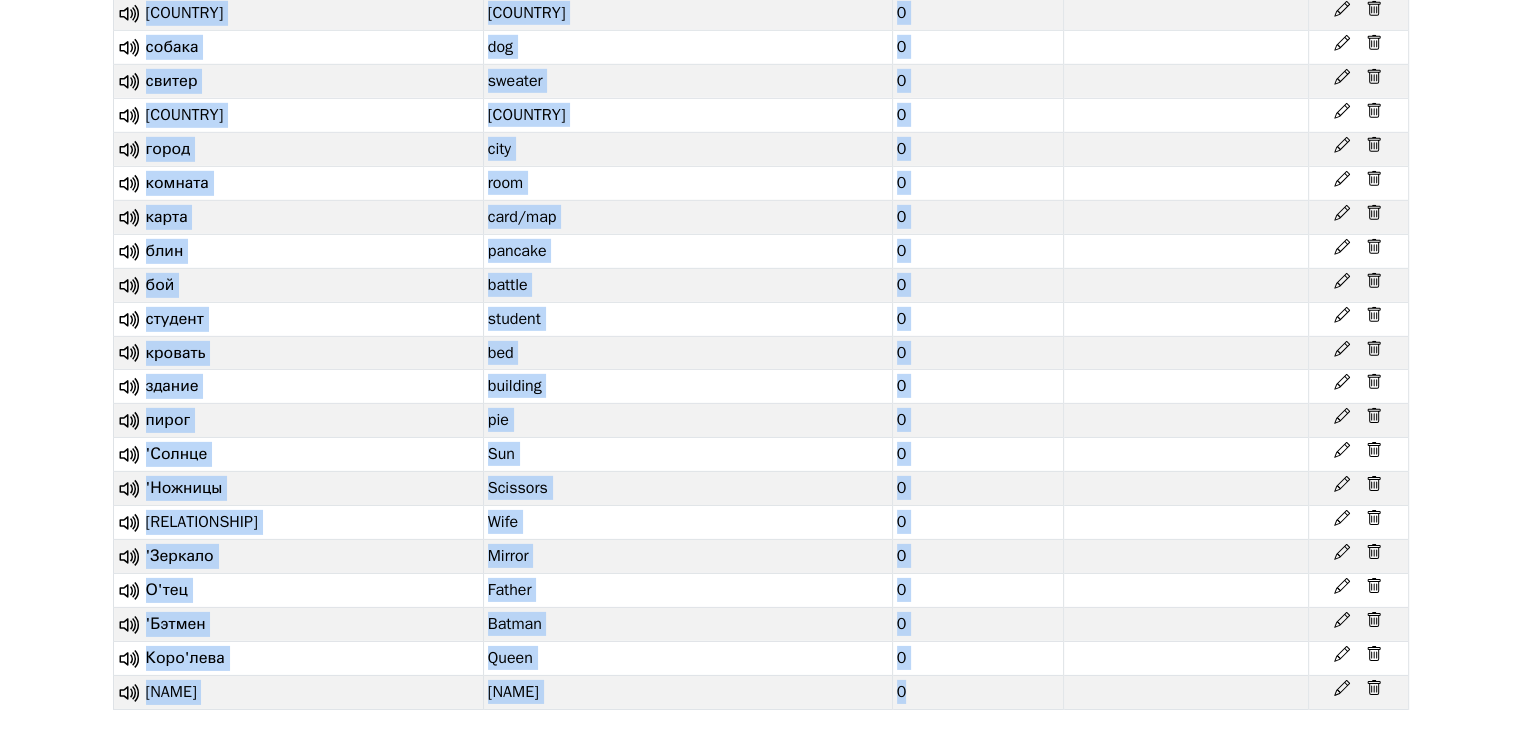 scroll, scrollTop: 6472, scrollLeft: 0, axis: vertical 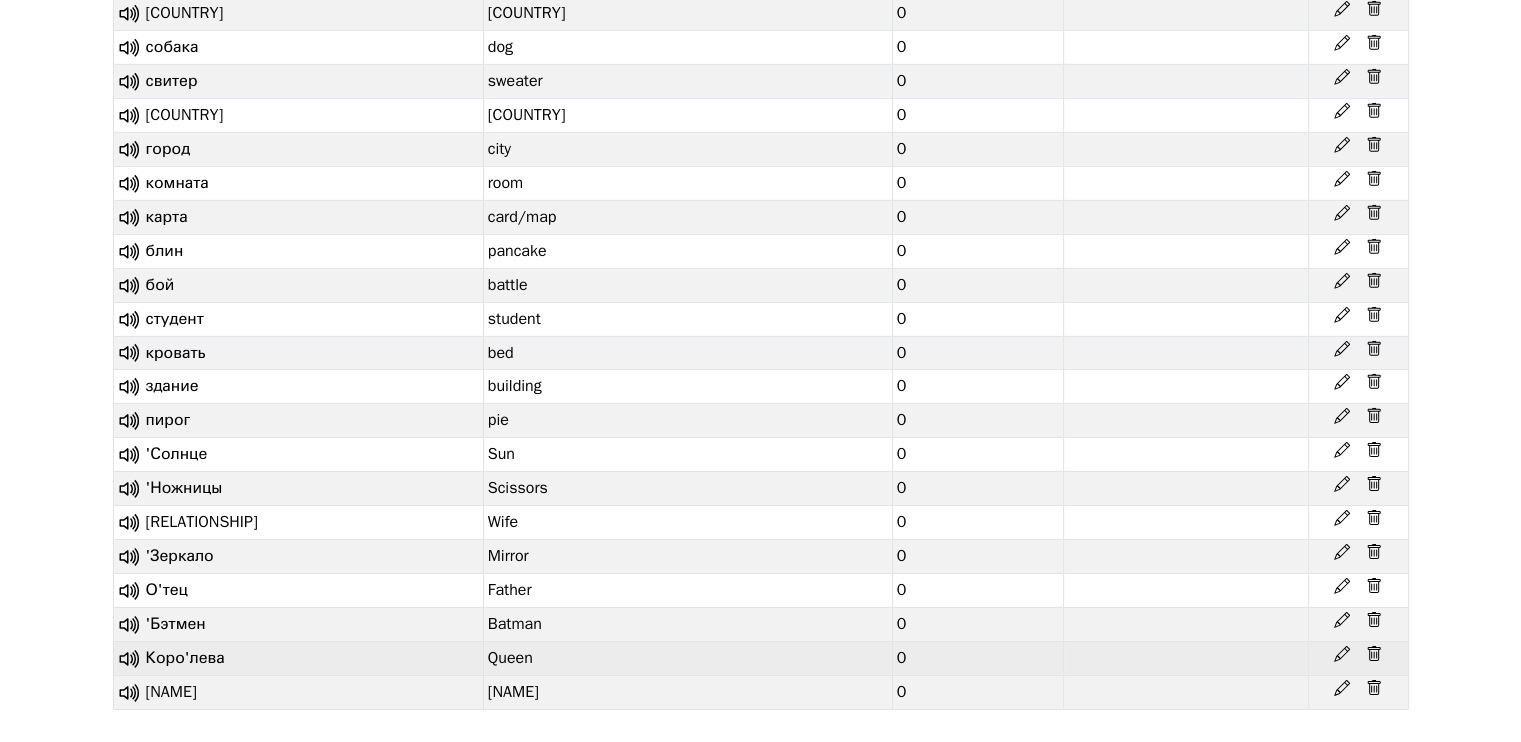 click 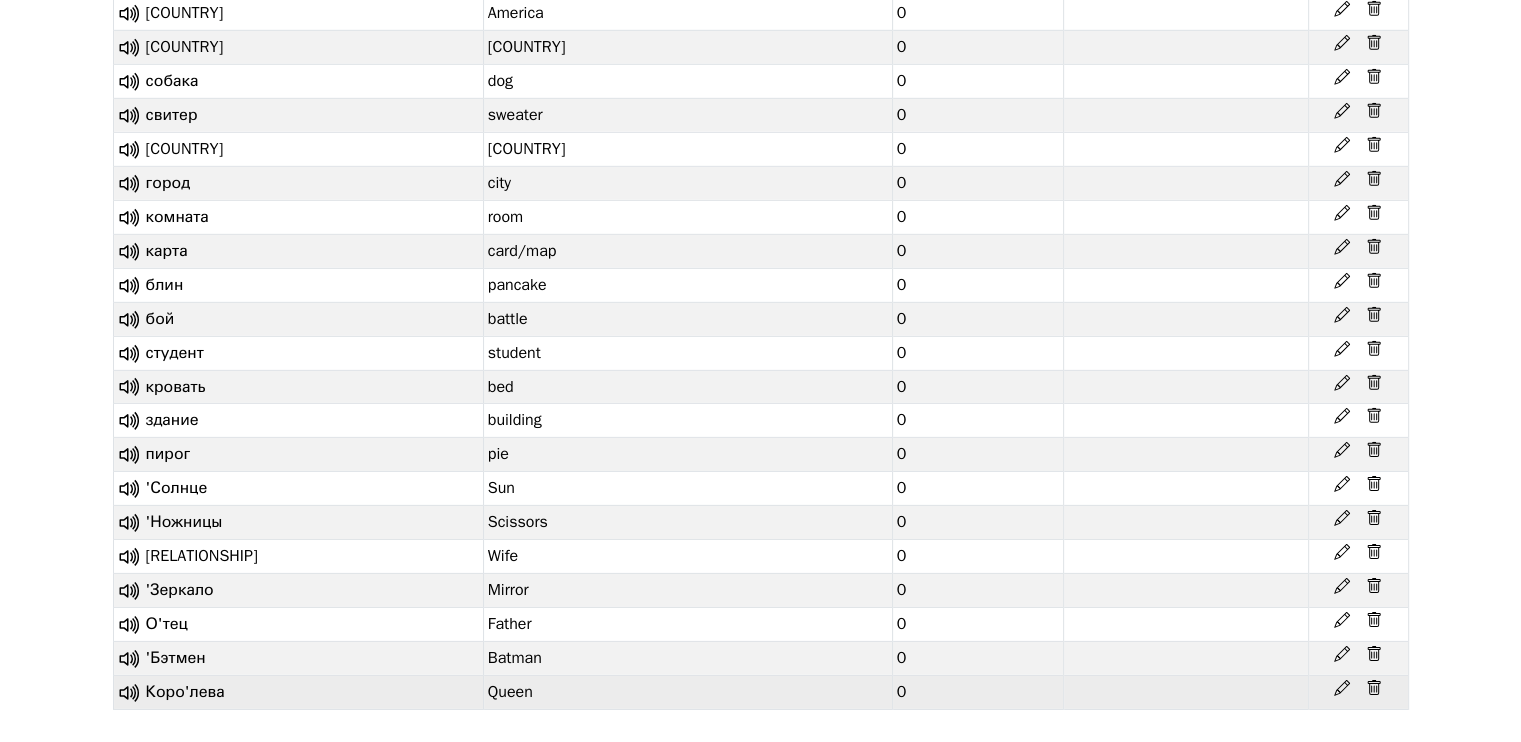 scroll, scrollTop: 6436, scrollLeft: 0, axis: vertical 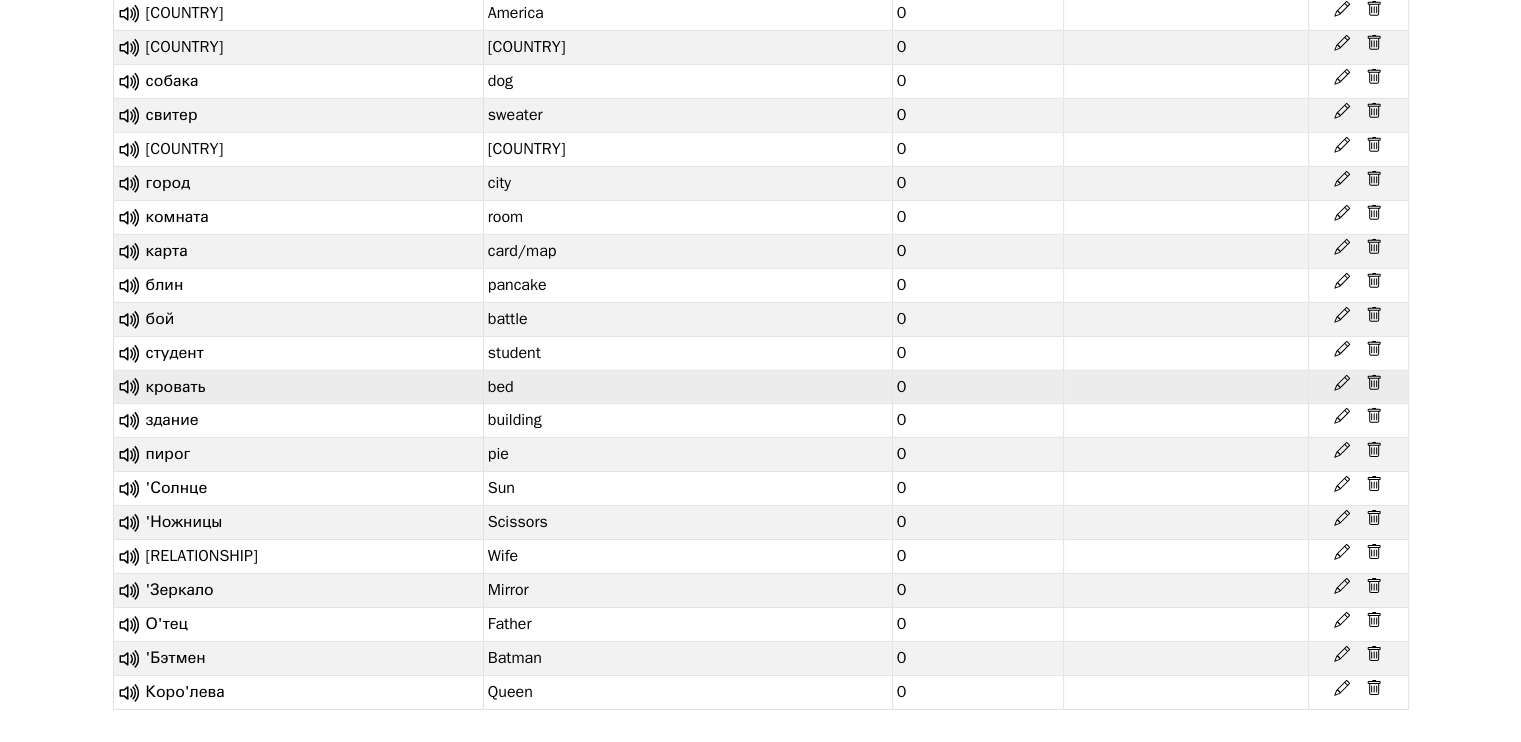 click on "bed" at bounding box center [687, 387] 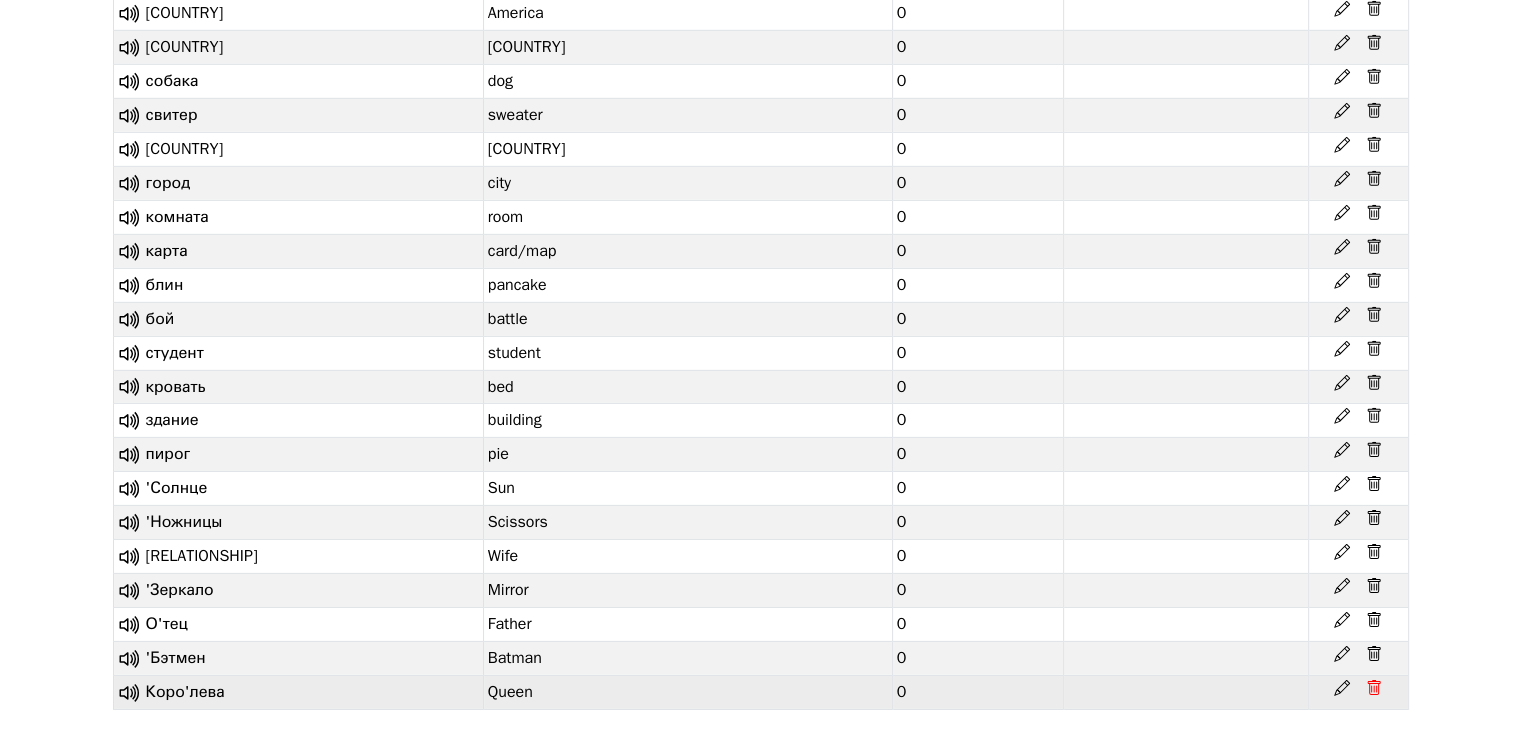 click 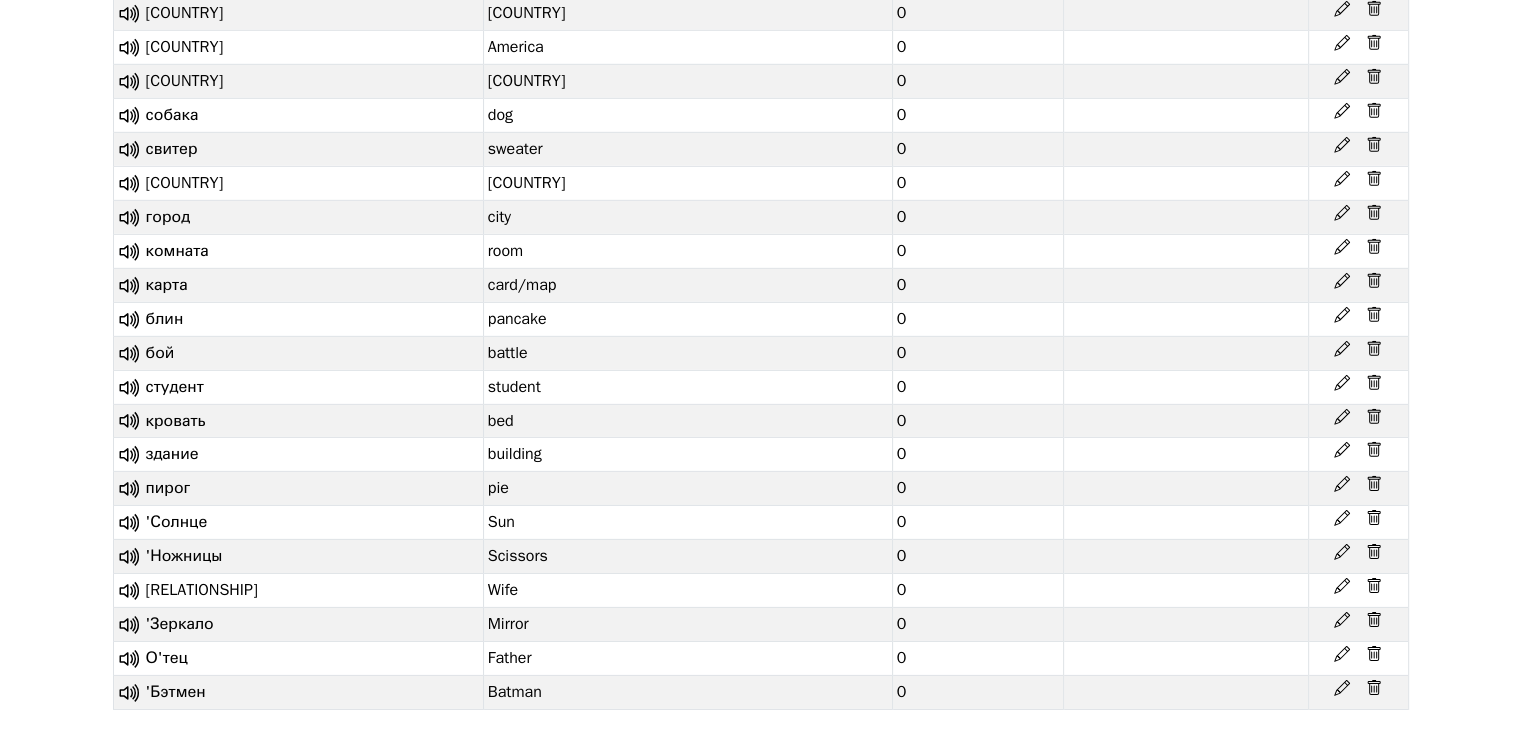 click 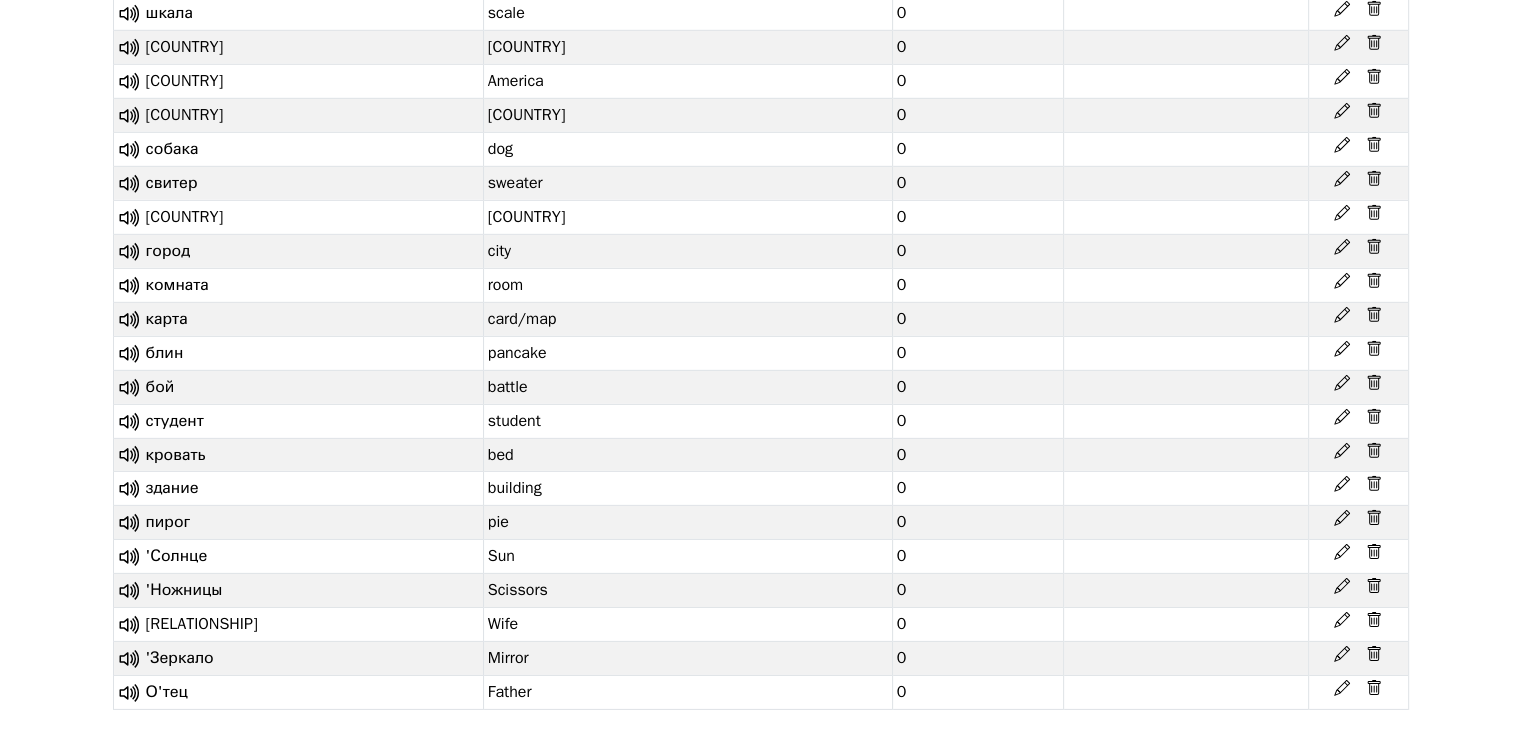 click 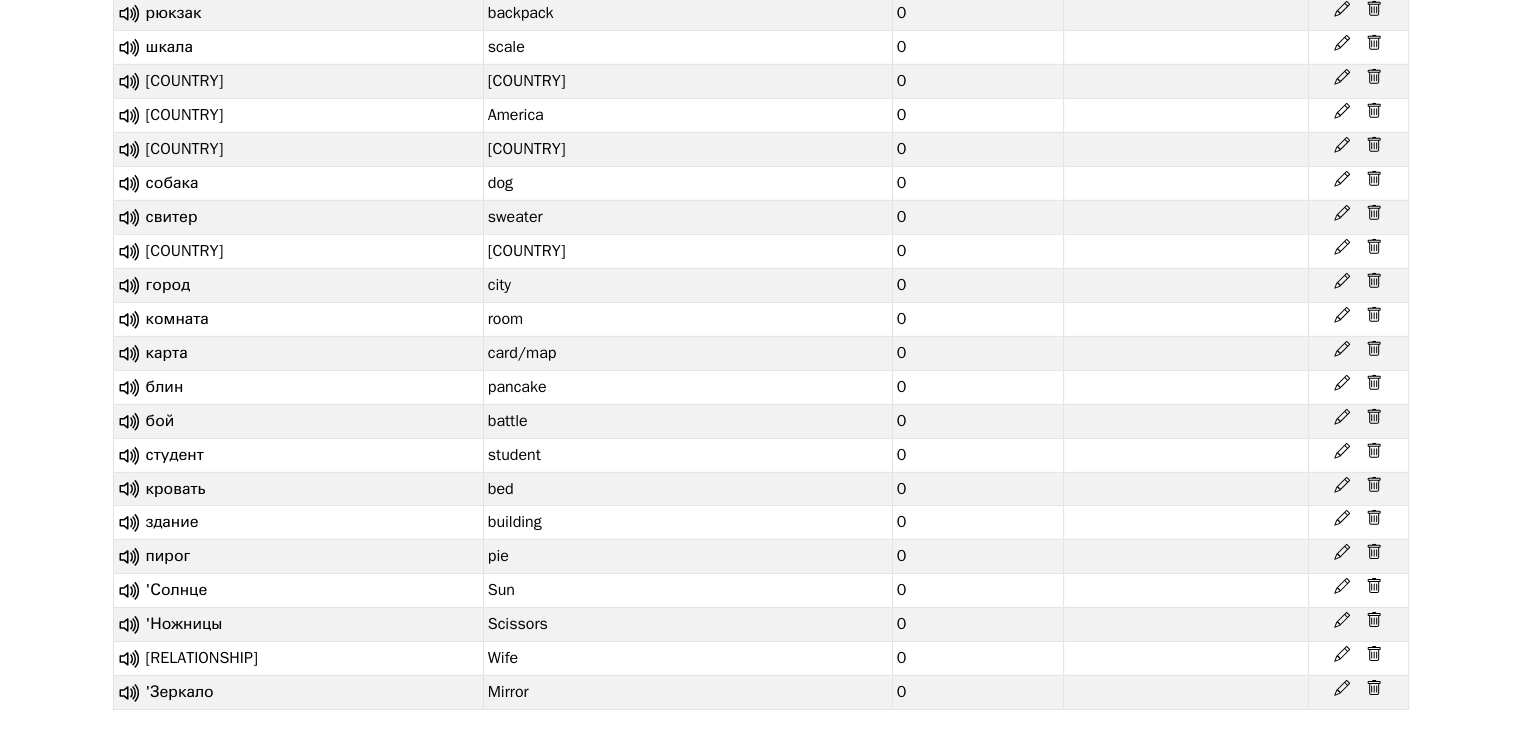 click 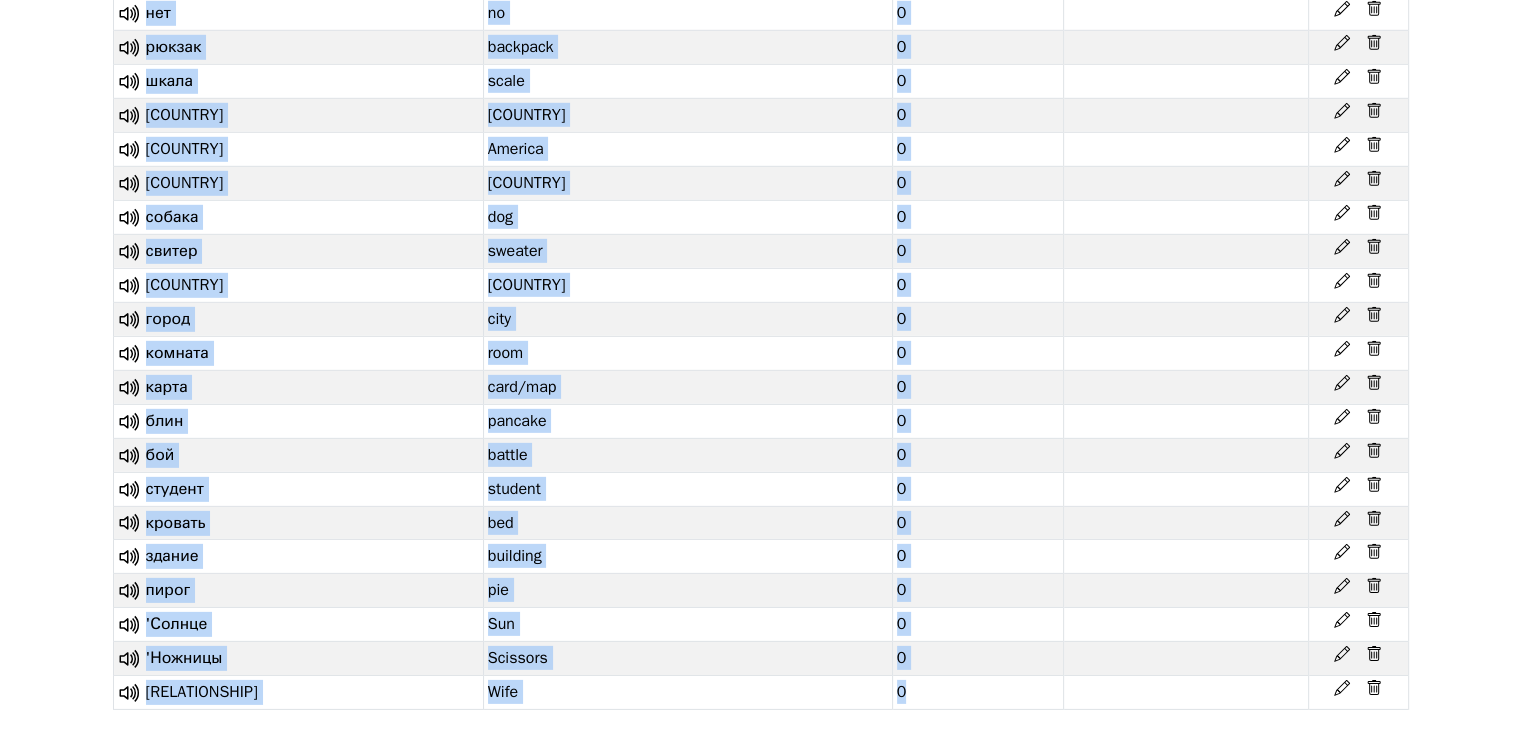 click 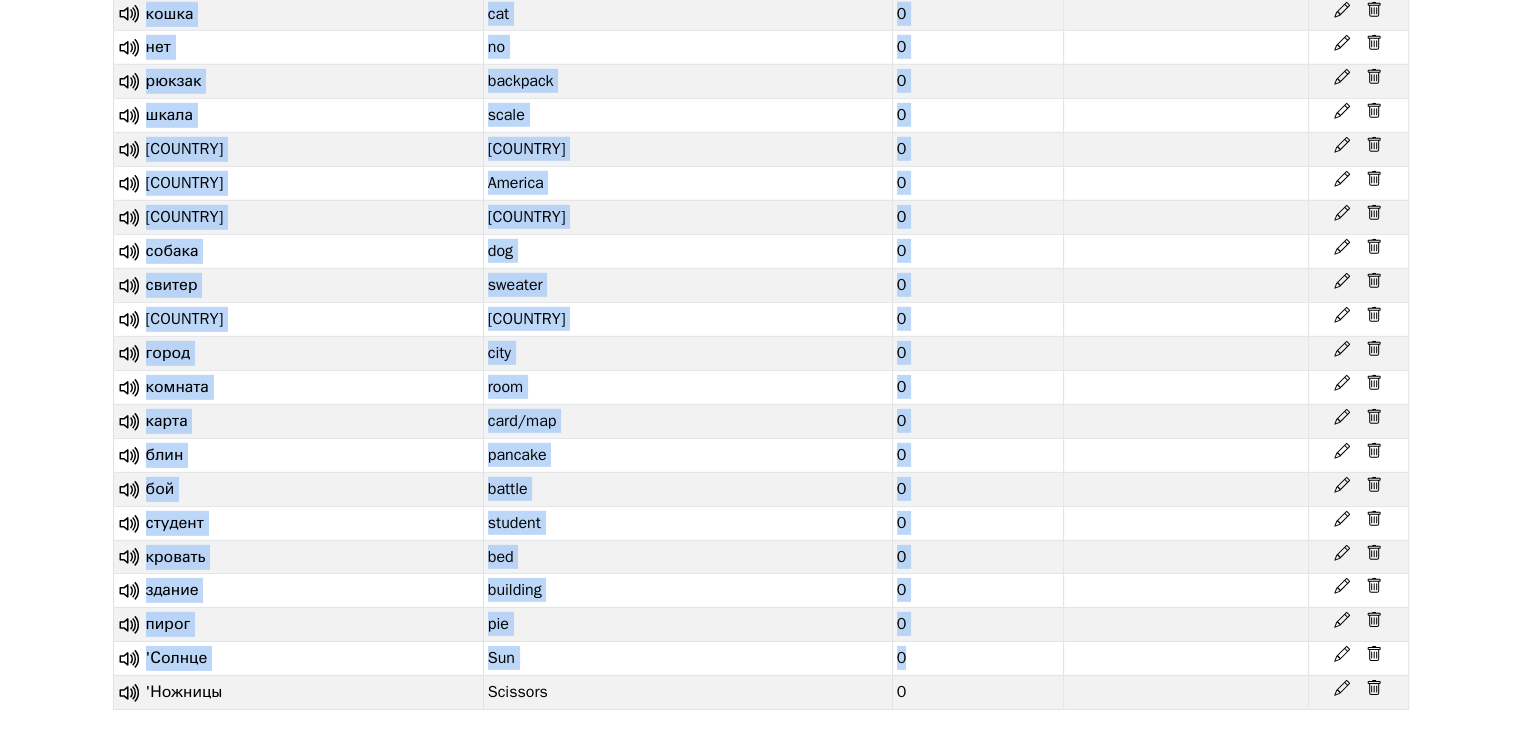 click 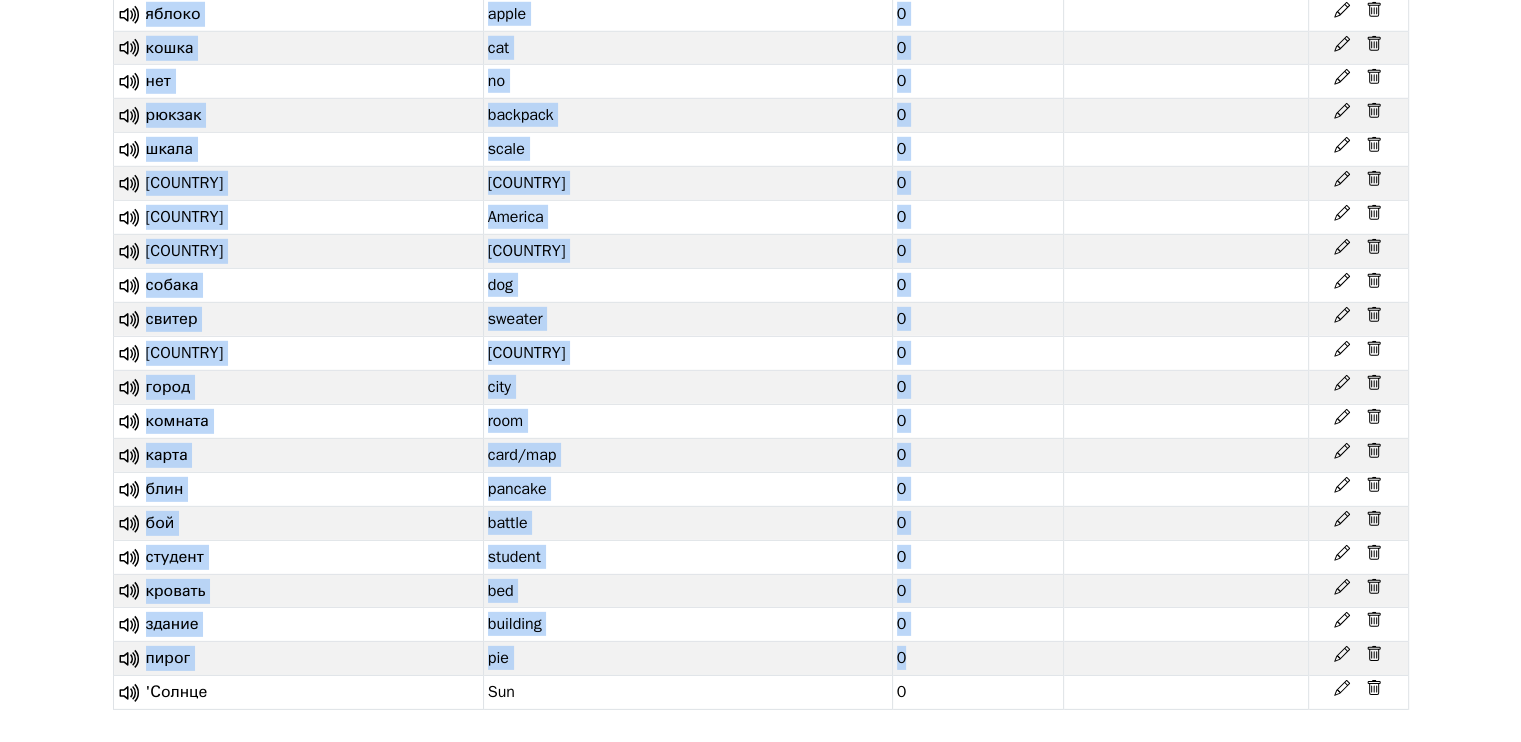 click 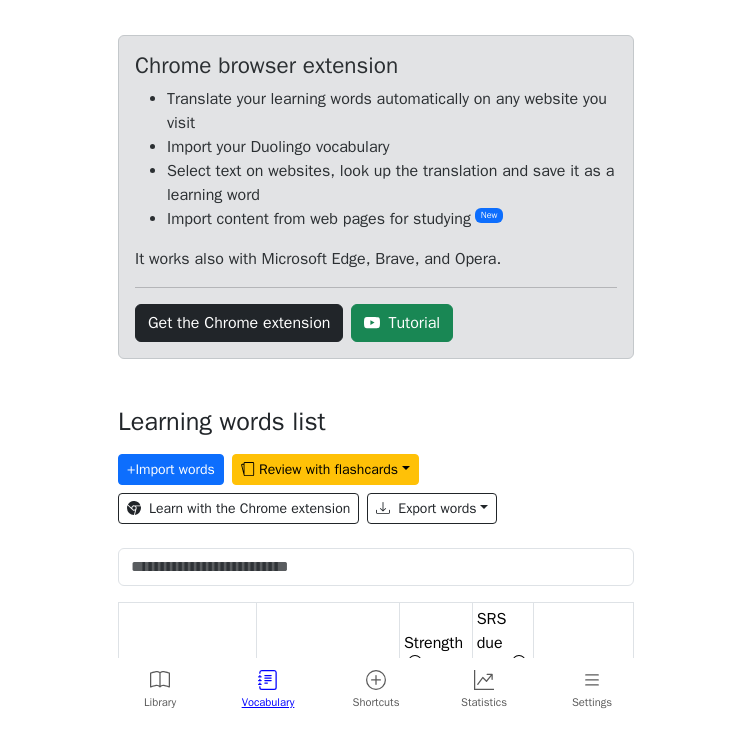 scroll, scrollTop: 0, scrollLeft: 0, axis: both 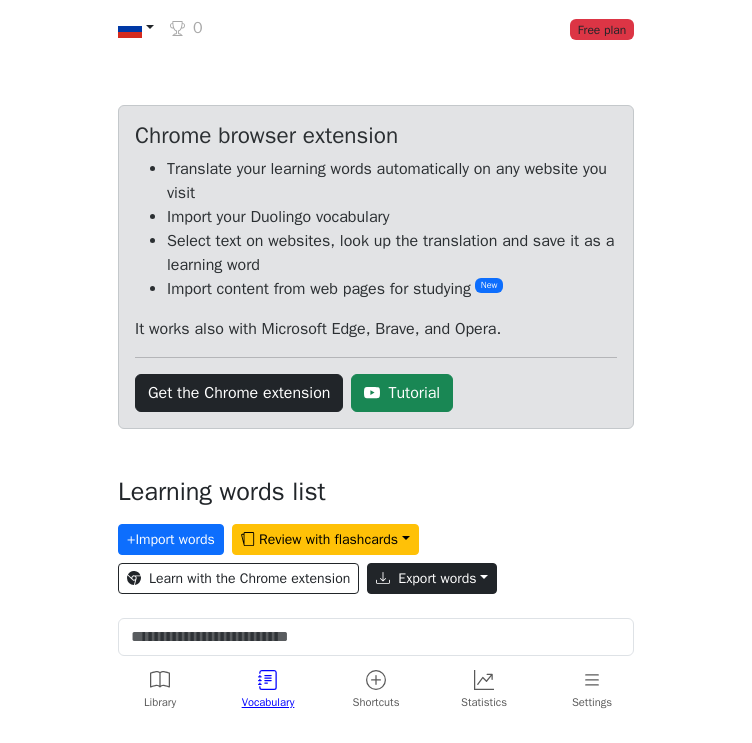 click on "Export words" at bounding box center [432, 578] 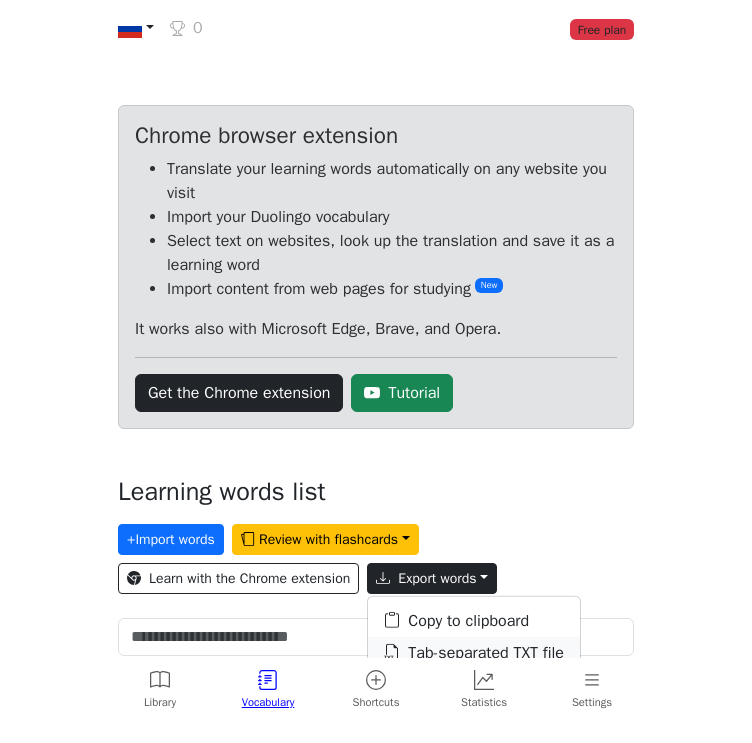 click on "Tab-separated TXT file" at bounding box center (474, 652) 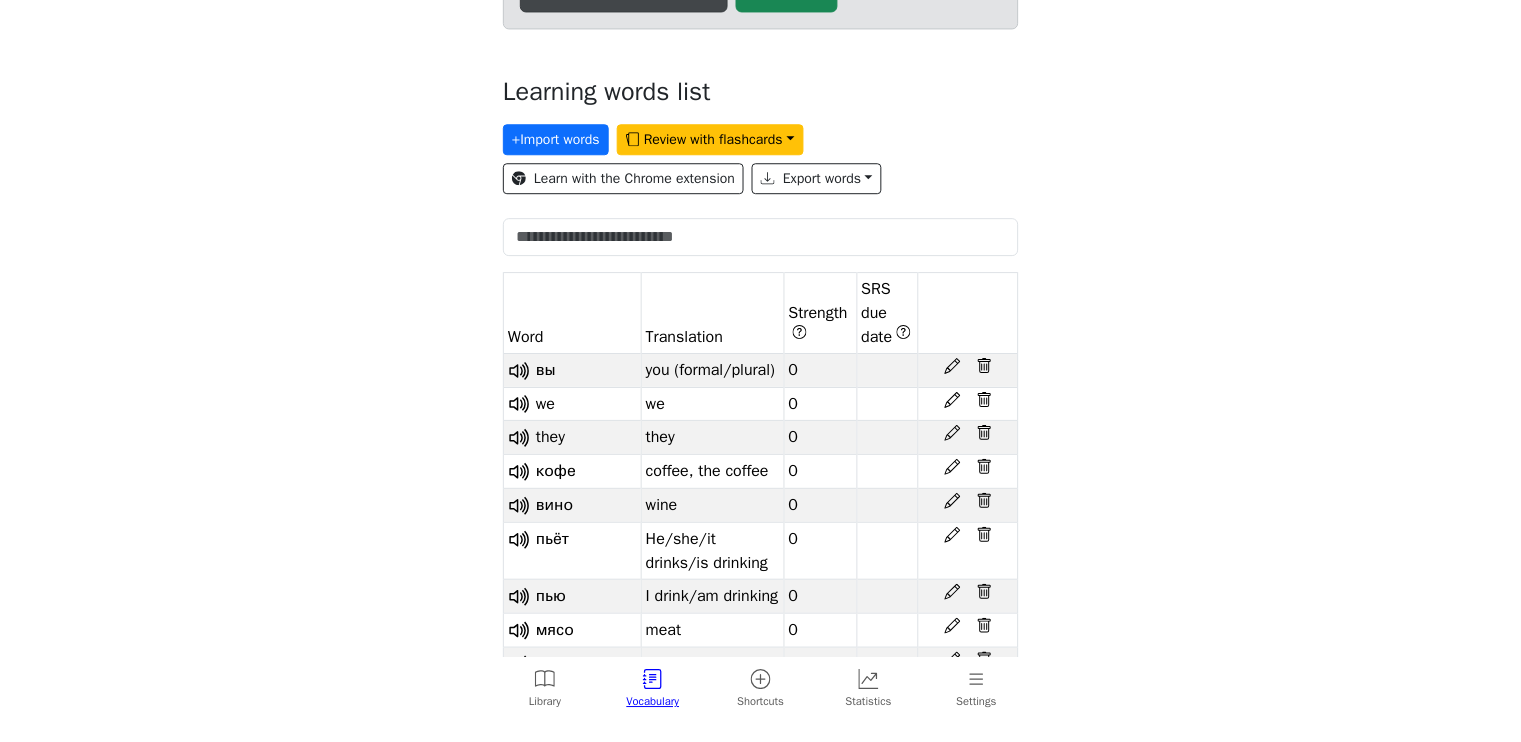 scroll, scrollTop: 0, scrollLeft: 0, axis: both 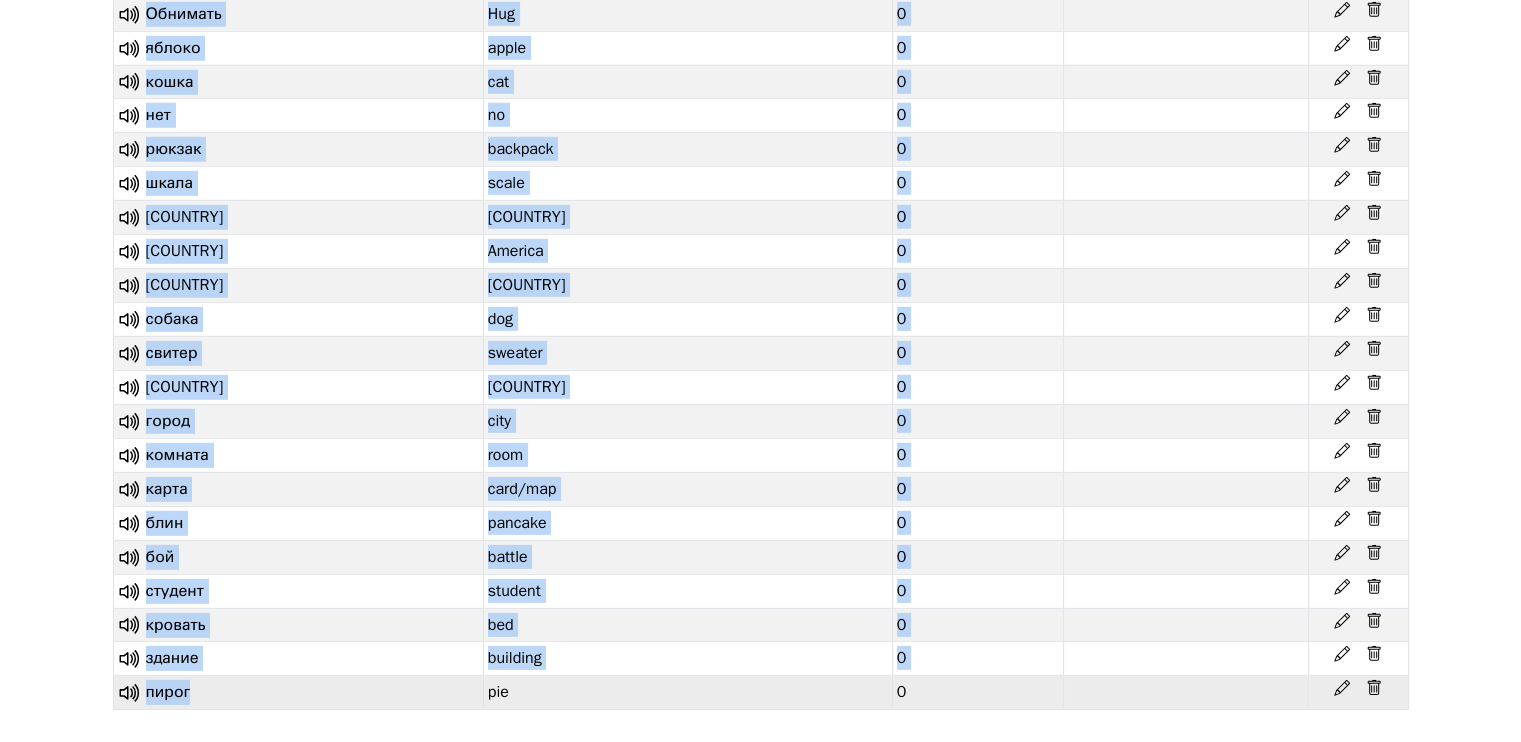 drag, startPoint x: 144, startPoint y: 183, endPoint x: 202, endPoint y: 687, distance: 507.32632 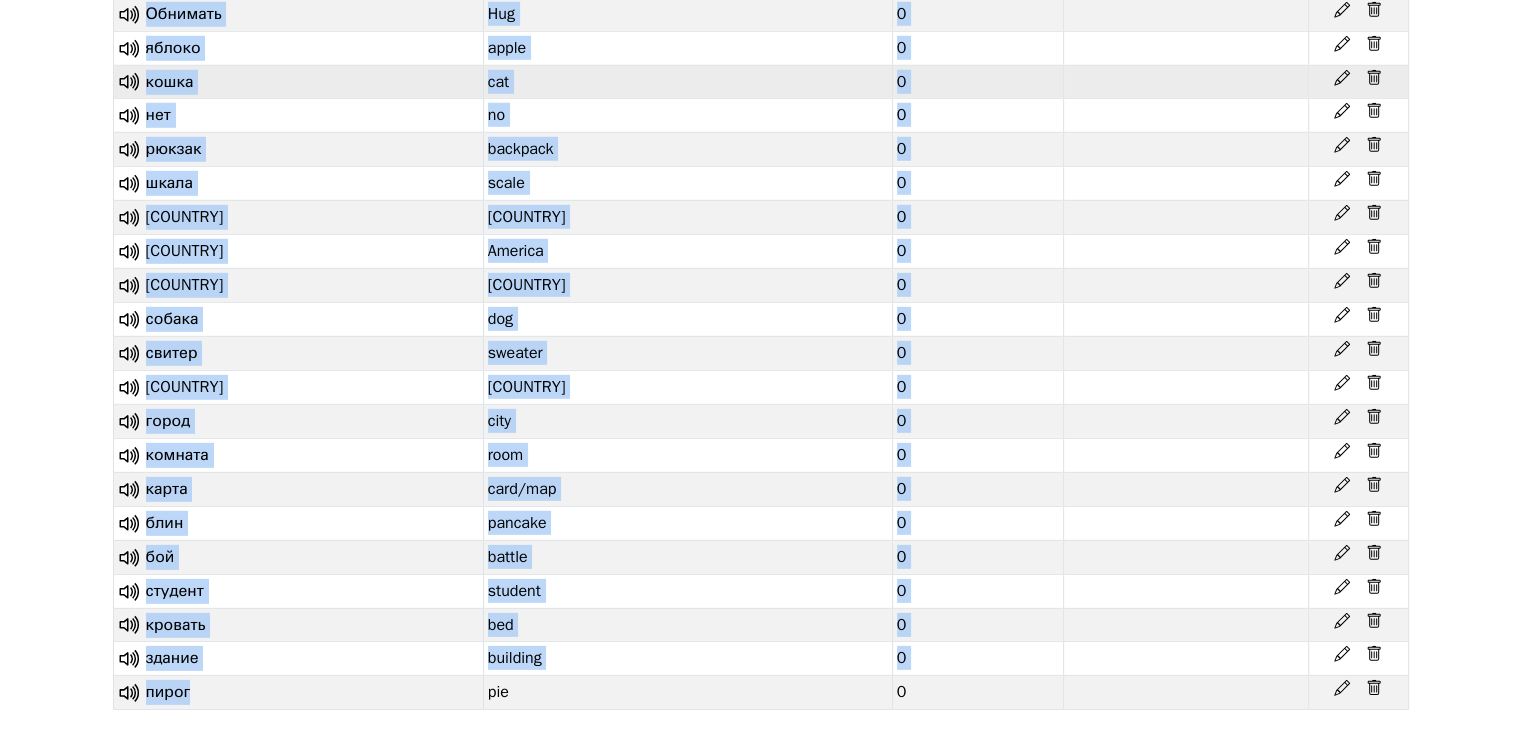 copy on "вы you (formal/plural) 0 мы we 0 они they 0 кофе coffee, the coffee 0 вино wine 0 пьёт He/she/it drinks/is drinking 0 пью I drink/am drinking 0 мясо meat 0 суп soup 0 ест He/she/it eats/ is eating 0 ем I eat/ am eating 0 молоко milk 0 сыр cheese 0 хлеб bread, the bread 0 кто Who 0 мой my, is mine 0 той that, by that, to that 0 друг friend 0 папа dad, a dad, father 0 где where 0 юлия Yulia, julie 0 марк Mark 0 ты You 0 повар A cook 0 политик politician 0 тренер coach 0 светлана Svetlana 0 капитан captain 0 пилот pilot 0 да yes 0 музыкант musician 0 психолог psychologist 0 не not 0 и and 0 инженер engineer 0 актёр actor 0 доктор doctor 0 учитель teacher 0 он he 0 спасибо thank you, thank, thanks 0 здесь is there, here, is here 0 она she 0 мал small 0 мама mom 0 привет hello 0 жаль sorry 0 я I 0 добро пожаловать welcome 0 это this is 0 хочу I want 0 сок juice 0 меню menu 0 сон A sleep/dream 0 брат brother 0 окно window 0 бургер burger 0 паста pasta 0 компьютер computer 0 пицца pizza 0 ёлка Christmas tree 0 он..." 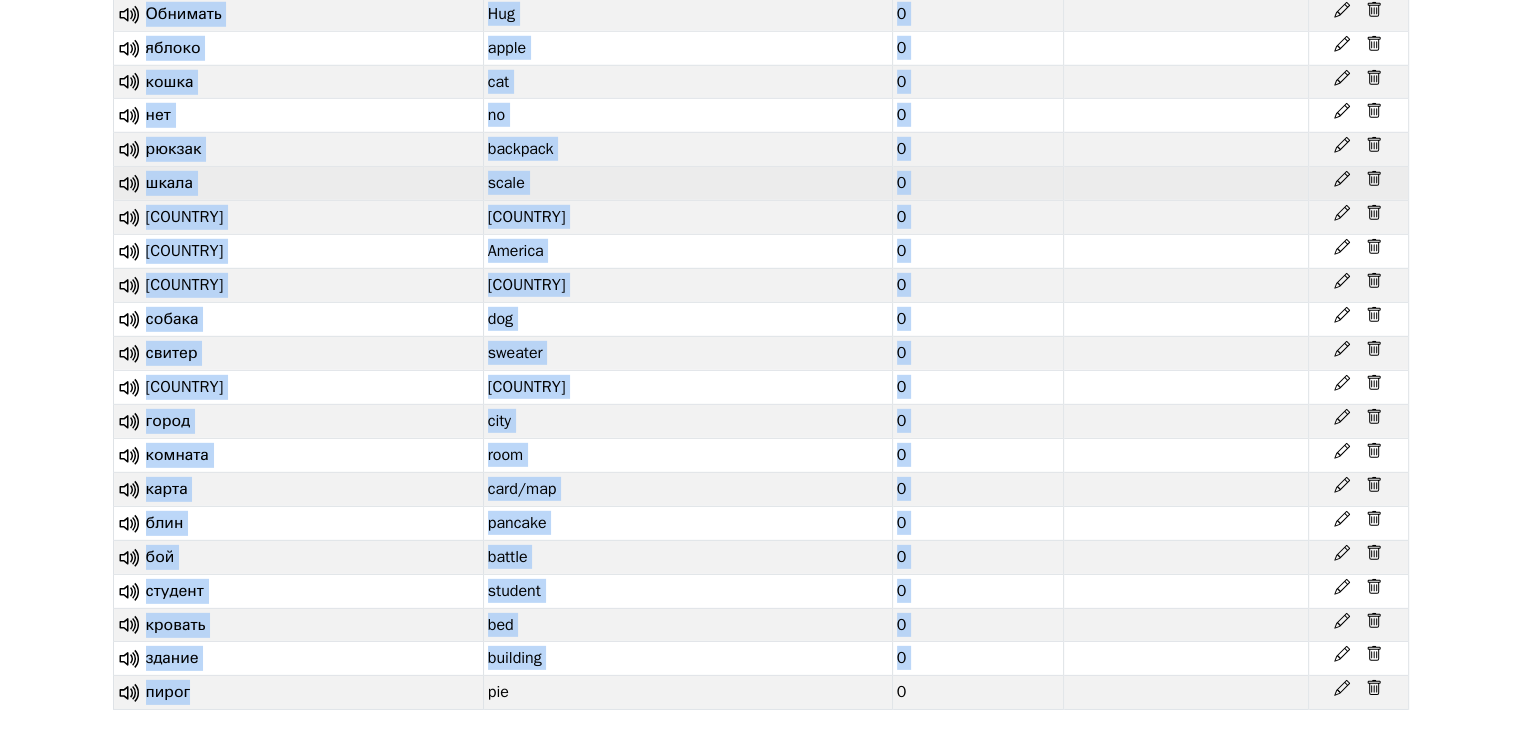 click on "scale" at bounding box center (687, 184) 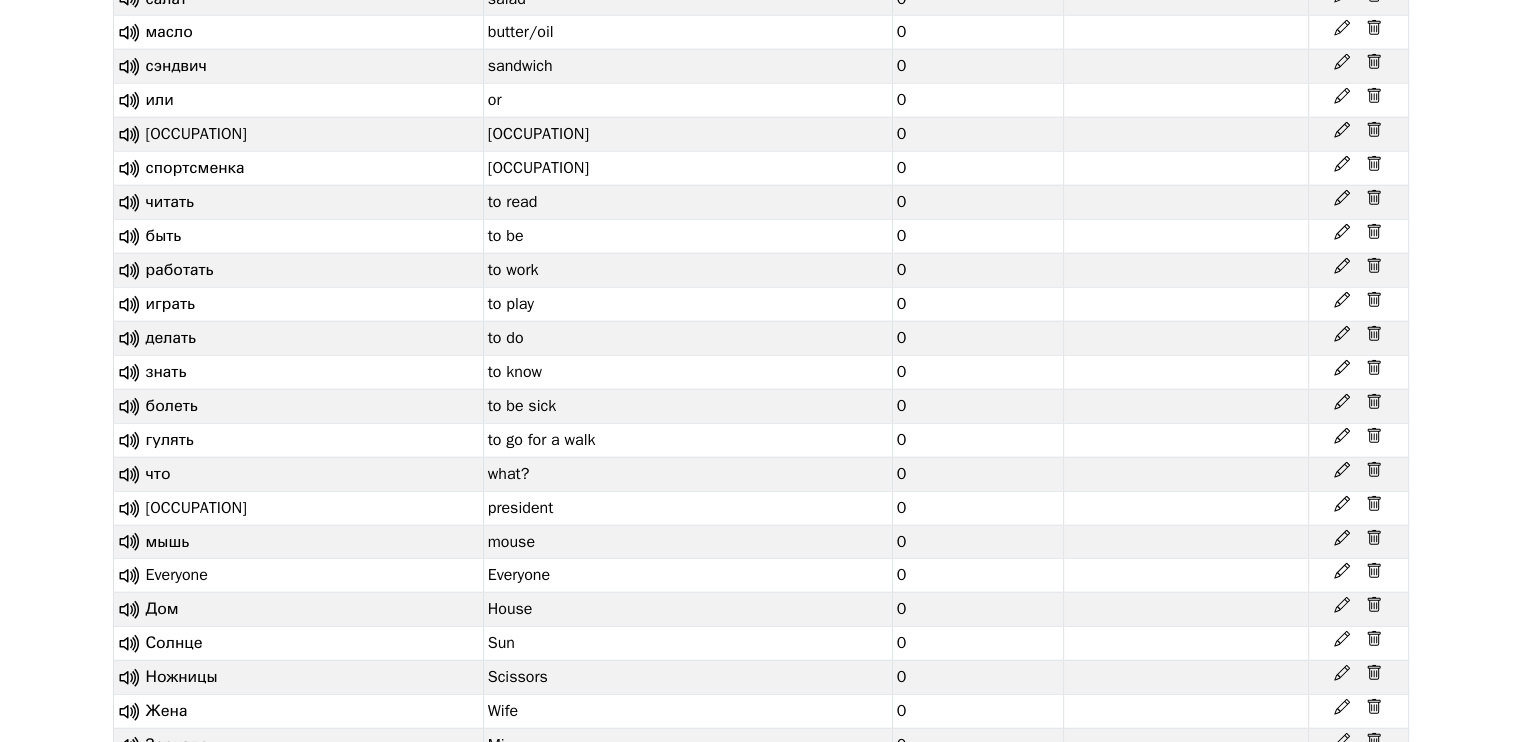scroll, scrollTop: 4390, scrollLeft: 0, axis: vertical 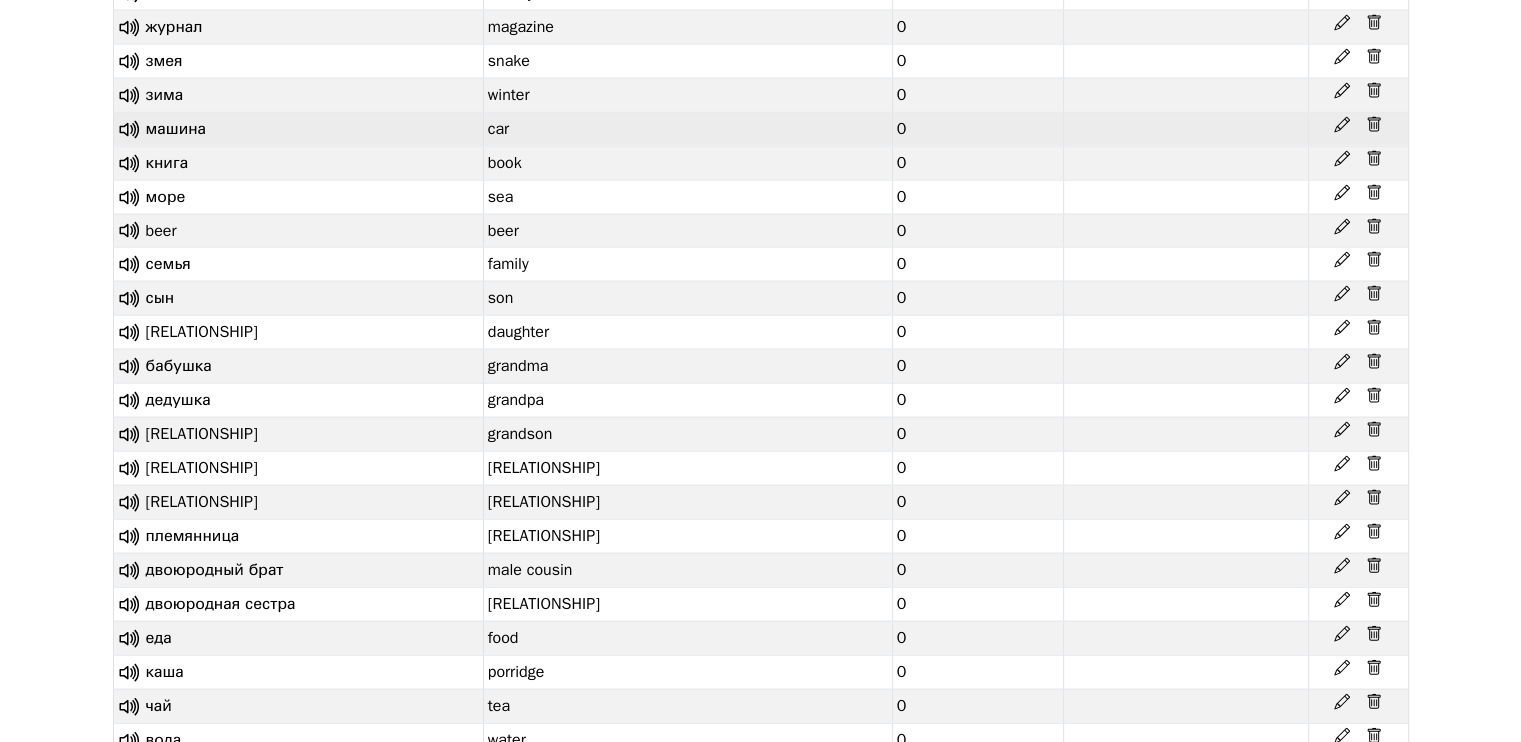 click on "car" at bounding box center [687, 129] 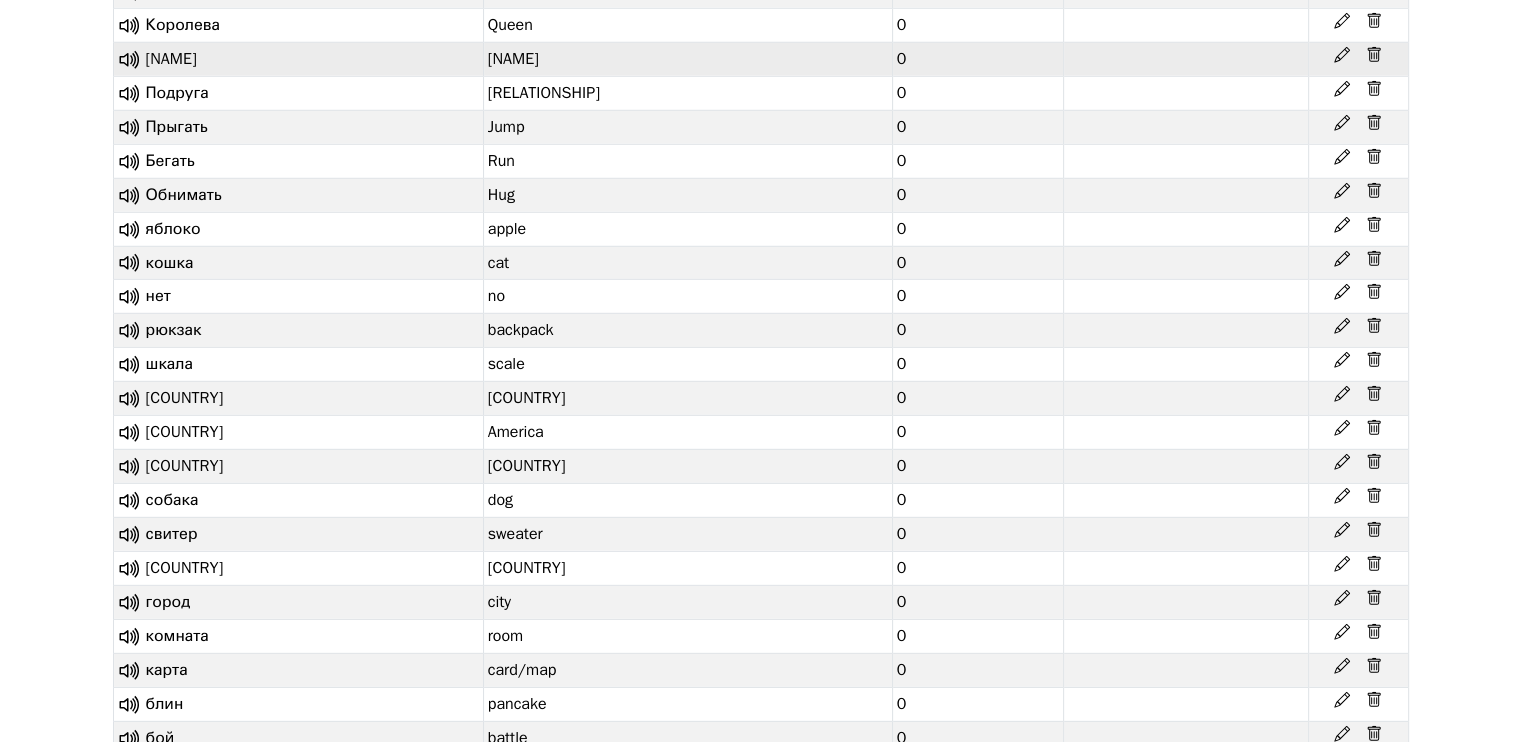 scroll, scrollTop: 5790, scrollLeft: 0, axis: vertical 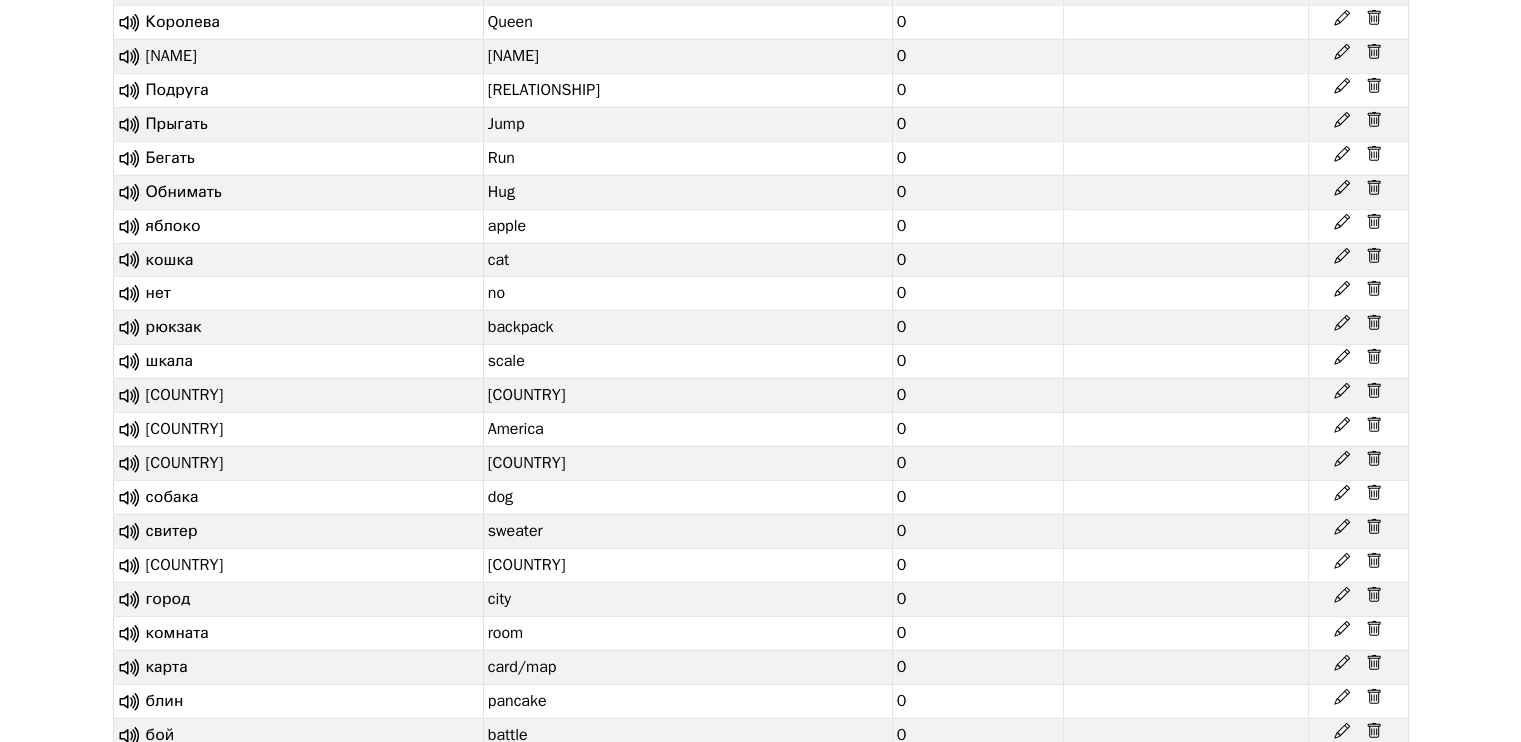 click 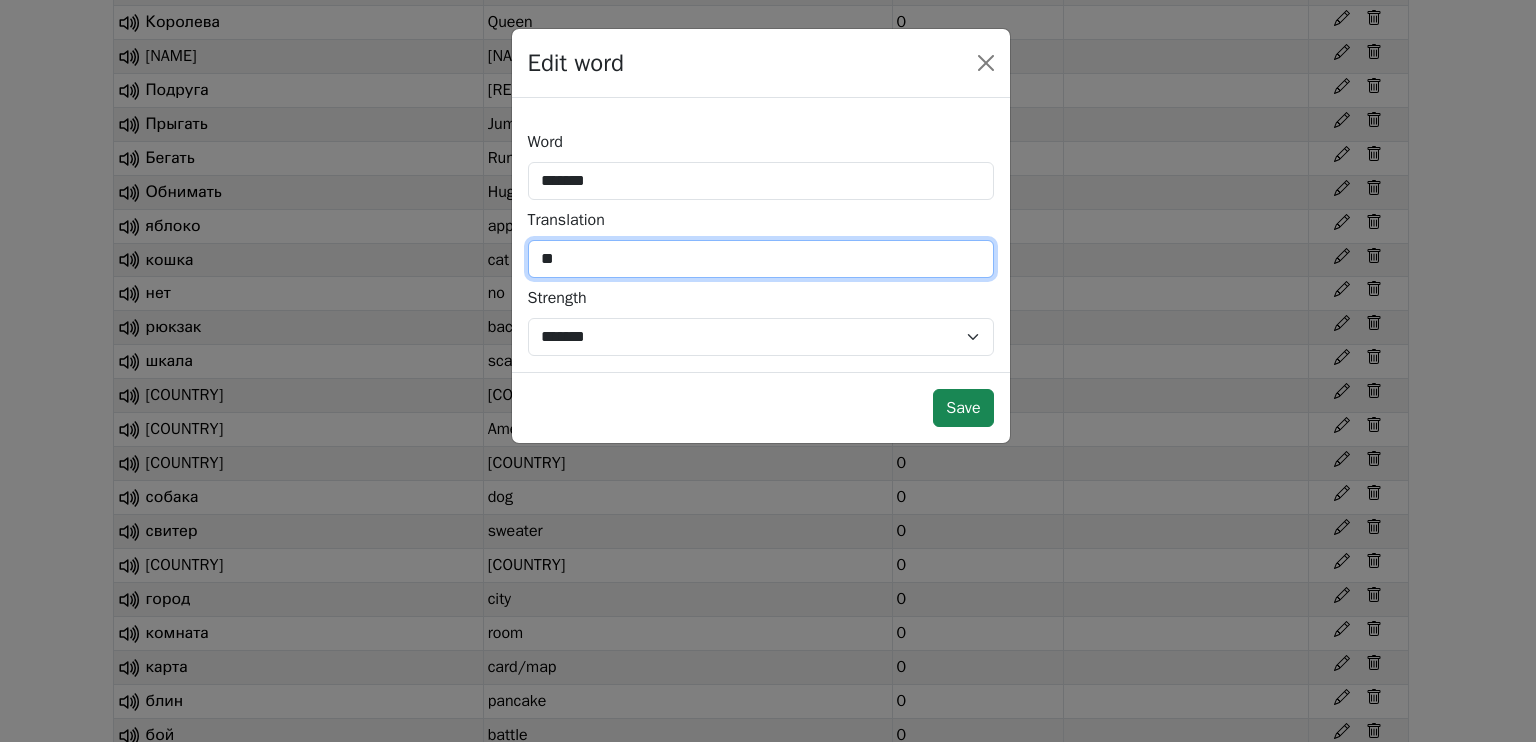 click on "**" at bounding box center (761, 259) 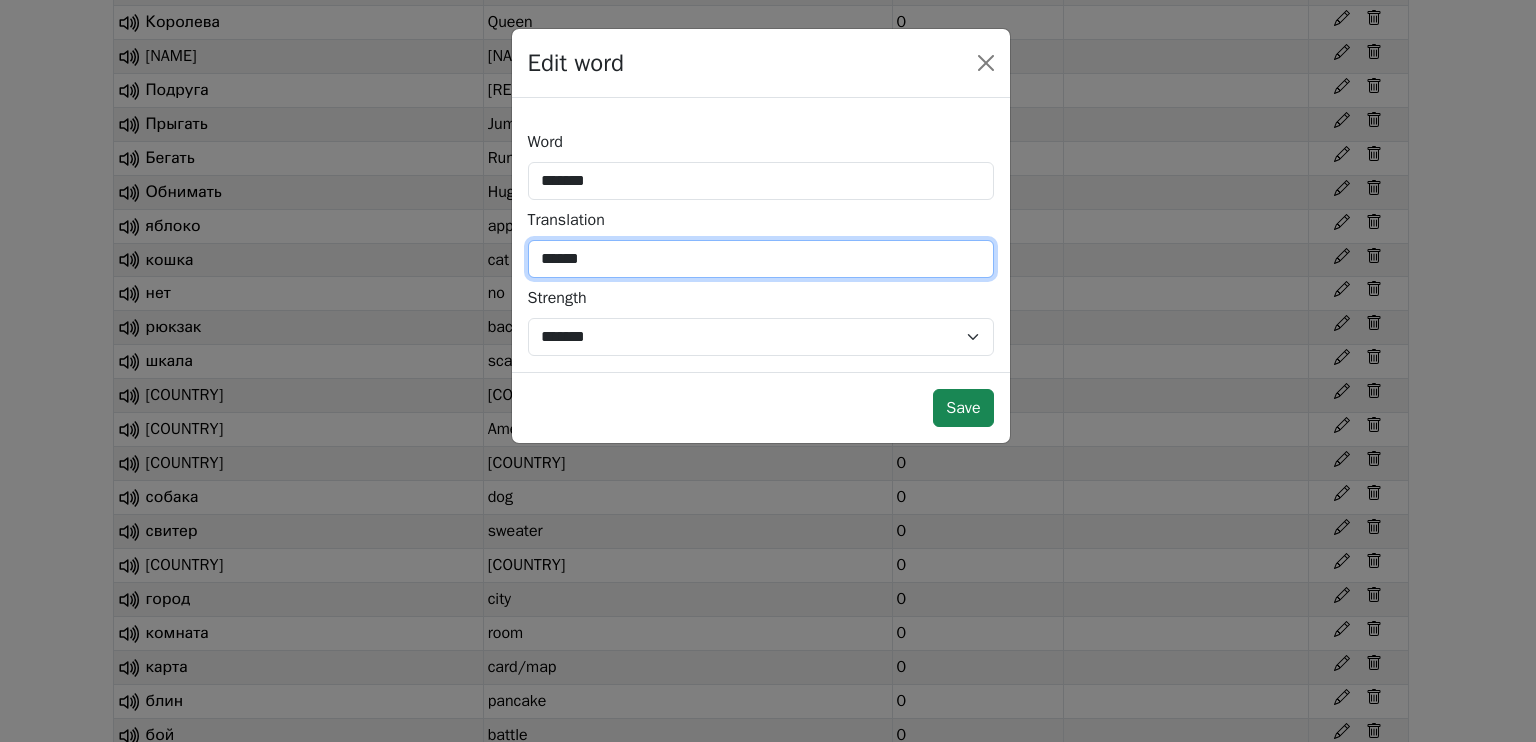 type on "******" 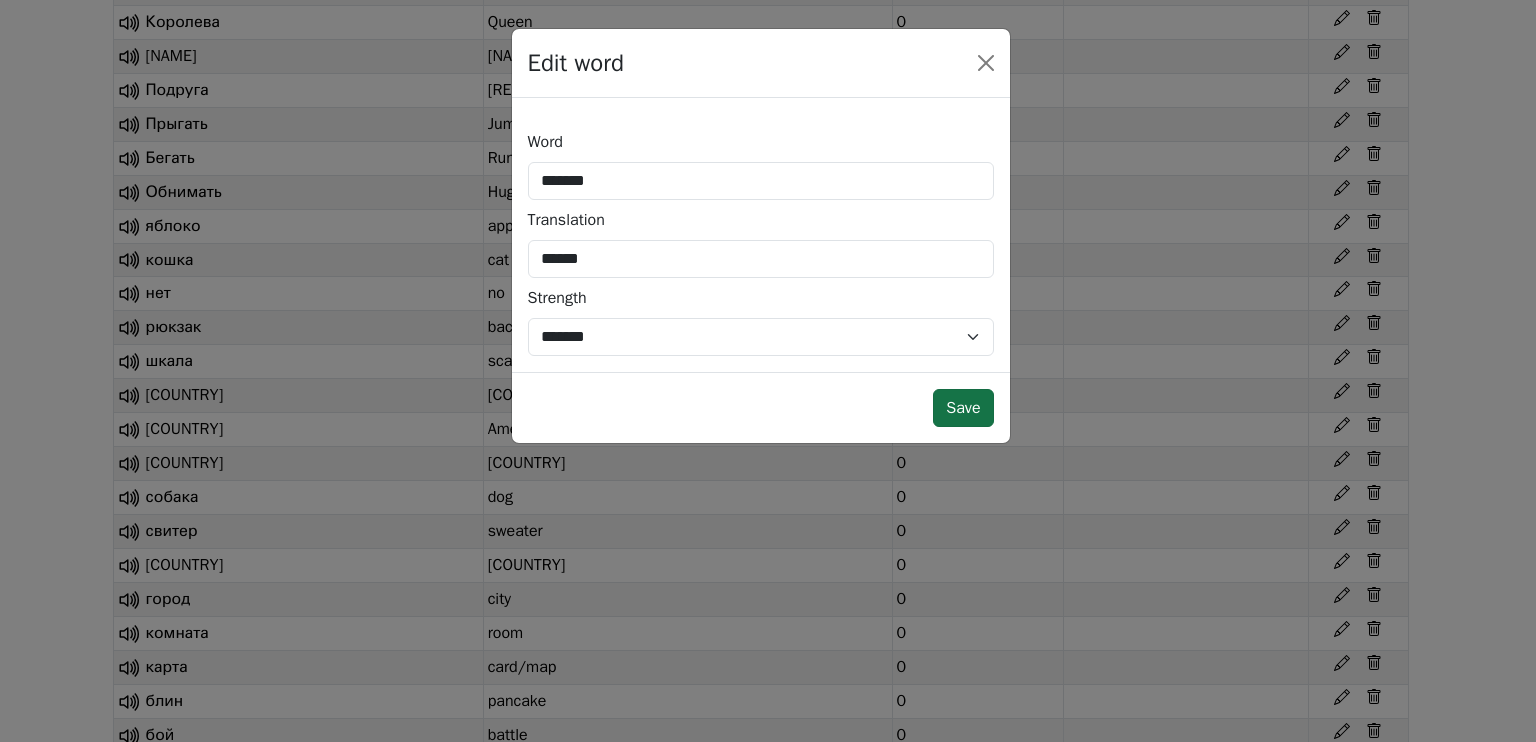 click on "Save" at bounding box center (963, 408) 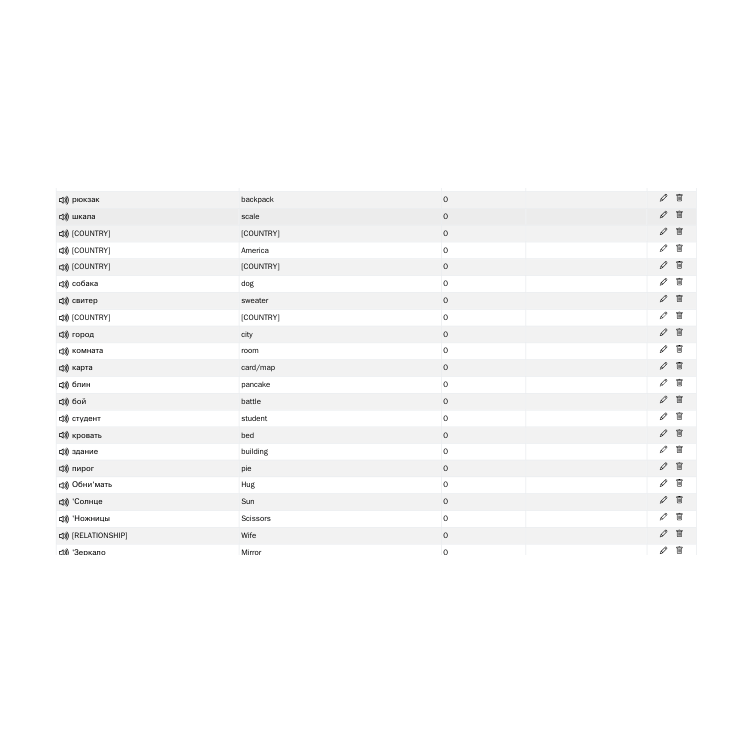 scroll, scrollTop: 5512, scrollLeft: 0, axis: vertical 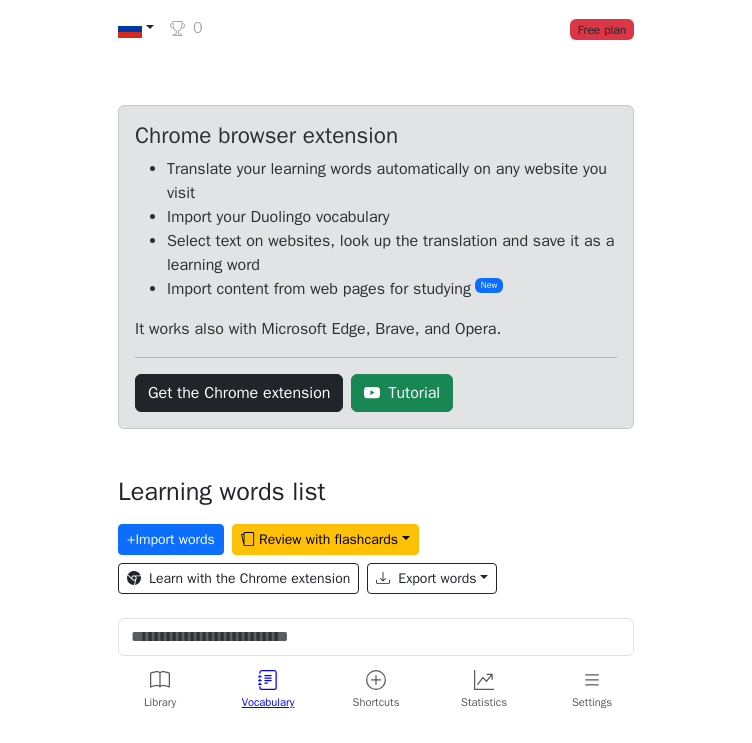 click at bounding box center (136, 28) 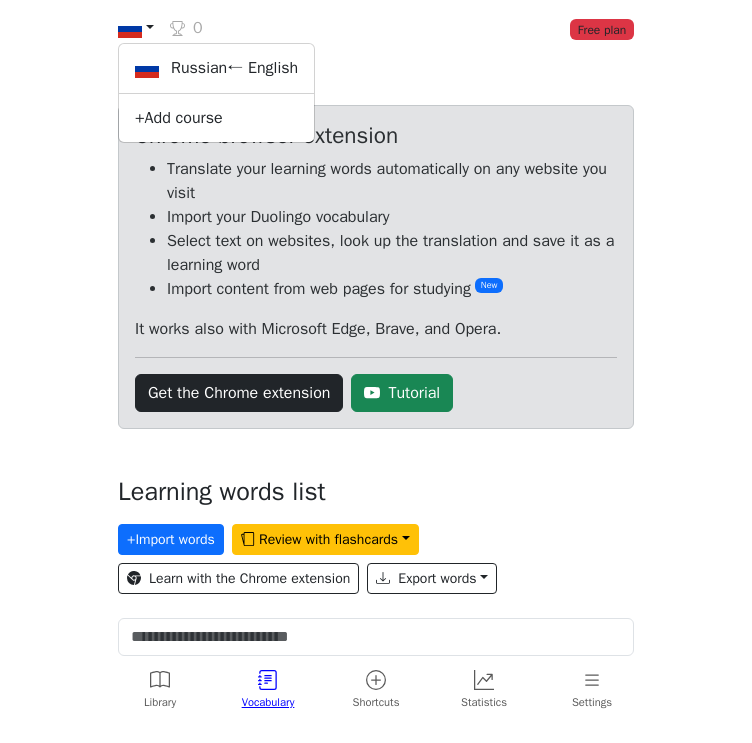 click on "Russian ← English + Add course 0 Free plan Lingo Champion Account Change plan Browser extension Support Feedback & bugs What's new? Get the iOS app New Log out" at bounding box center (376, 28) 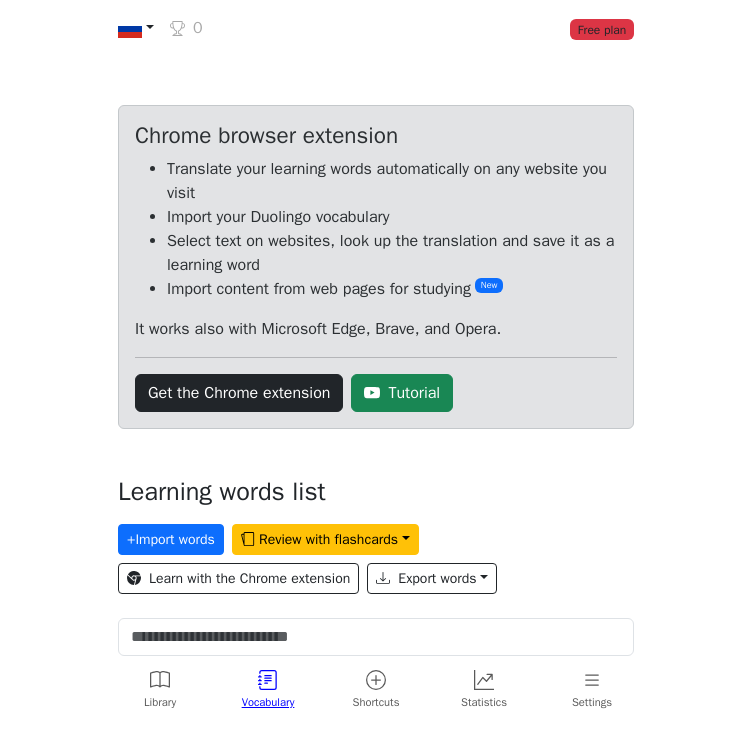 click on "Free plan" at bounding box center (602, 29) 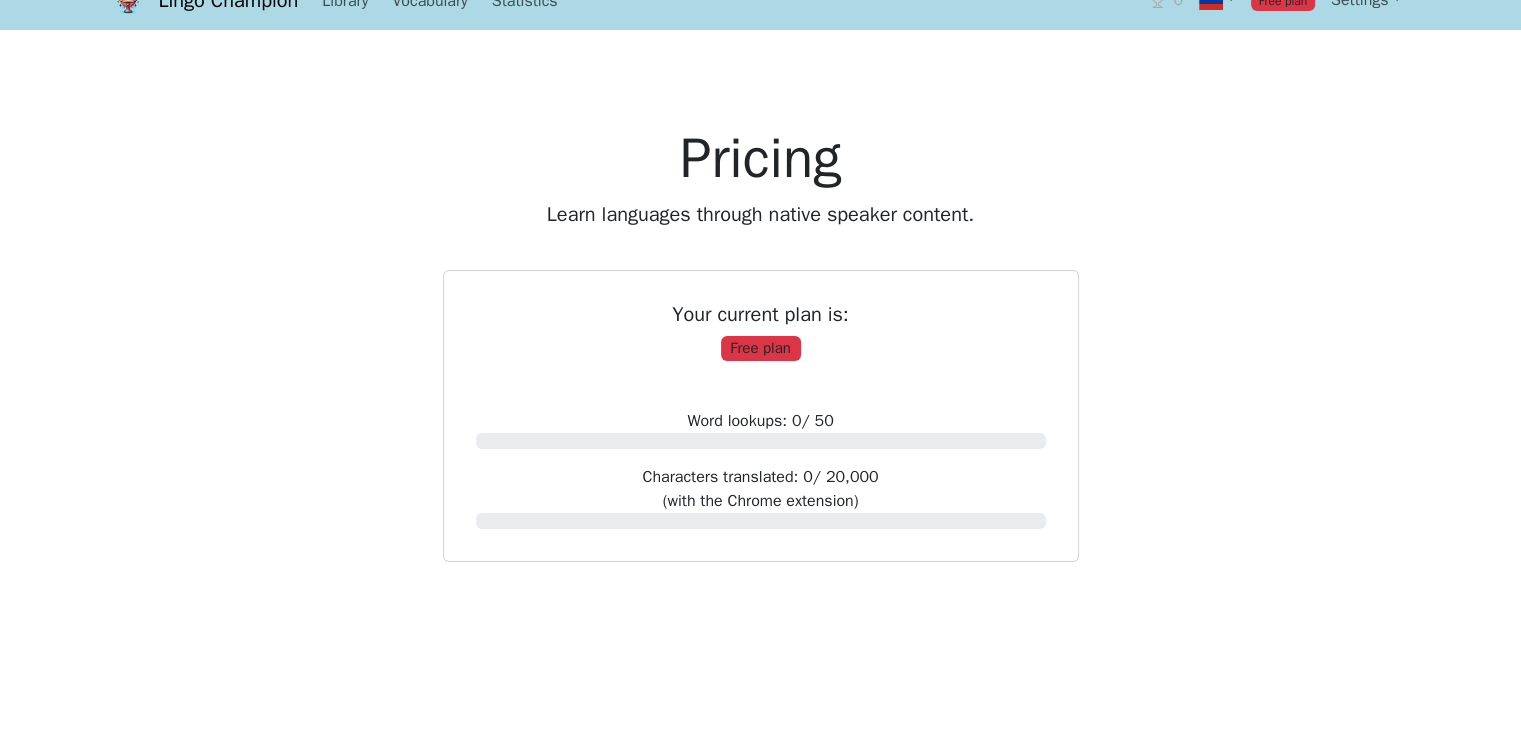 scroll, scrollTop: 0, scrollLeft: 0, axis: both 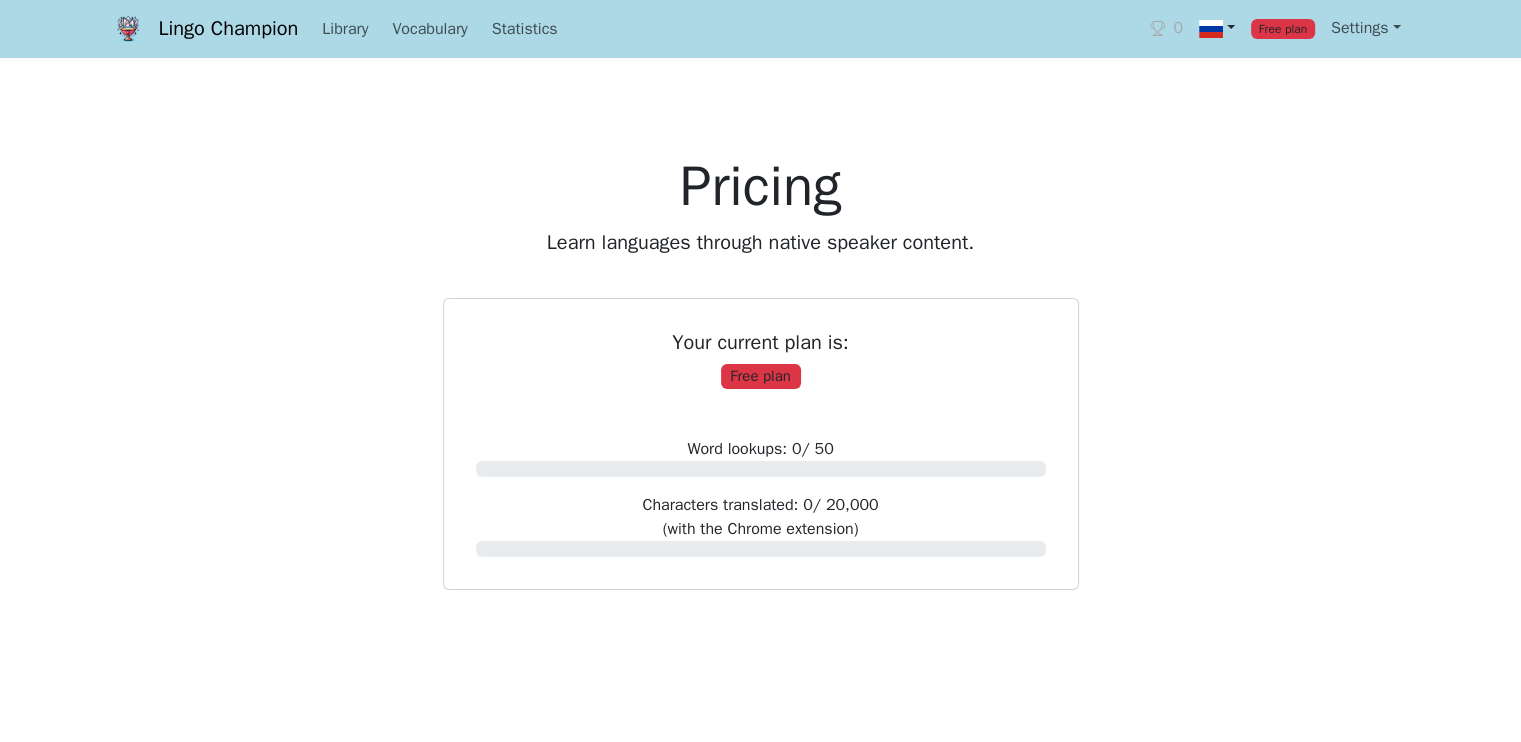click at bounding box center (1211, 29) 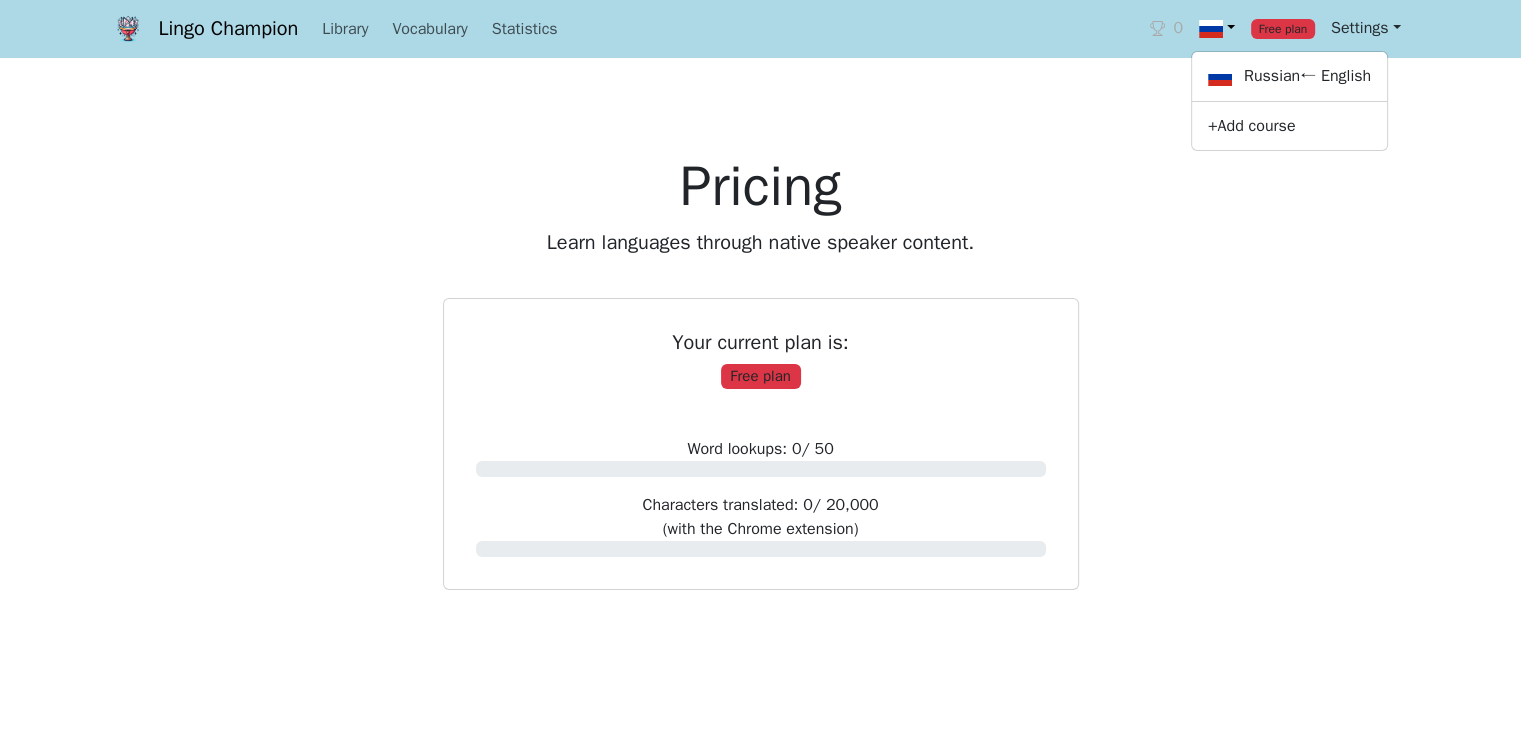 click on "Settings" at bounding box center (1366, 28) 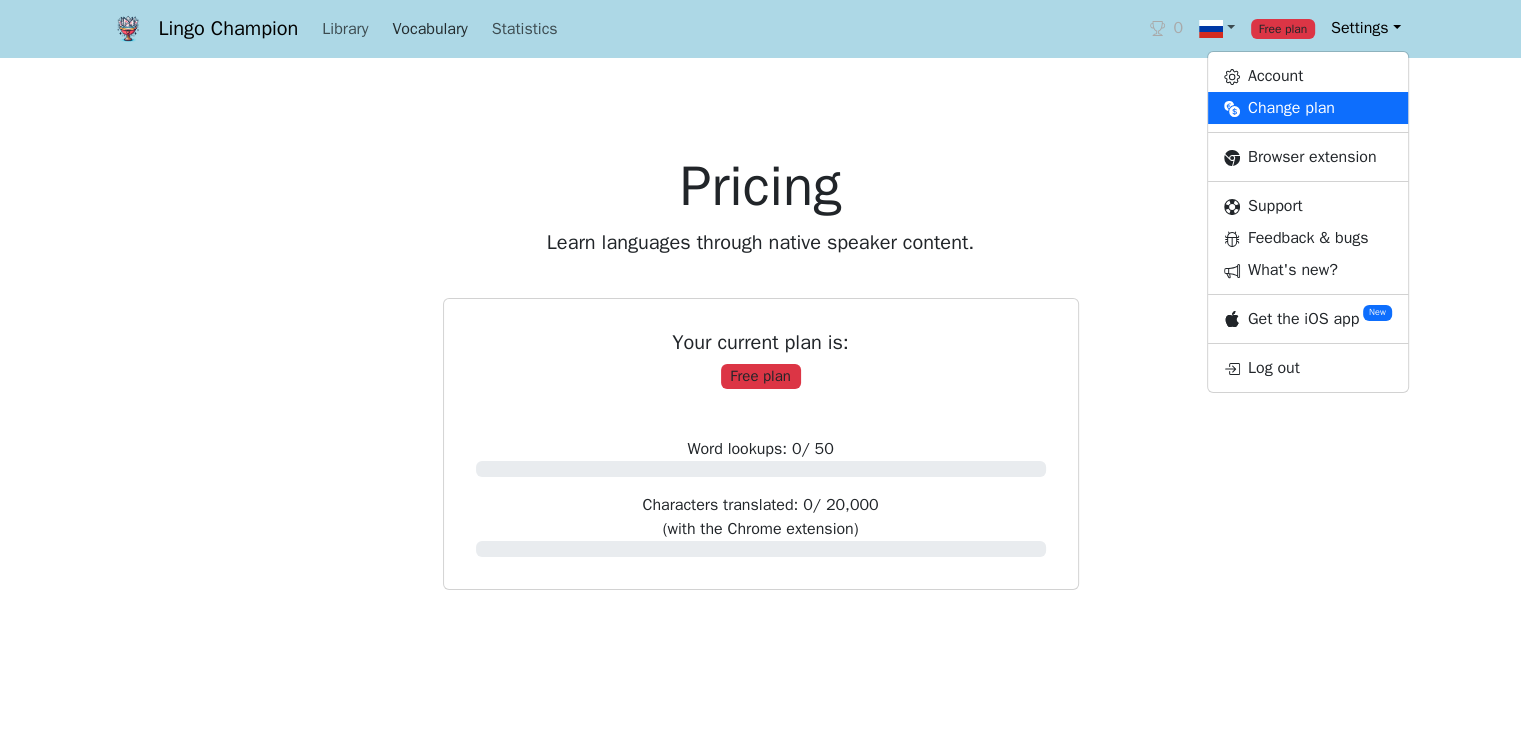 click on "Vocabulary" at bounding box center (429, 29) 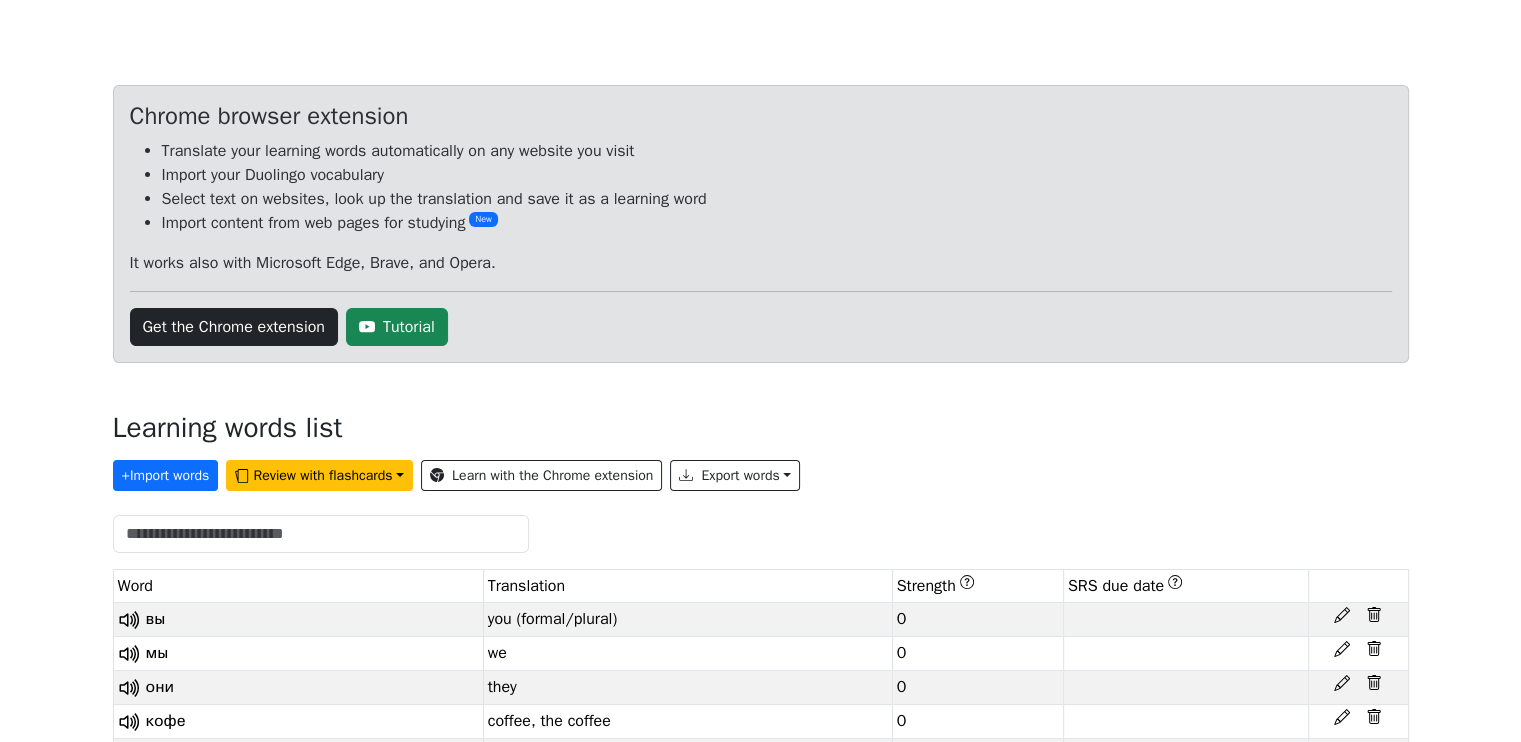 scroll, scrollTop: 0, scrollLeft: 0, axis: both 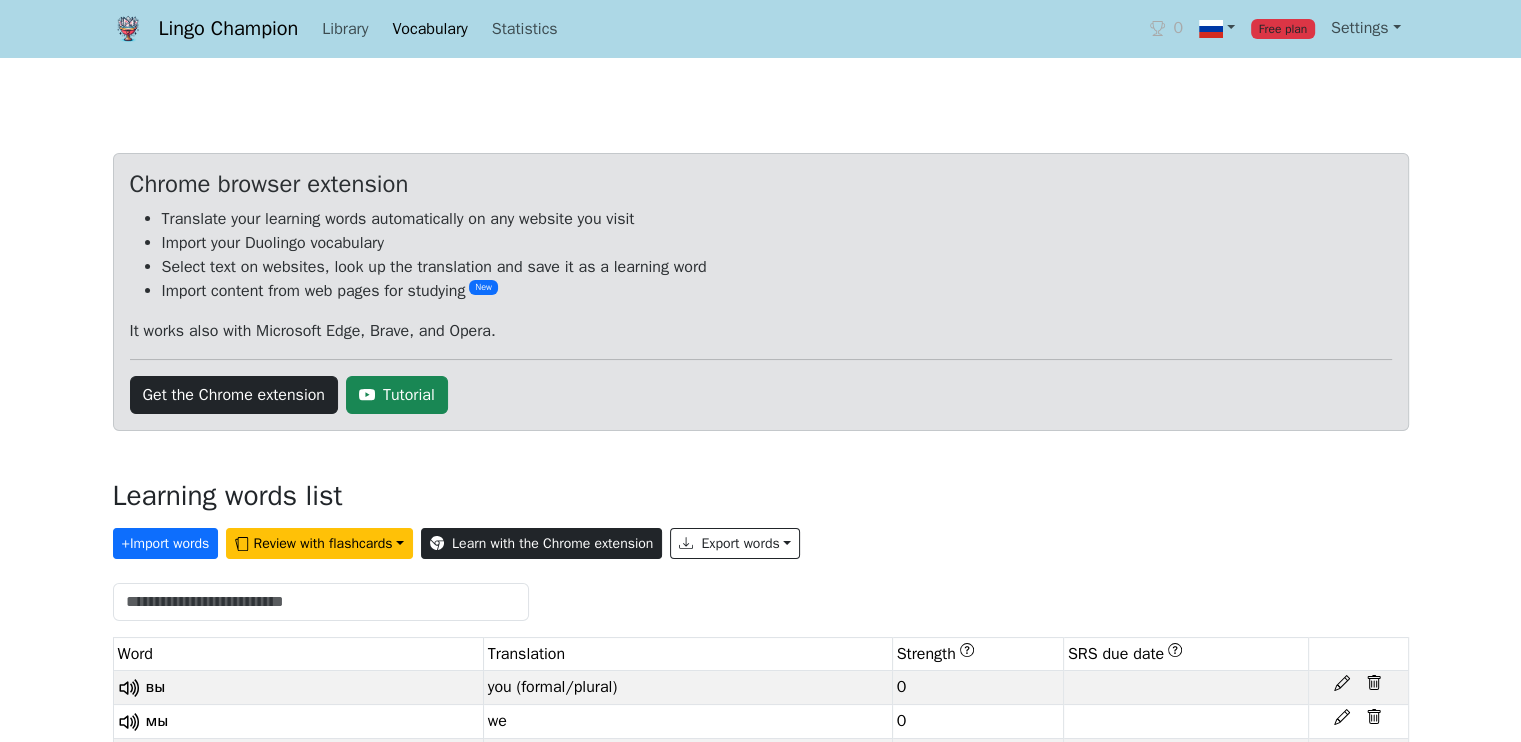 click on "Learn with the Chrome extension" at bounding box center [541, 543] 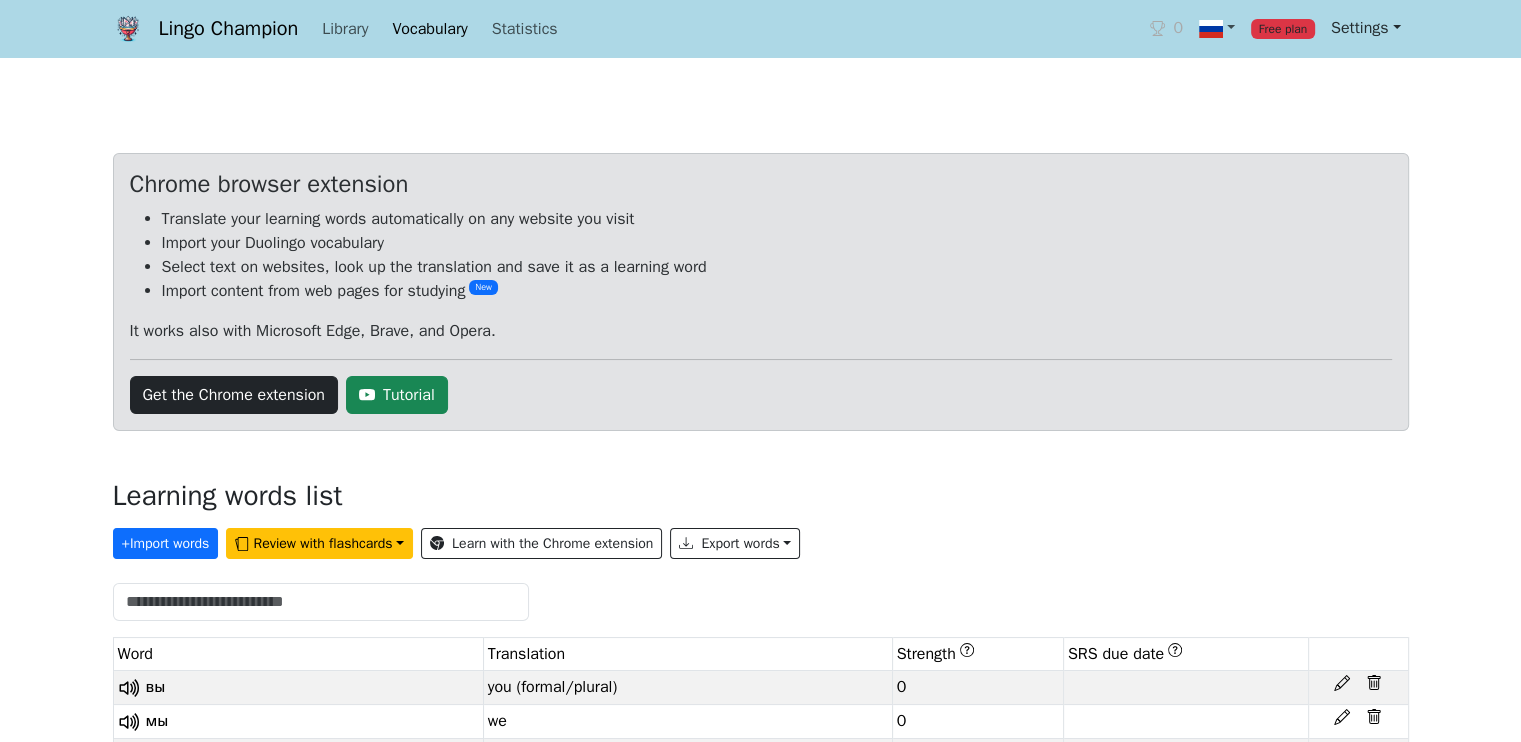 click on "Settings" at bounding box center (1366, 28) 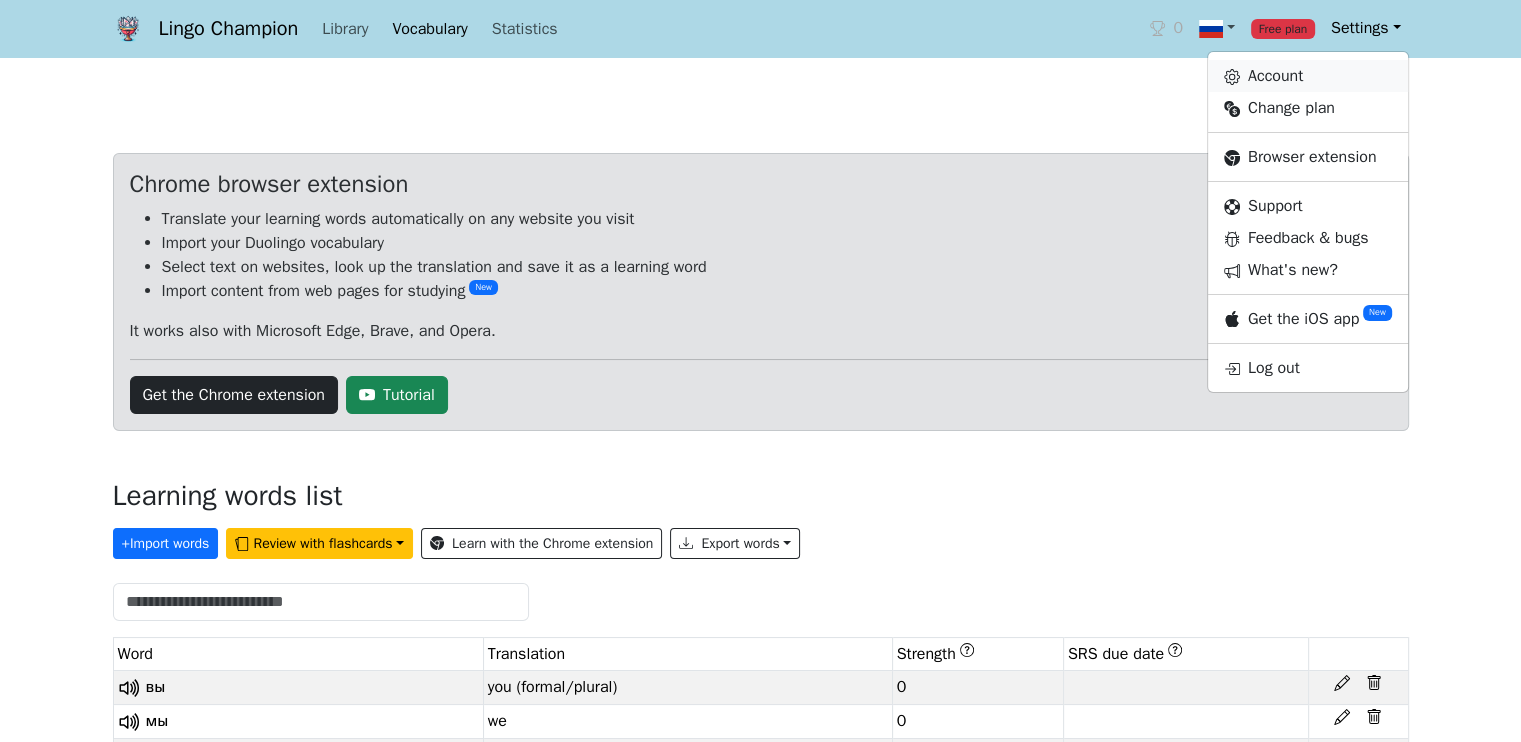 click on "Account" at bounding box center (1308, 76) 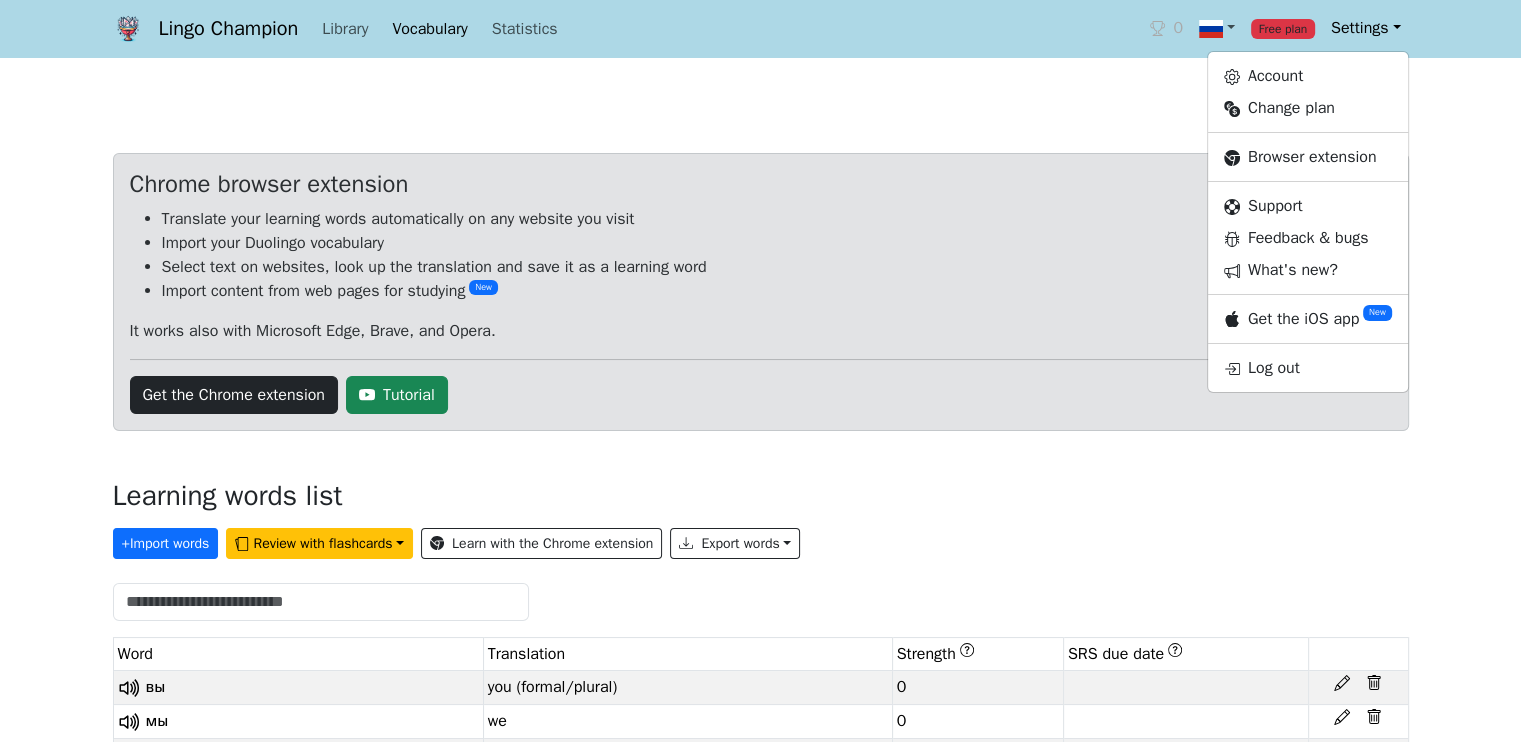 select on "**********" 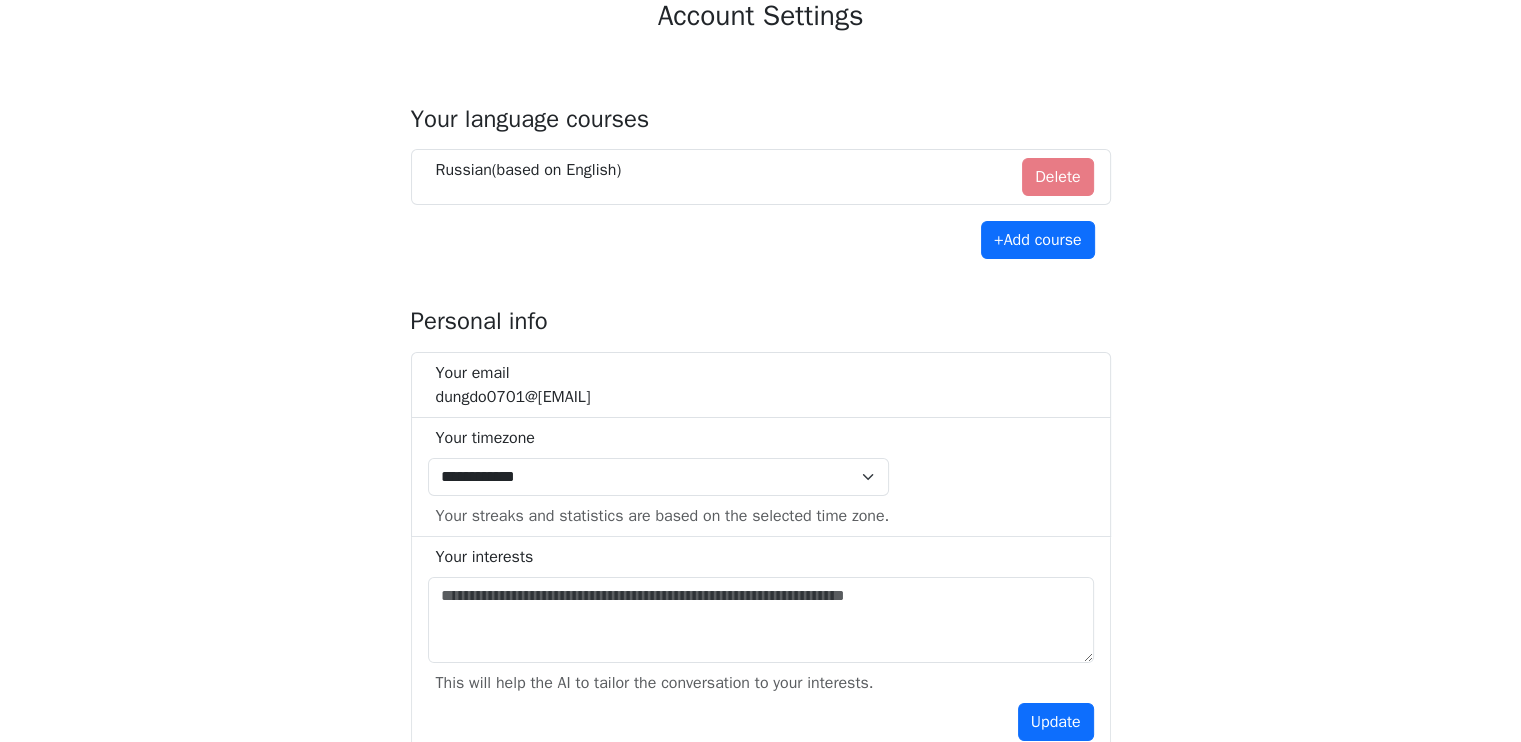 scroll, scrollTop: 200, scrollLeft: 0, axis: vertical 